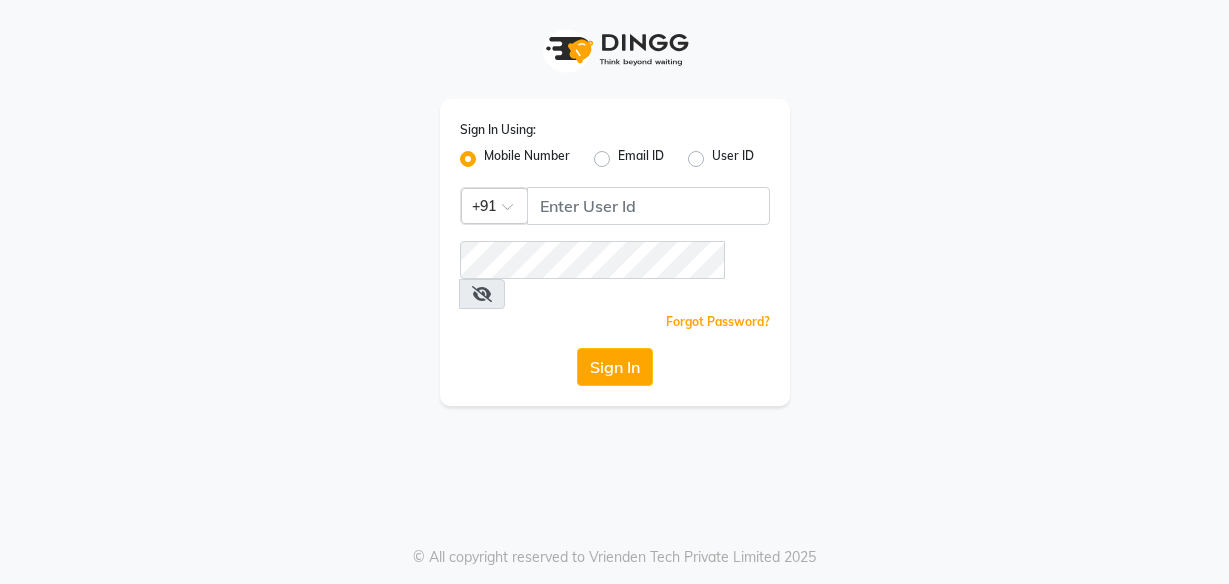 scroll, scrollTop: 0, scrollLeft: 0, axis: both 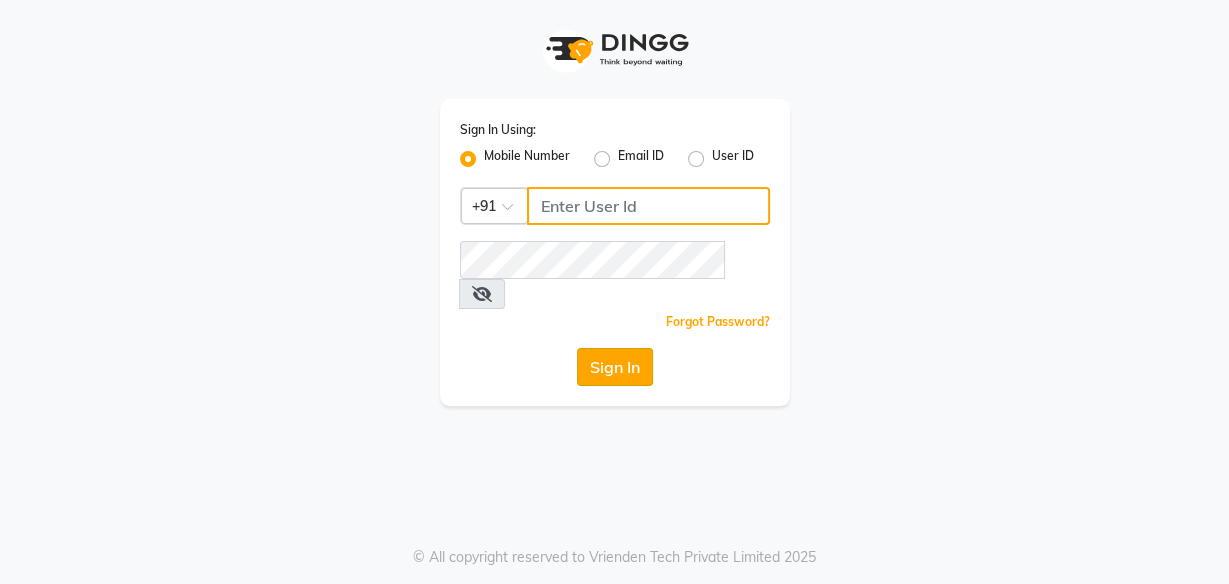 type on "[PHONE]" 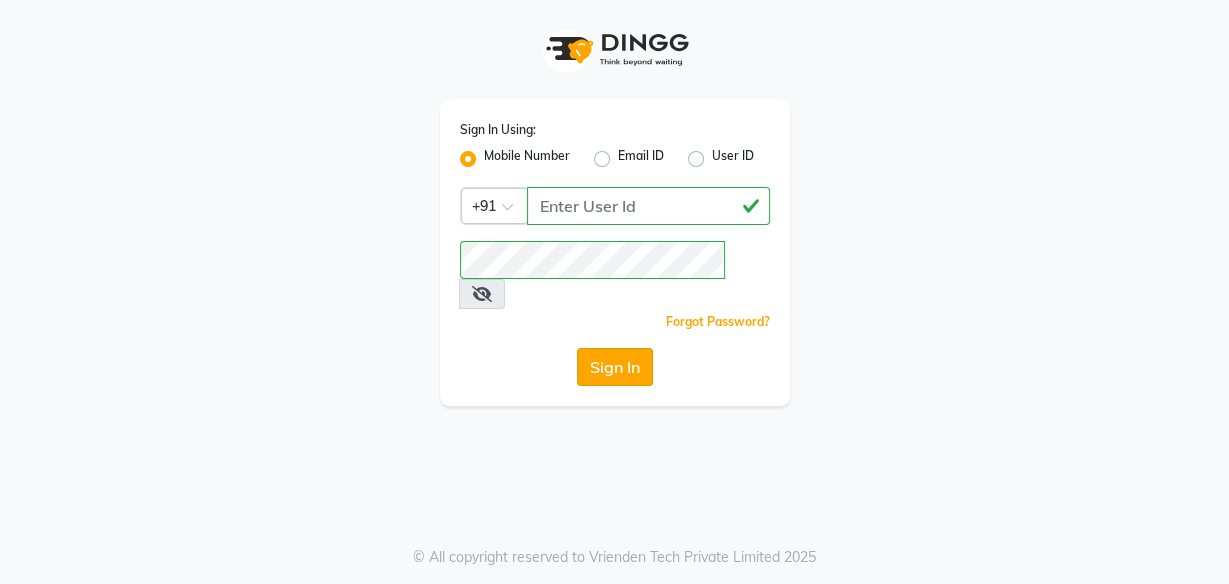 click on "Sign In" 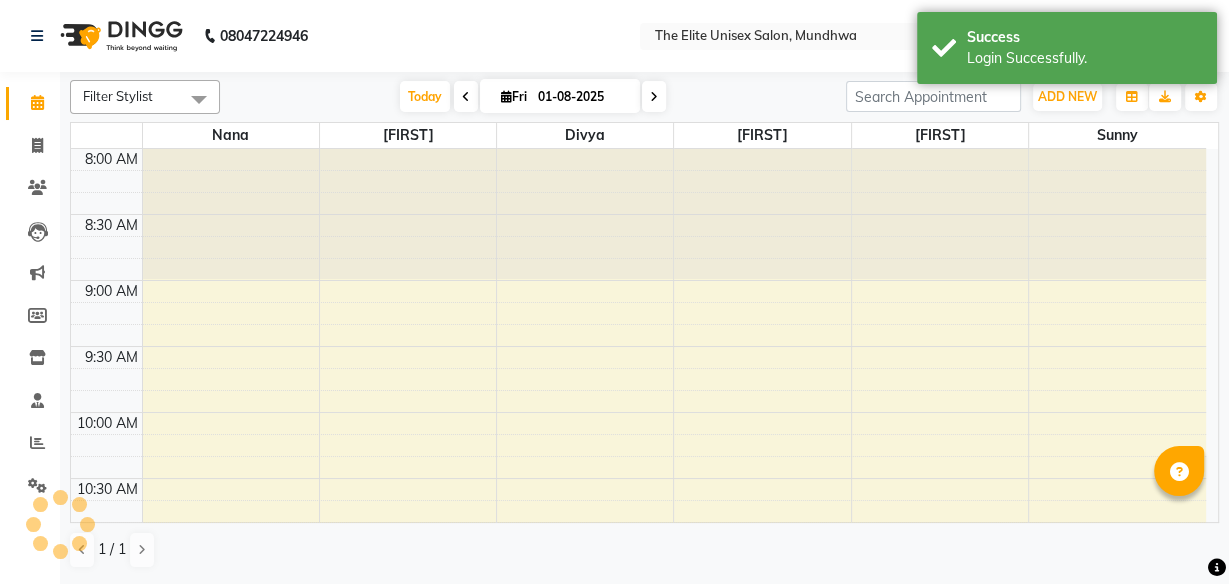 scroll, scrollTop: 0, scrollLeft: 0, axis: both 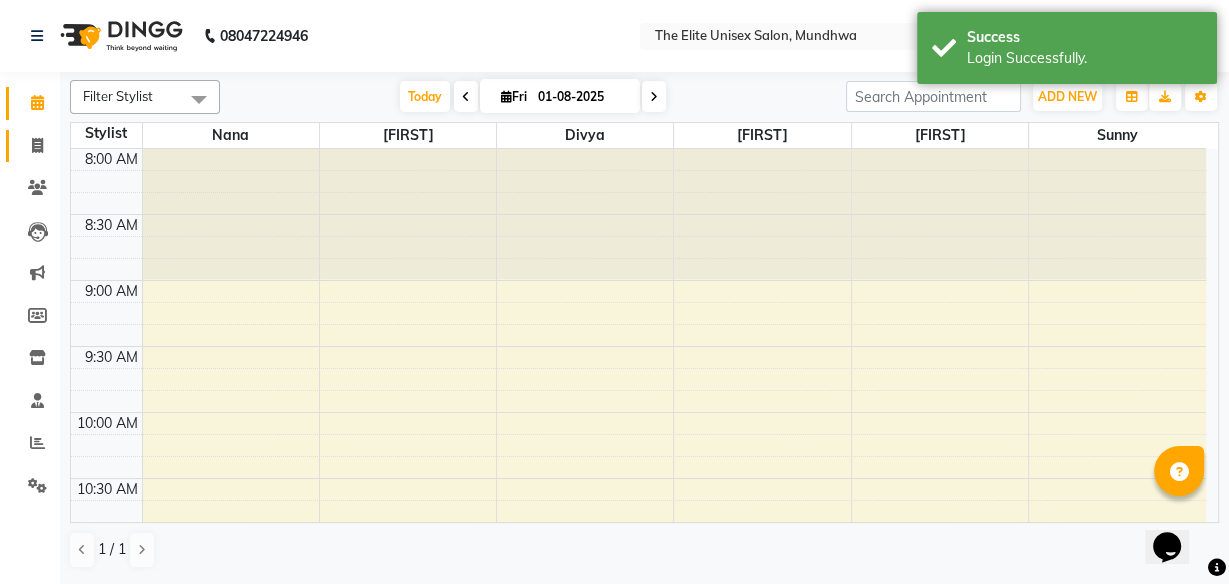 click on "Invoice" 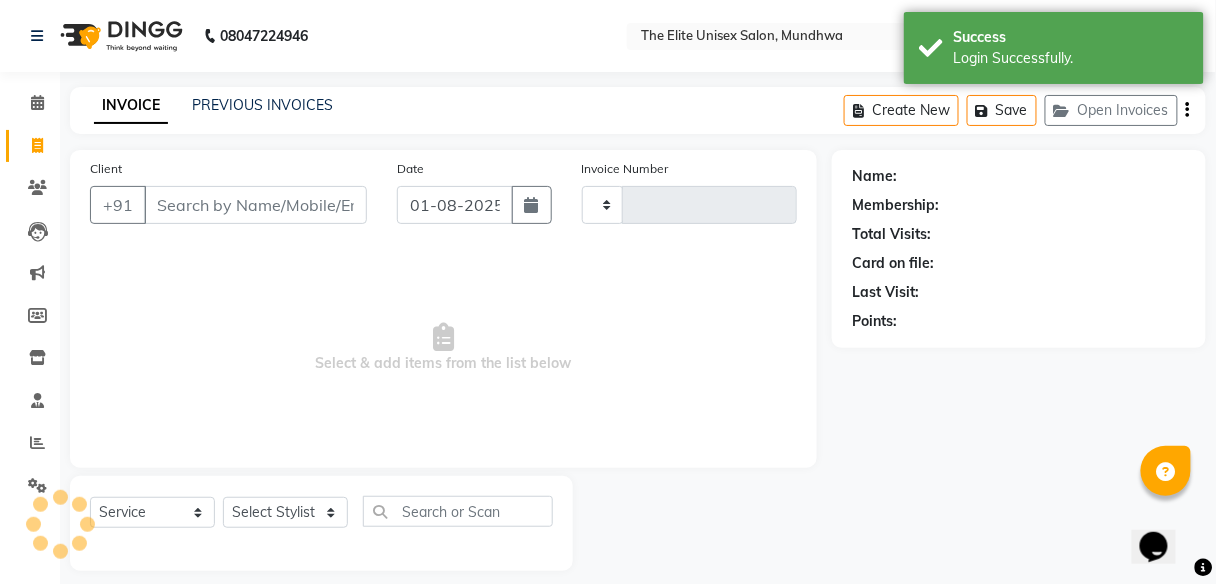 type on "1793" 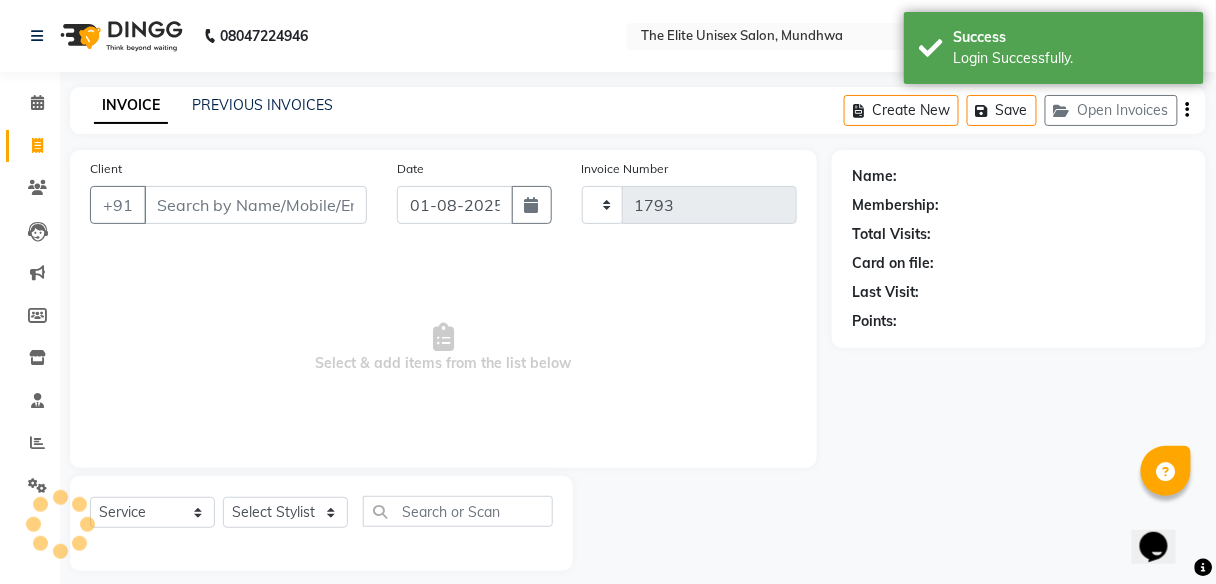 select on "7086" 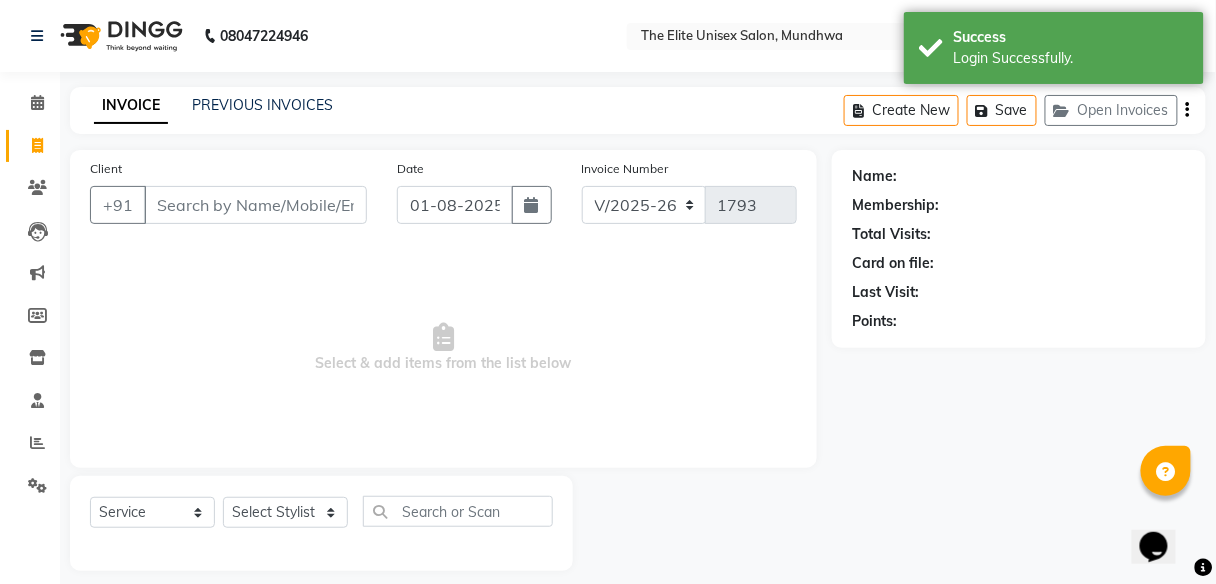 click on "Client" at bounding box center [255, 205] 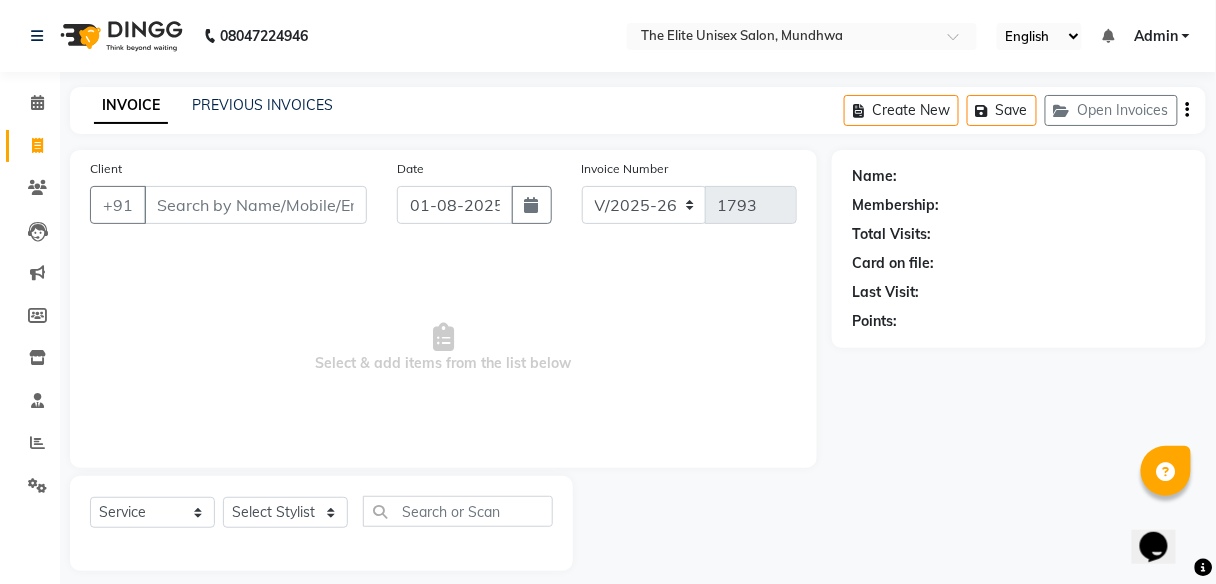 click on "Client" at bounding box center (255, 205) 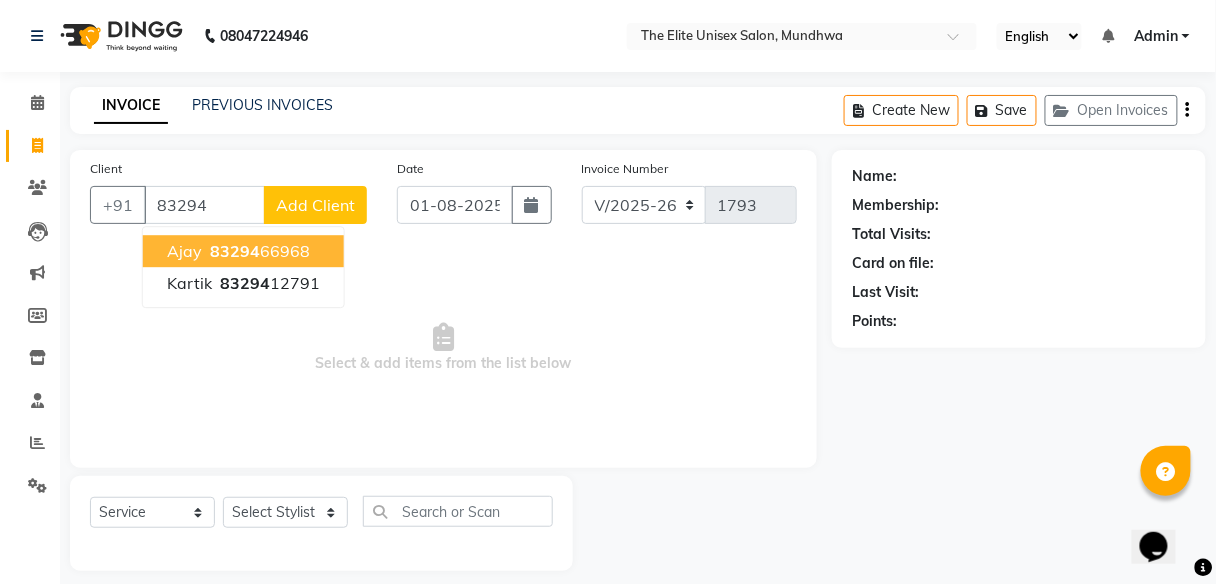 click on "[PHONE]" at bounding box center [258, 251] 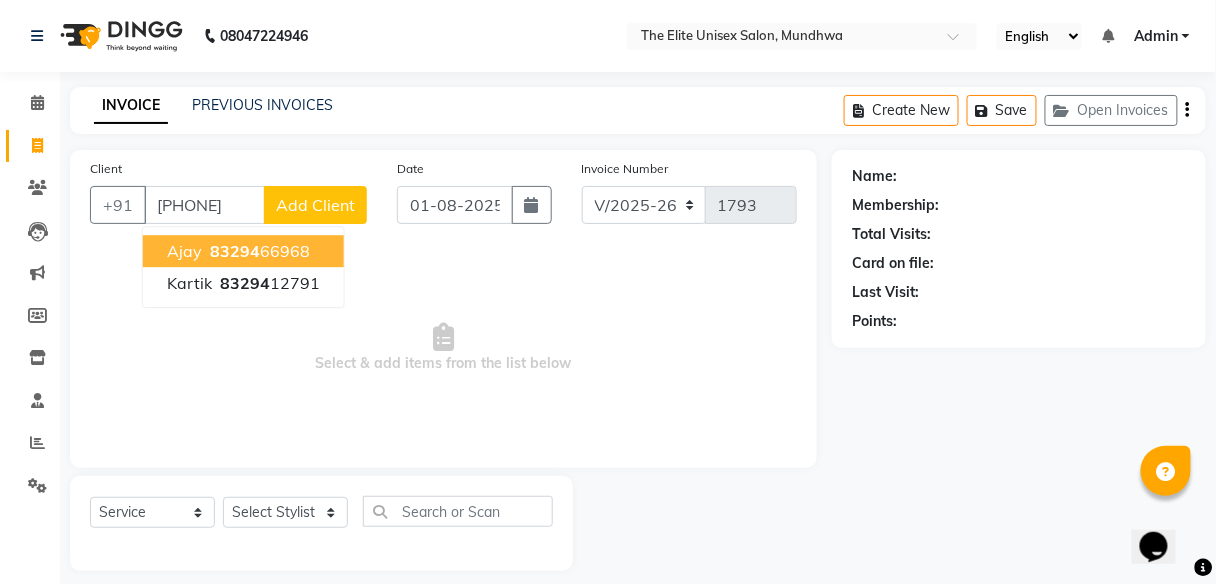 type on "[PHONE]" 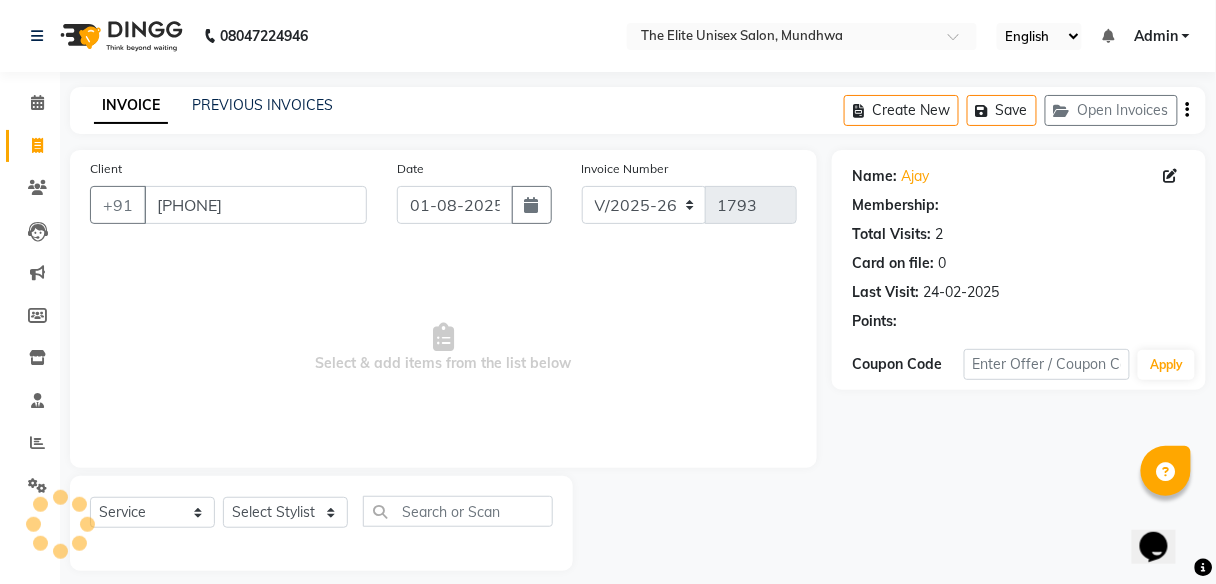 select on "1: Object" 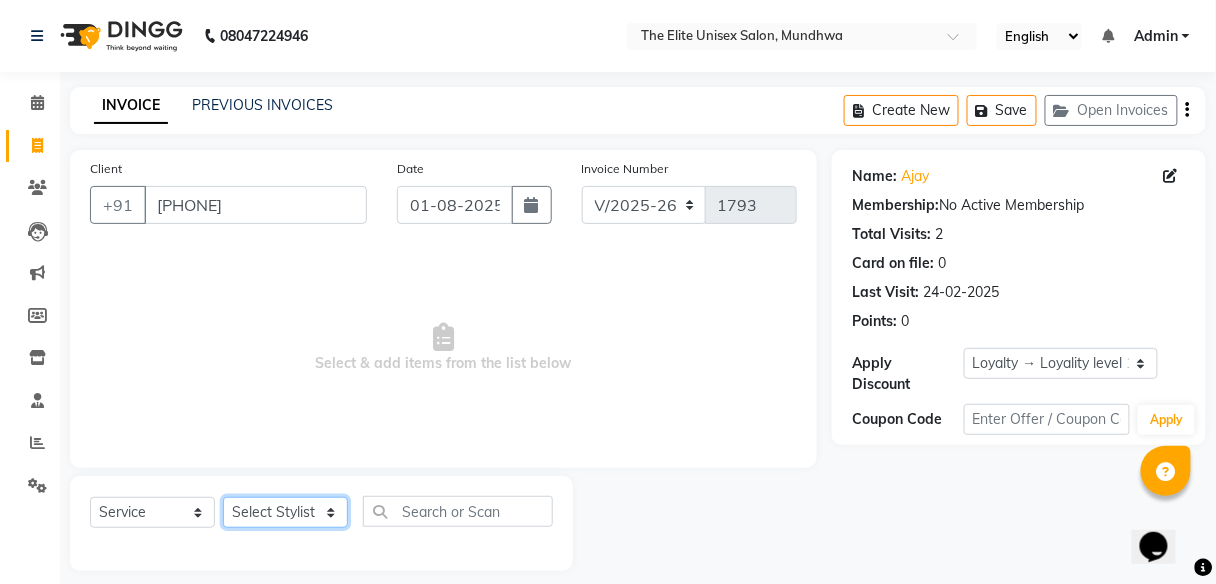 drag, startPoint x: 272, startPoint y: 507, endPoint x: 265, endPoint y: 436, distance: 71.34424 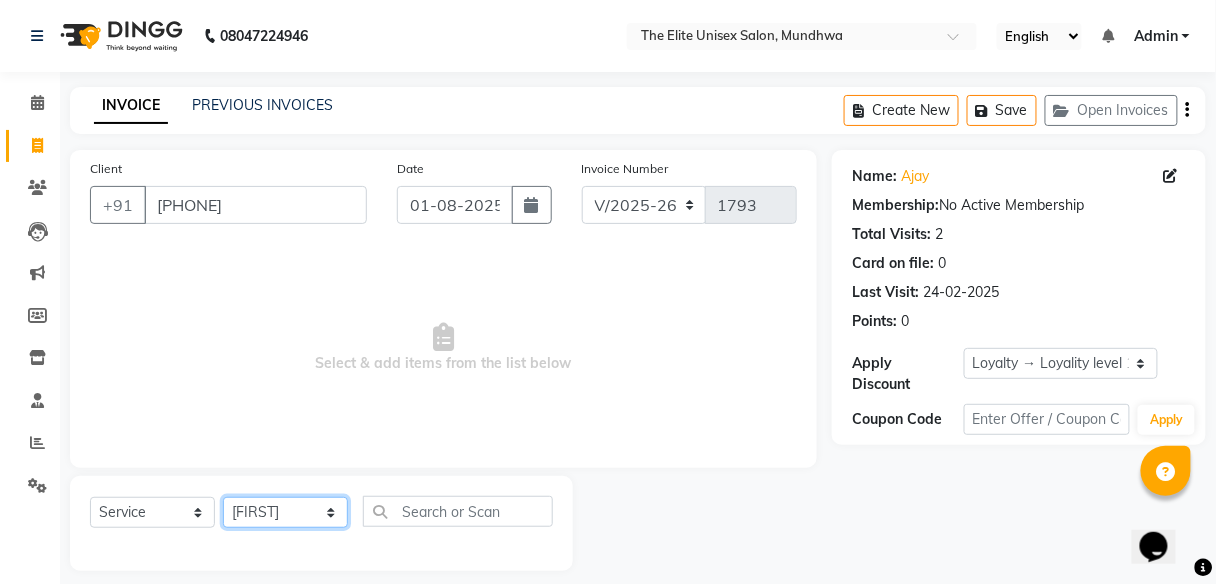 click on "Select Stylist [FIRST] [FIRST]  [FIRST] [FIRST] [FIRST]" 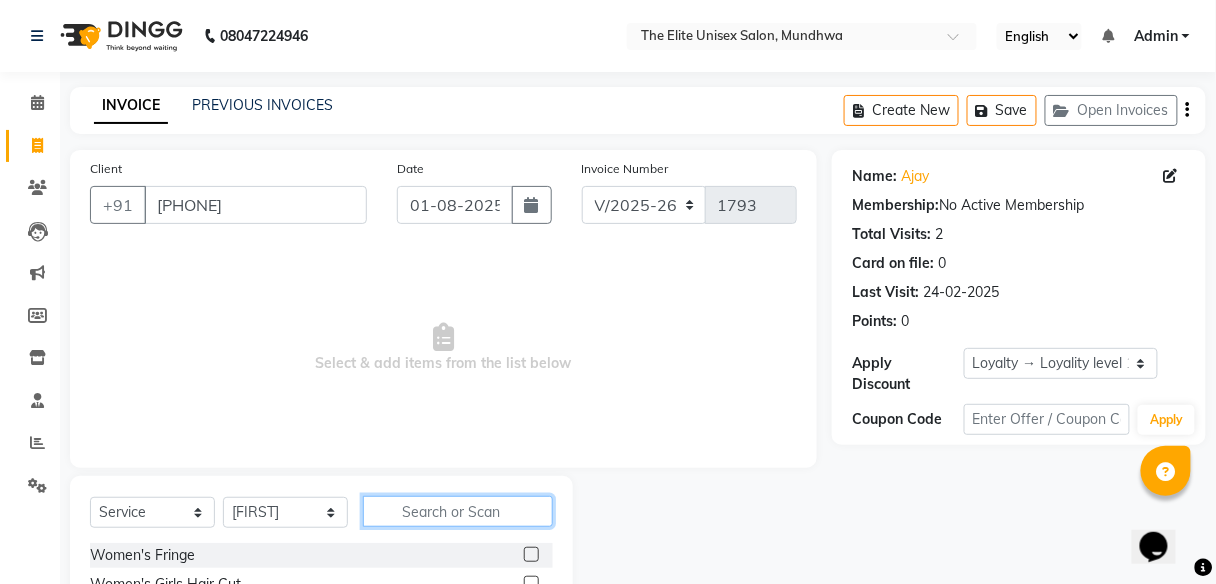 click 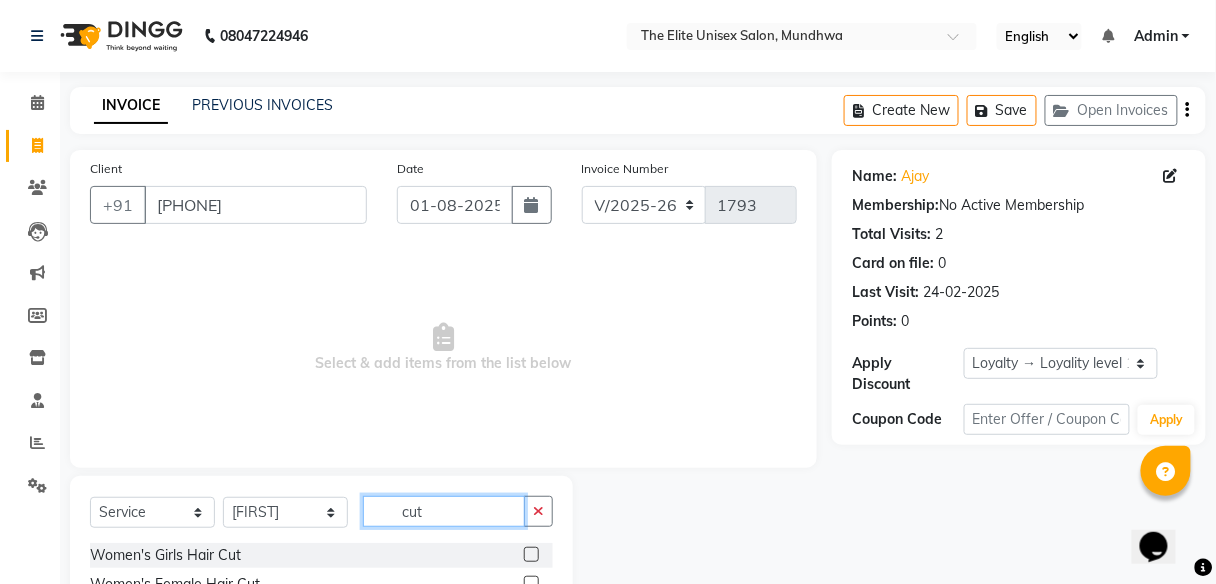 scroll, scrollTop: 161, scrollLeft: 0, axis: vertical 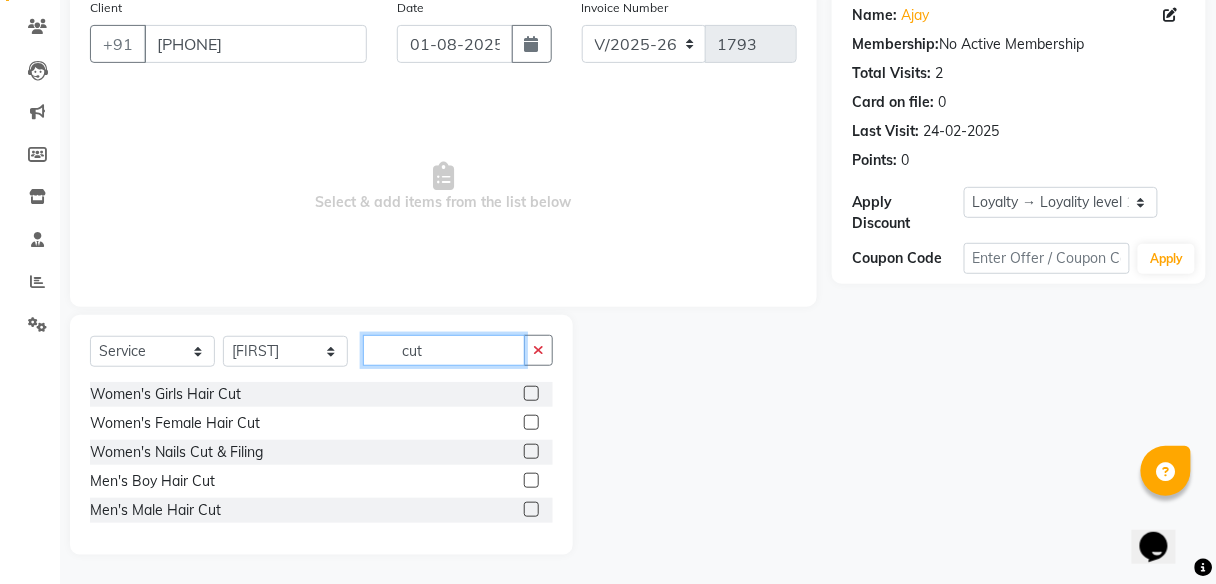 type on "cut" 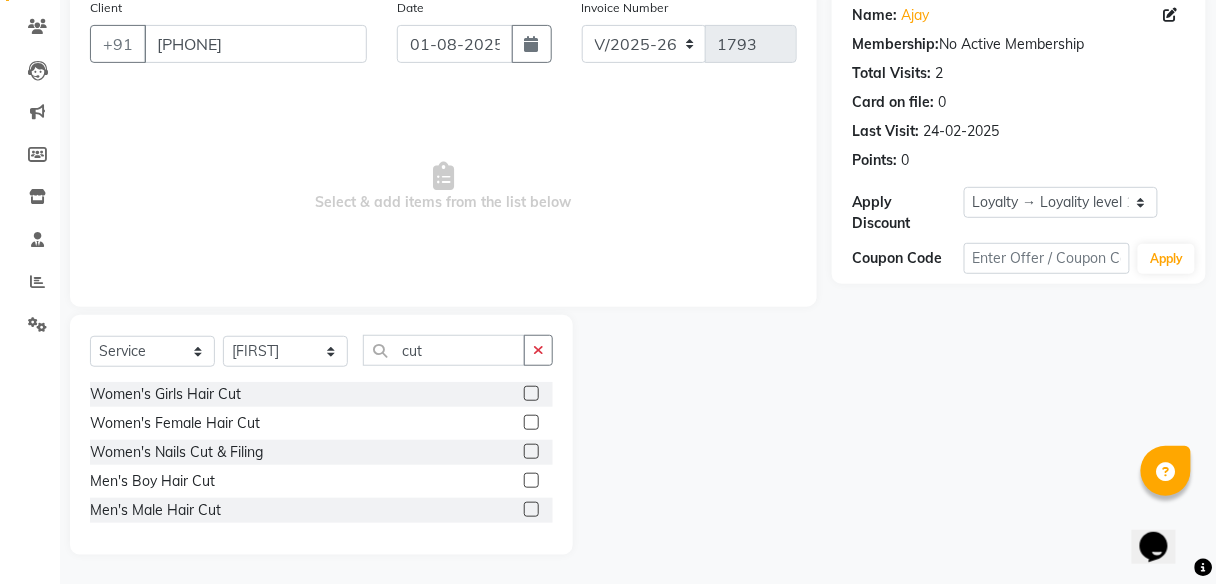 click 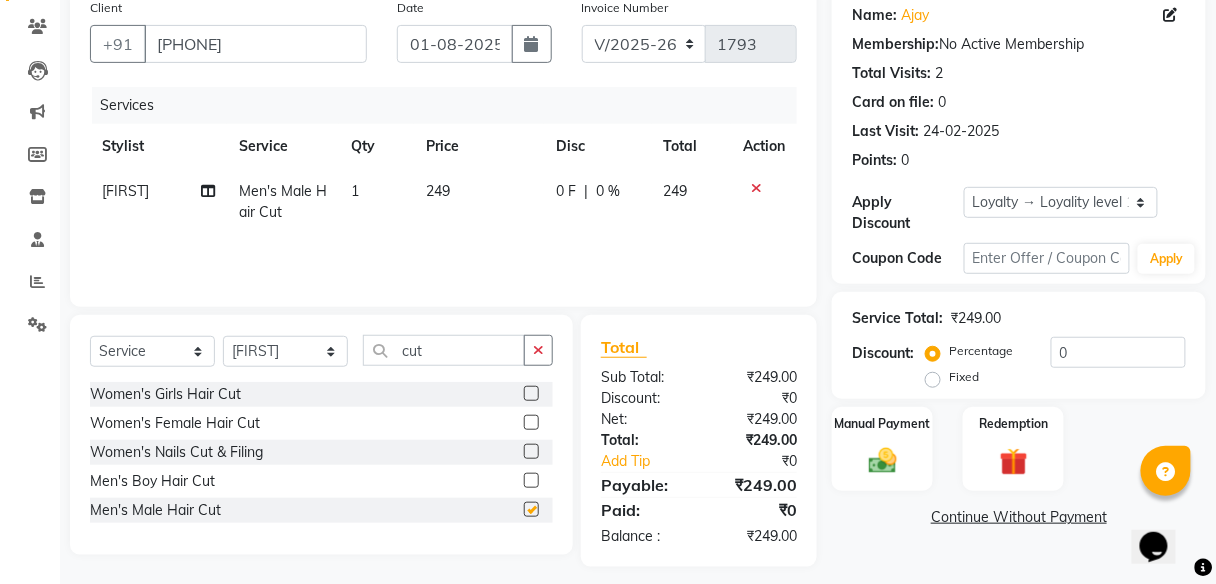 checkbox on "false" 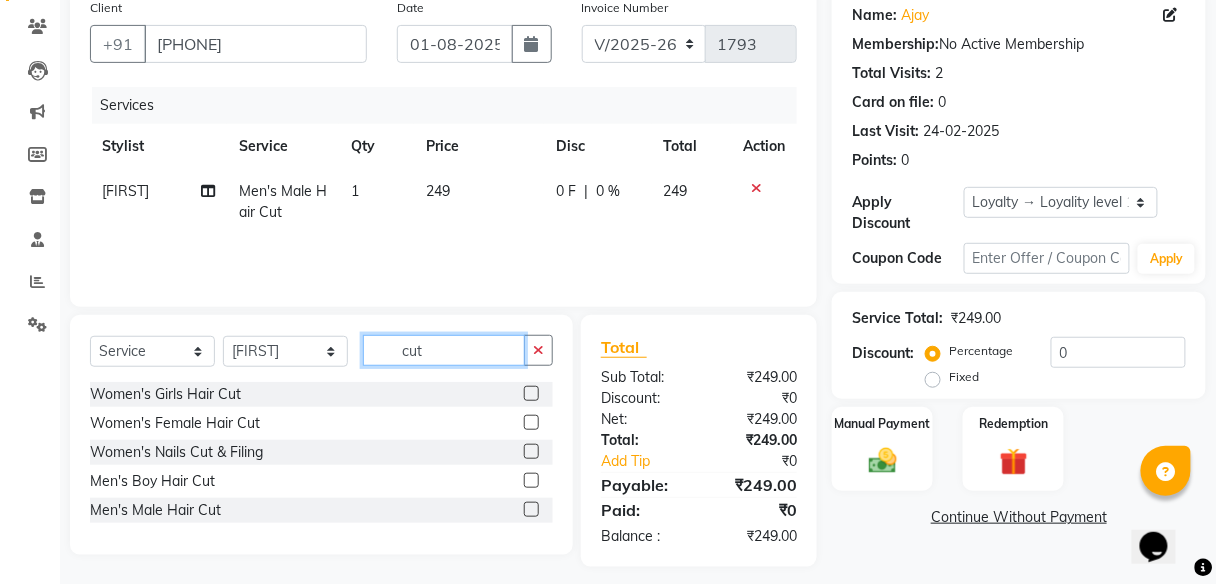 click on "cut" 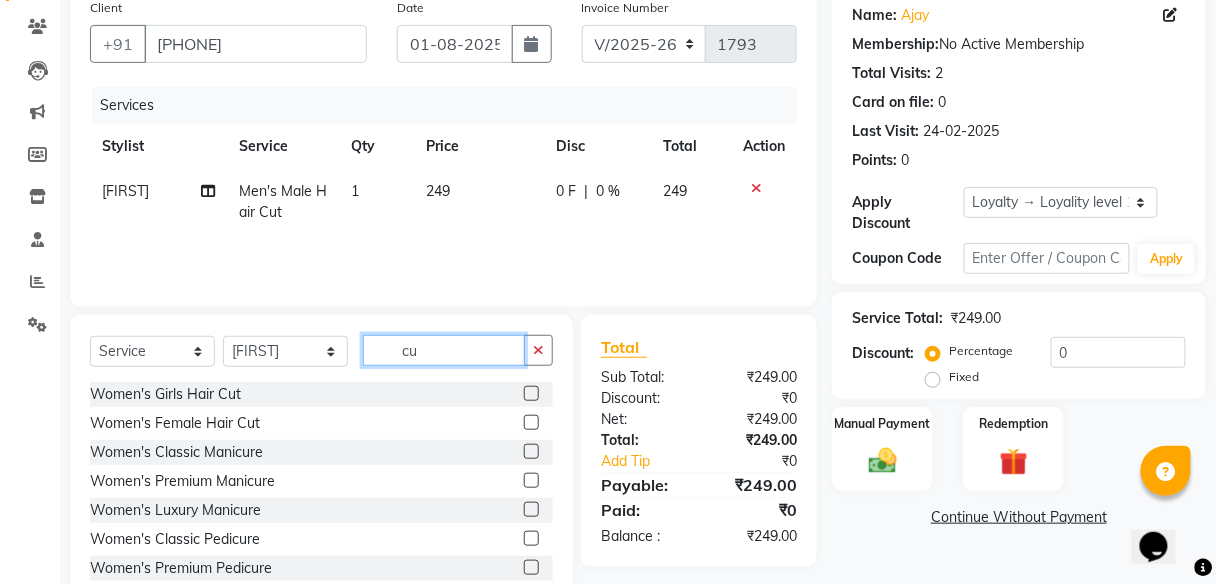 type on "c" 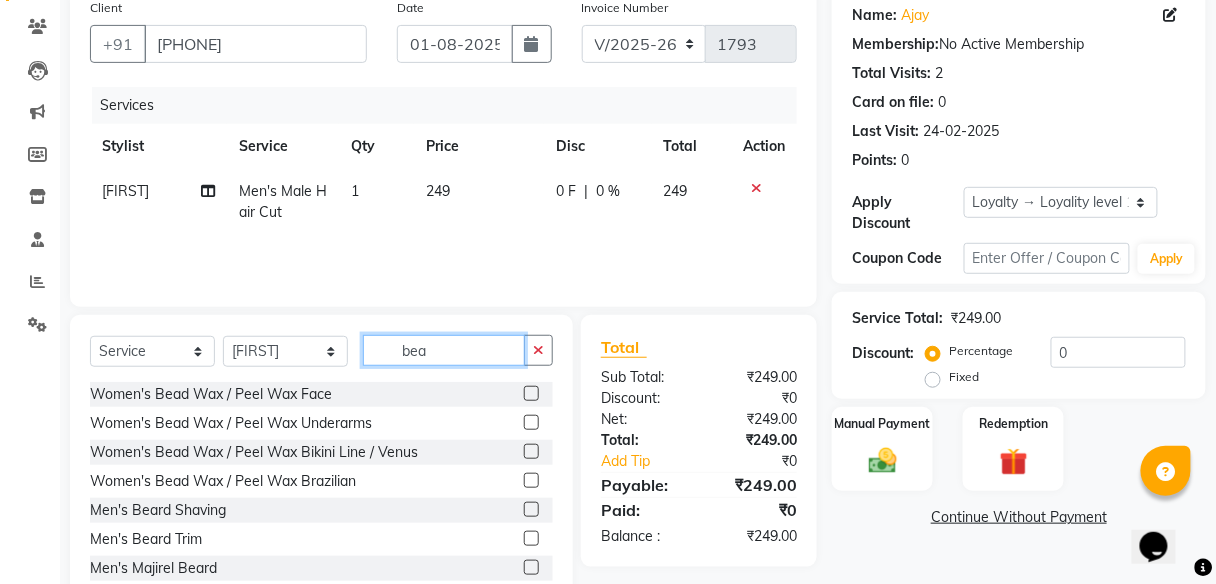 scroll, scrollTop: 216, scrollLeft: 0, axis: vertical 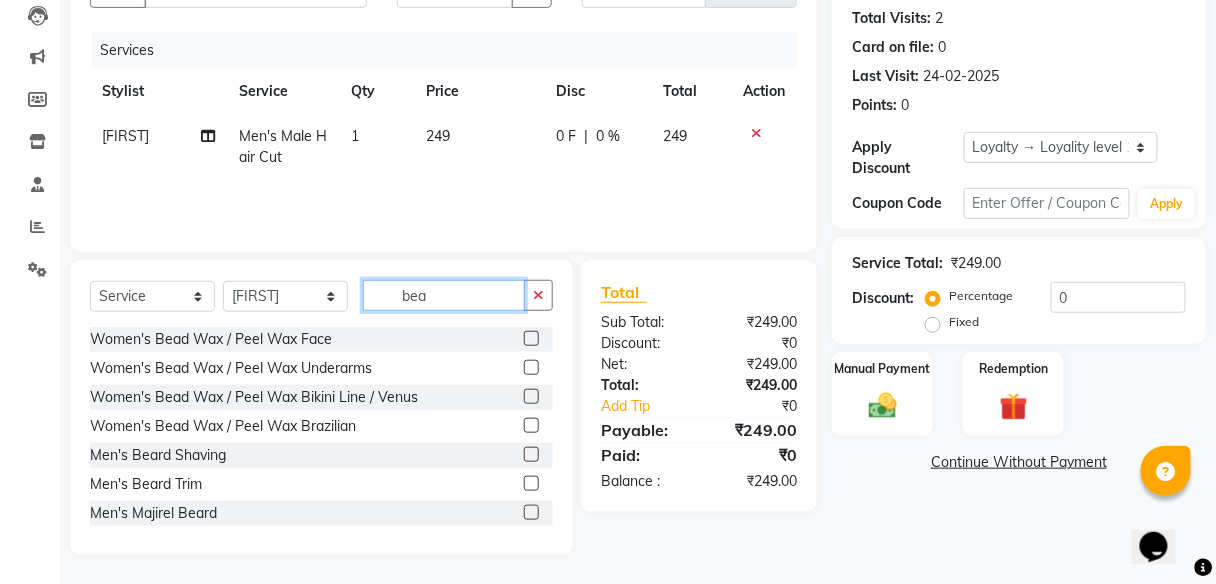 type on "bea" 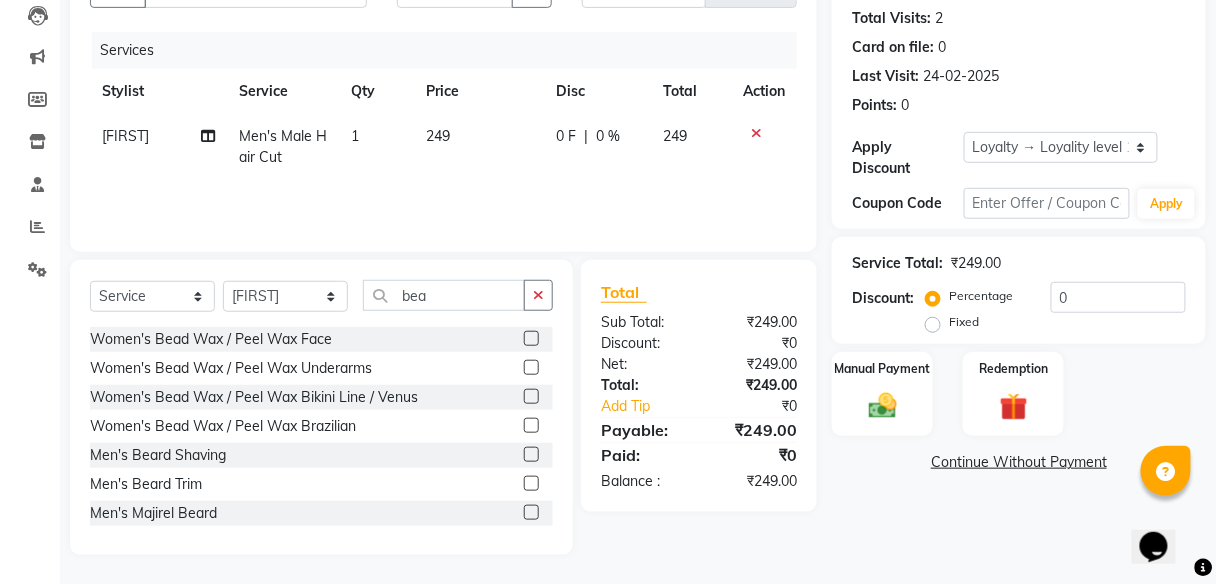 click 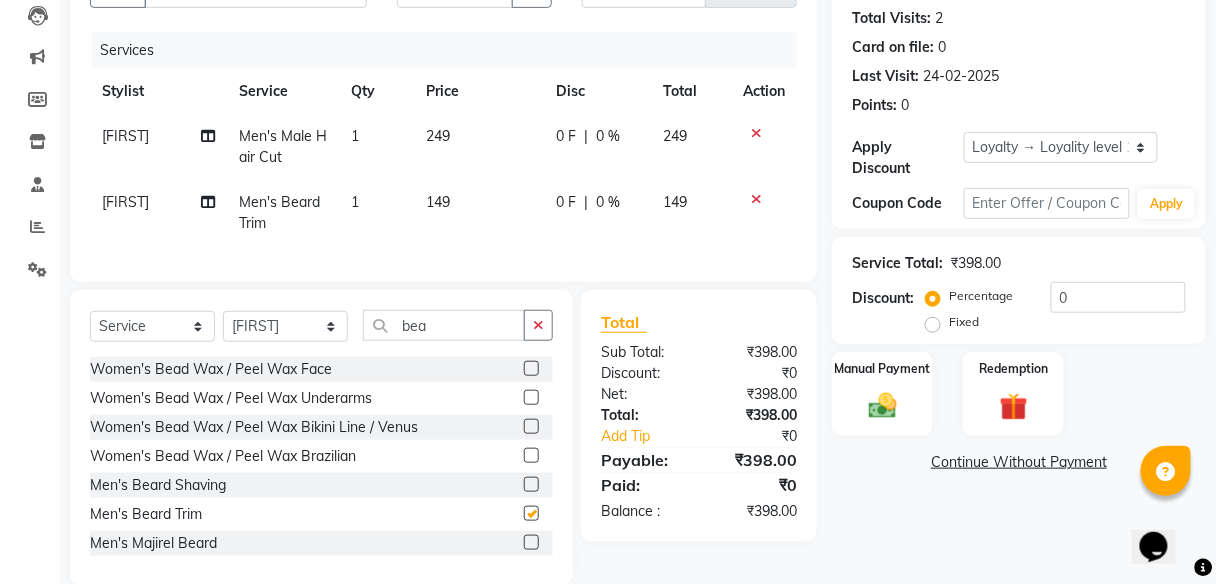 checkbox on "false" 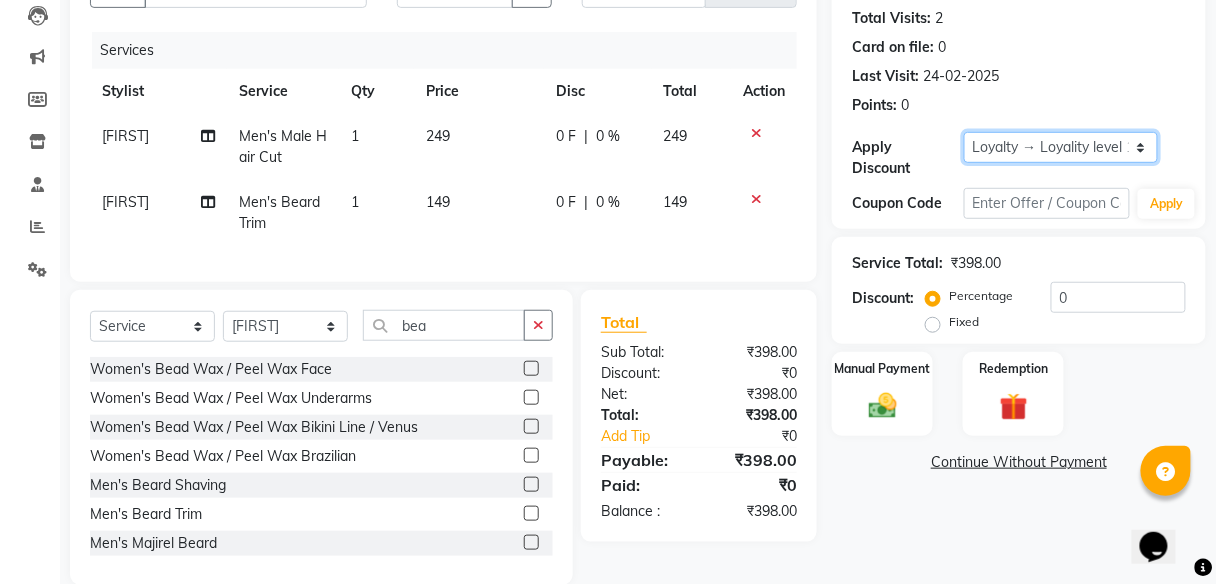 click on "Select  Loyalty → Loyality level 1" 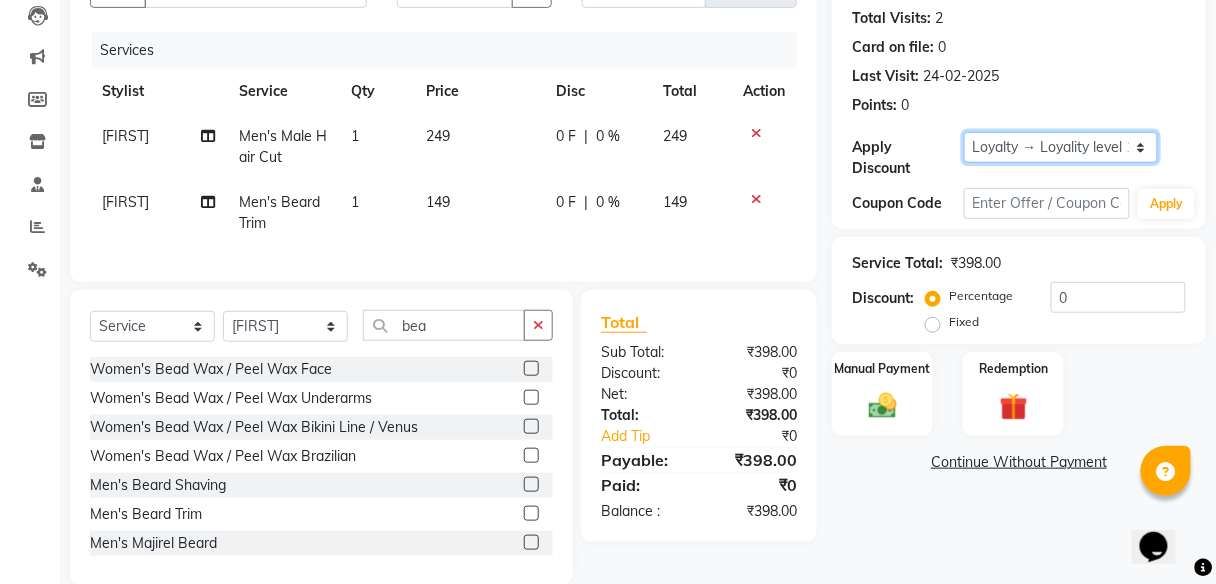 select on "0:" 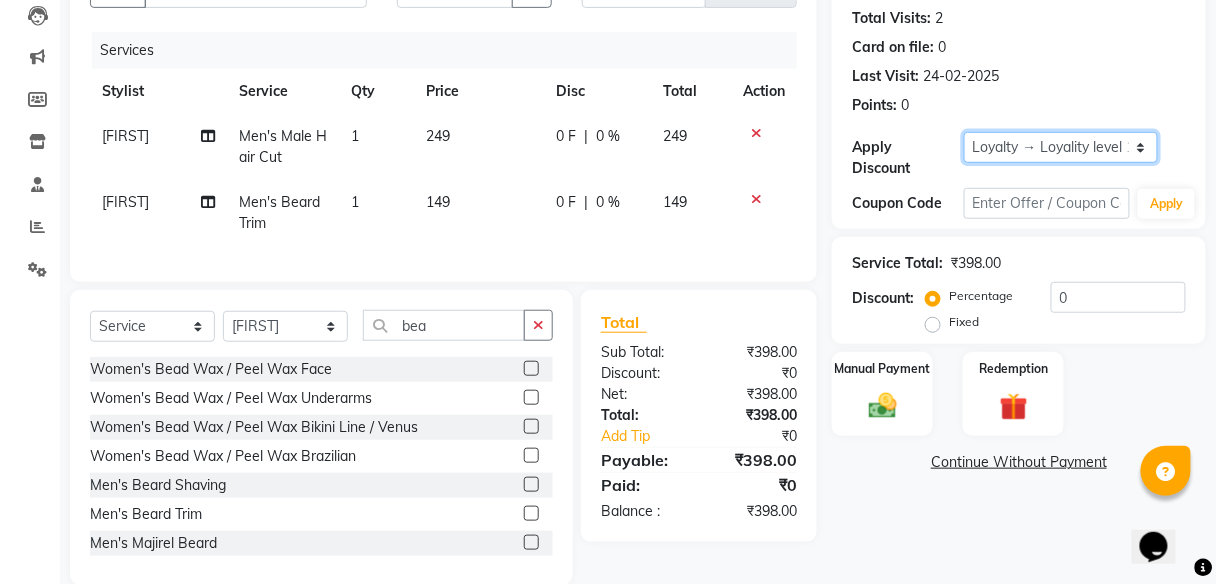 click on "Select  Loyalty → Loyality level 1" 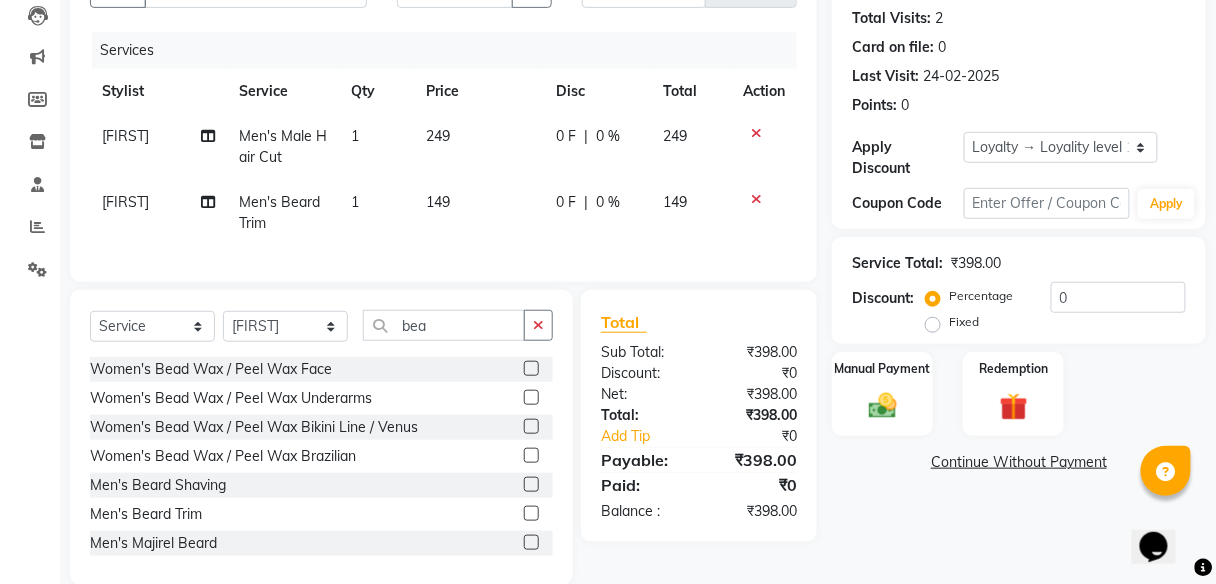 click on "0 F | 0 %" 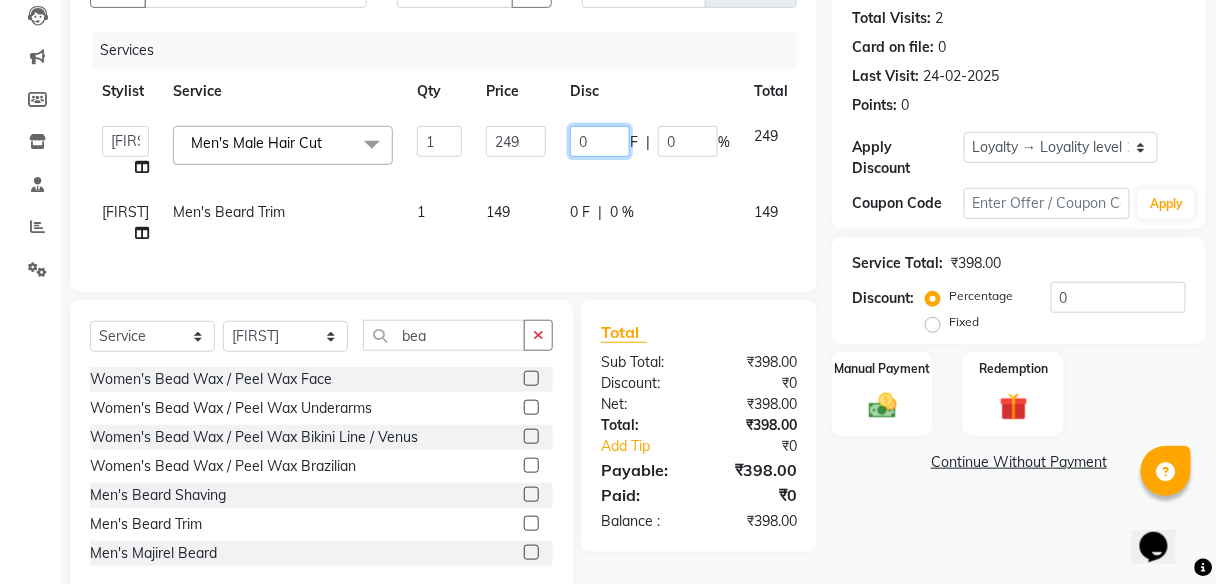 click on "0" 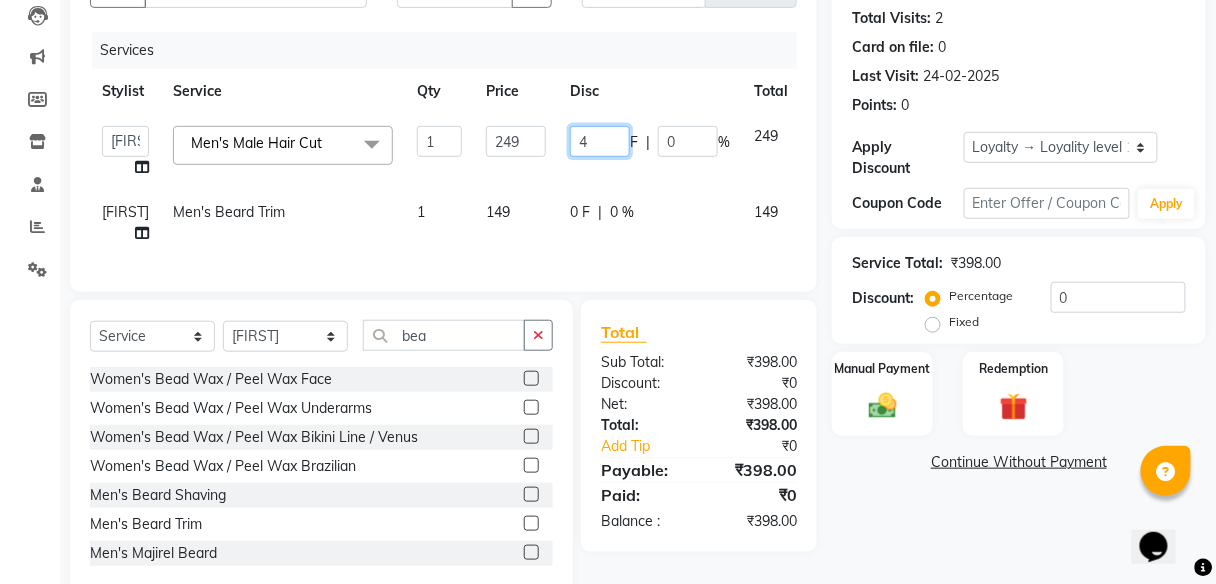 type on "48" 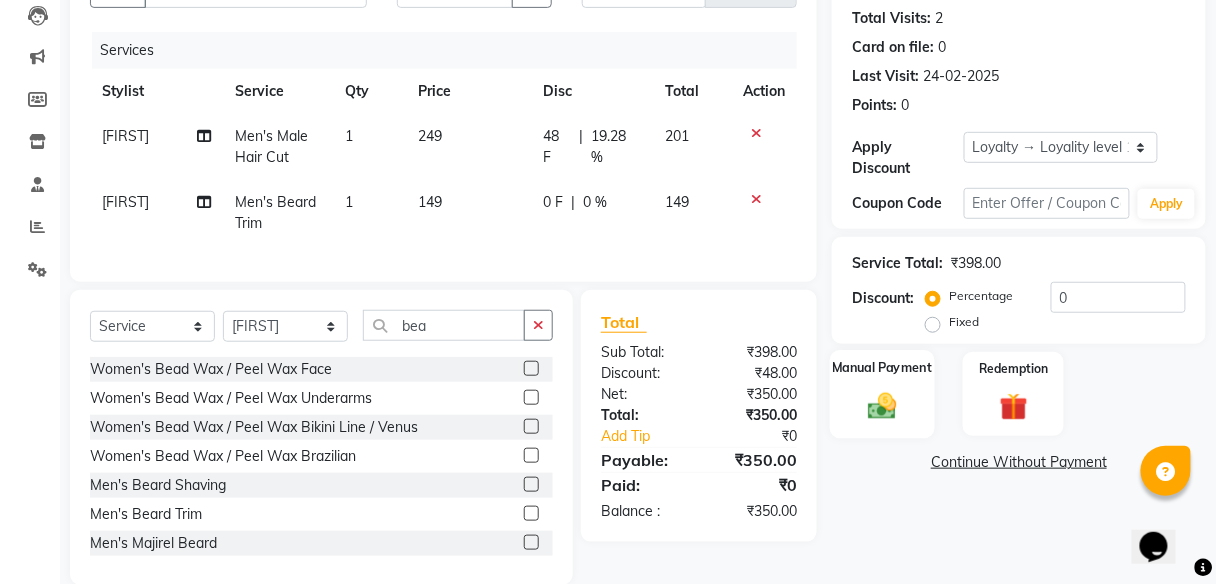 click on "Manual Payment" 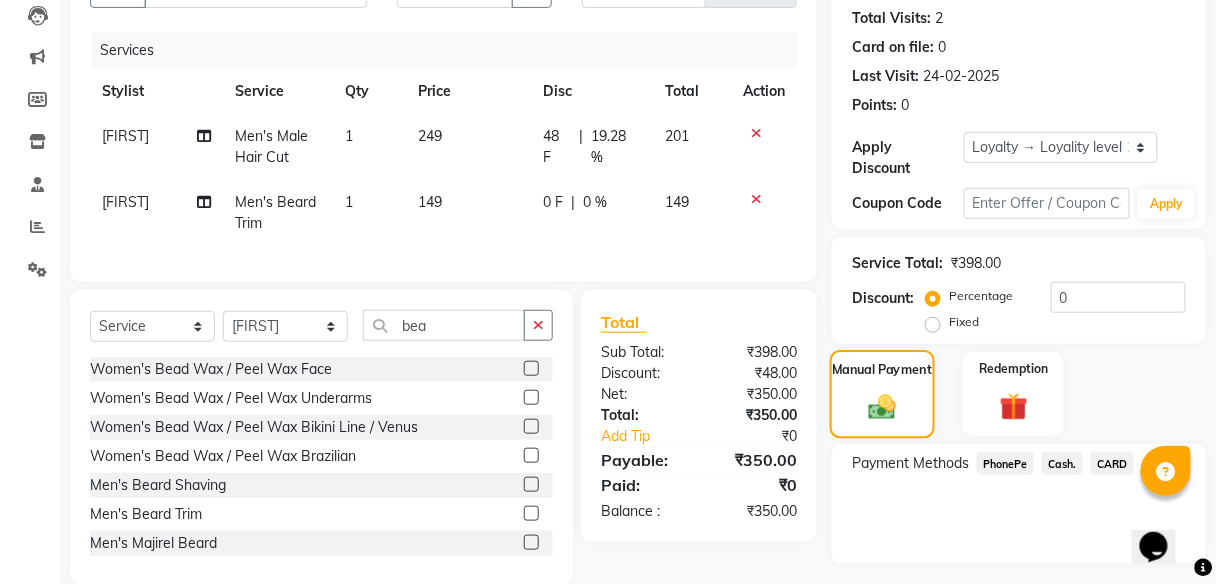 scroll, scrollTop: 267, scrollLeft: 0, axis: vertical 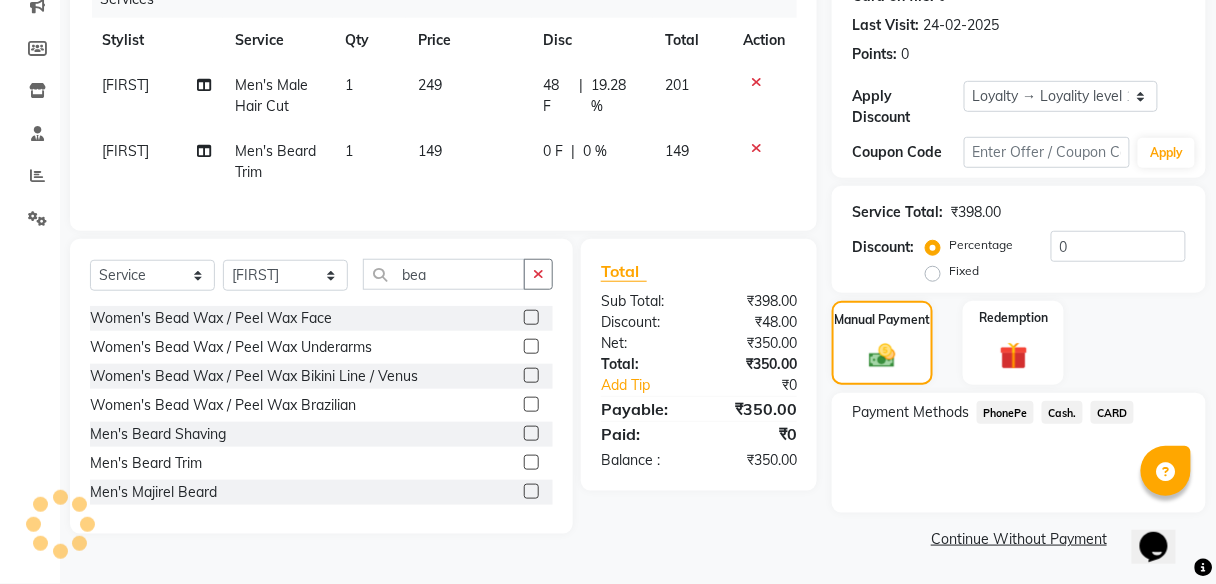 click on "PhonePe" 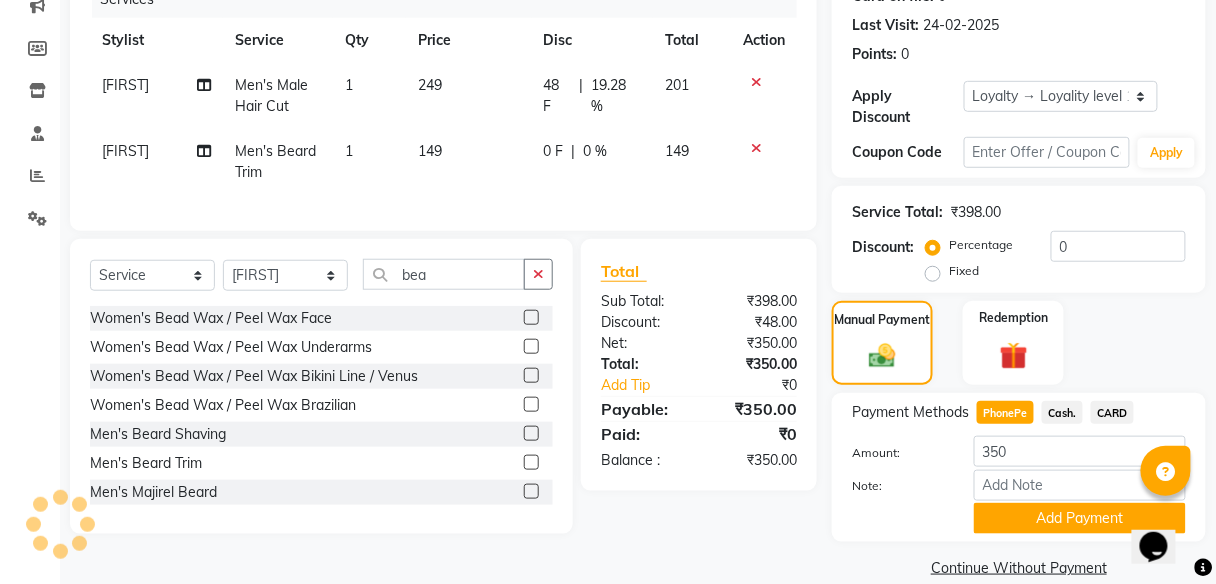 scroll, scrollTop: 295, scrollLeft: 0, axis: vertical 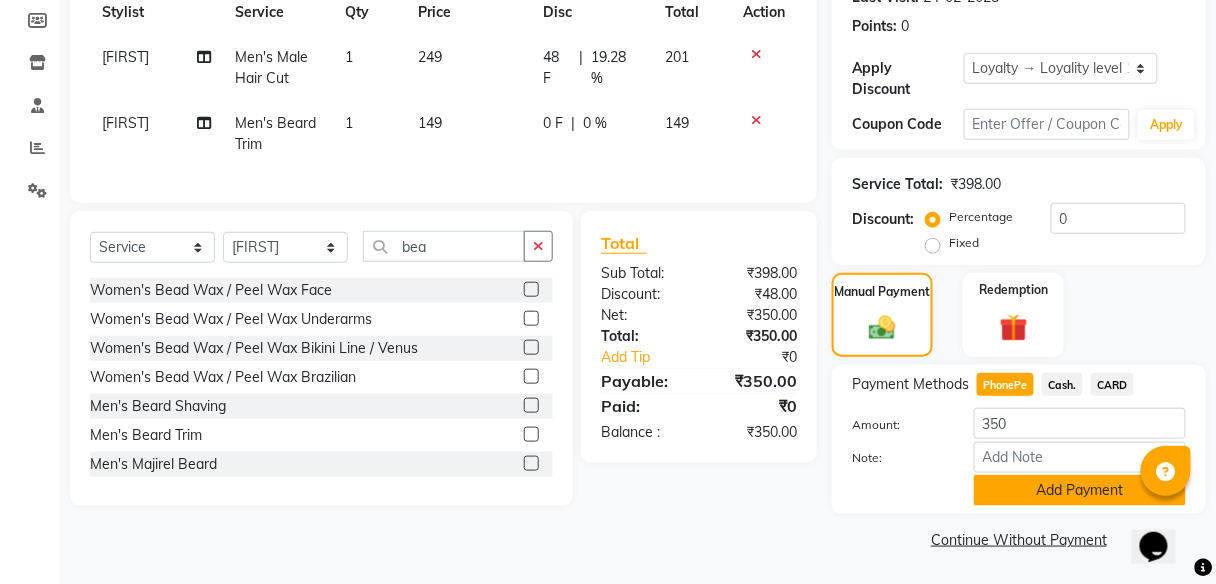 click on "Add Payment" 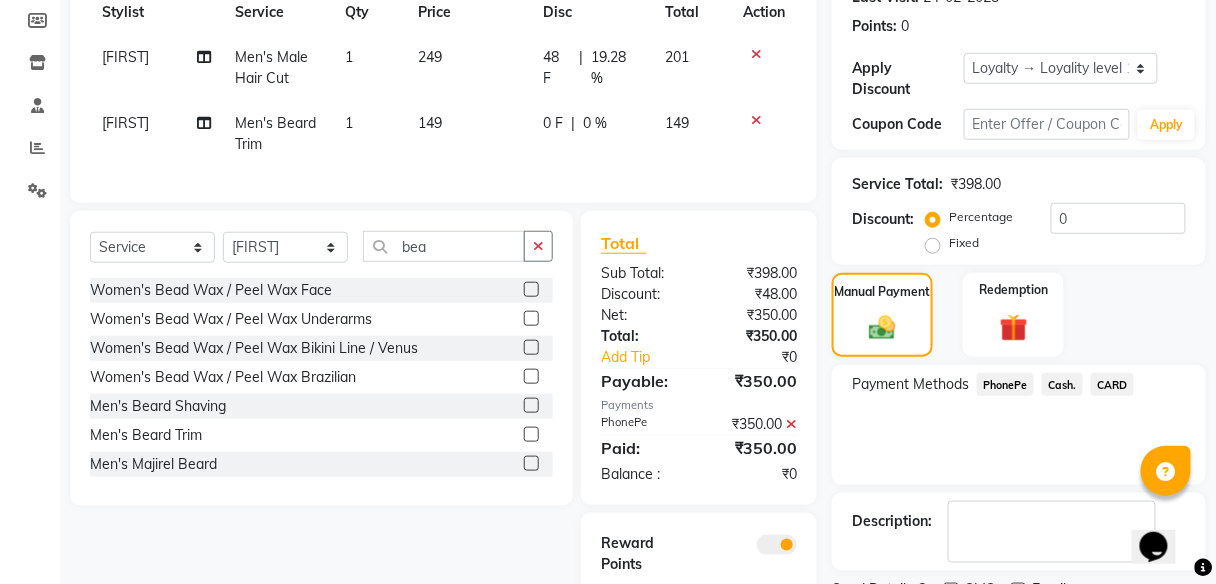 scroll, scrollTop: 396, scrollLeft: 0, axis: vertical 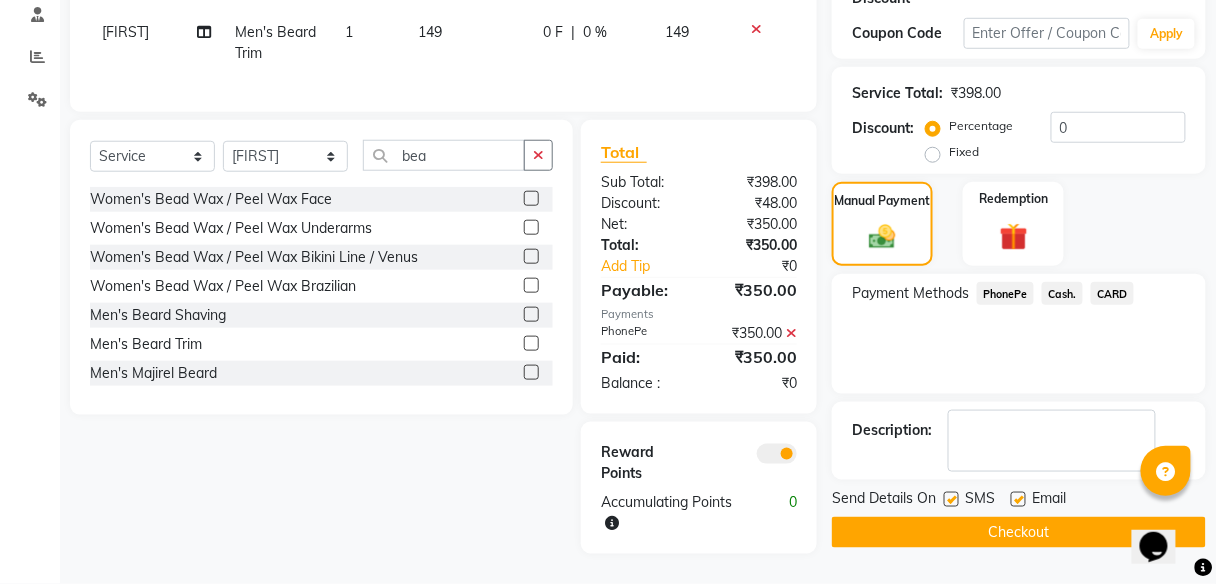 click on "Checkout" 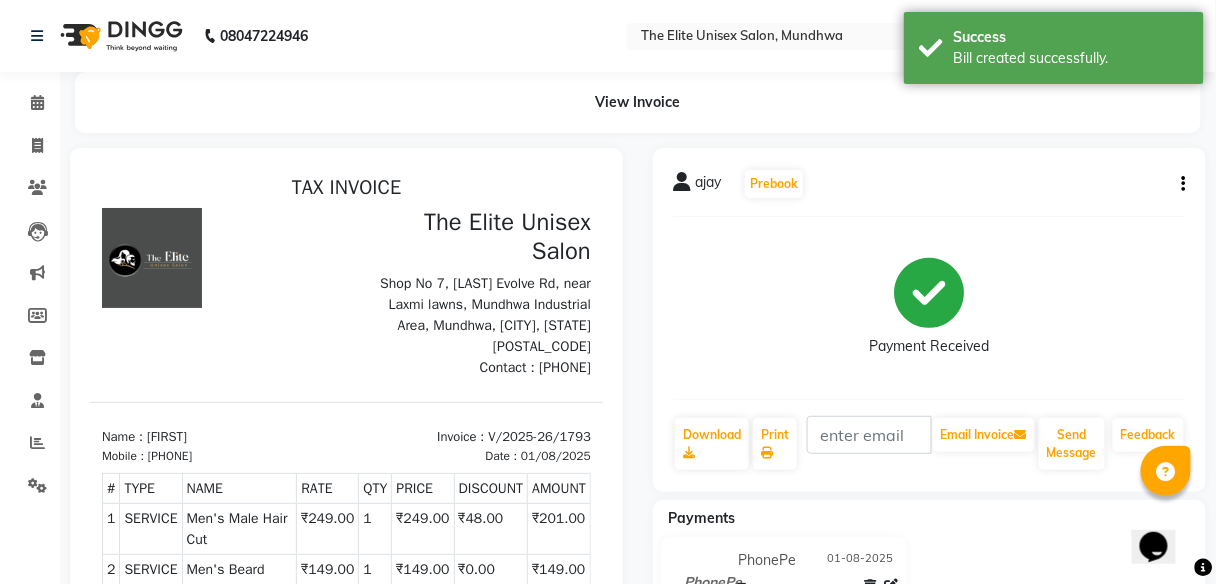 scroll, scrollTop: 0, scrollLeft: 0, axis: both 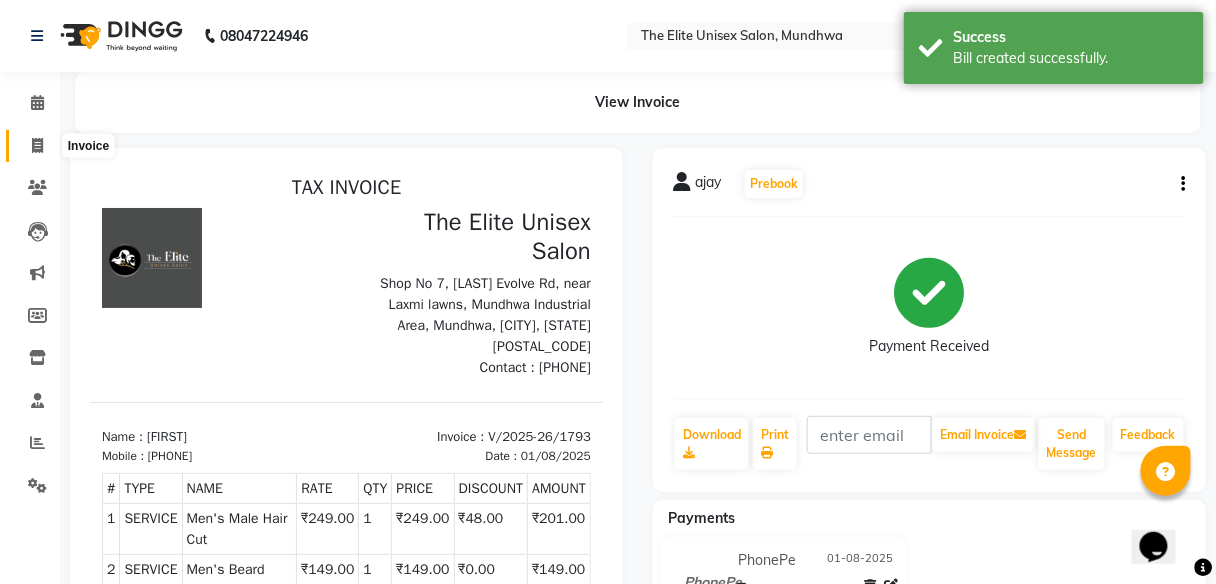 click 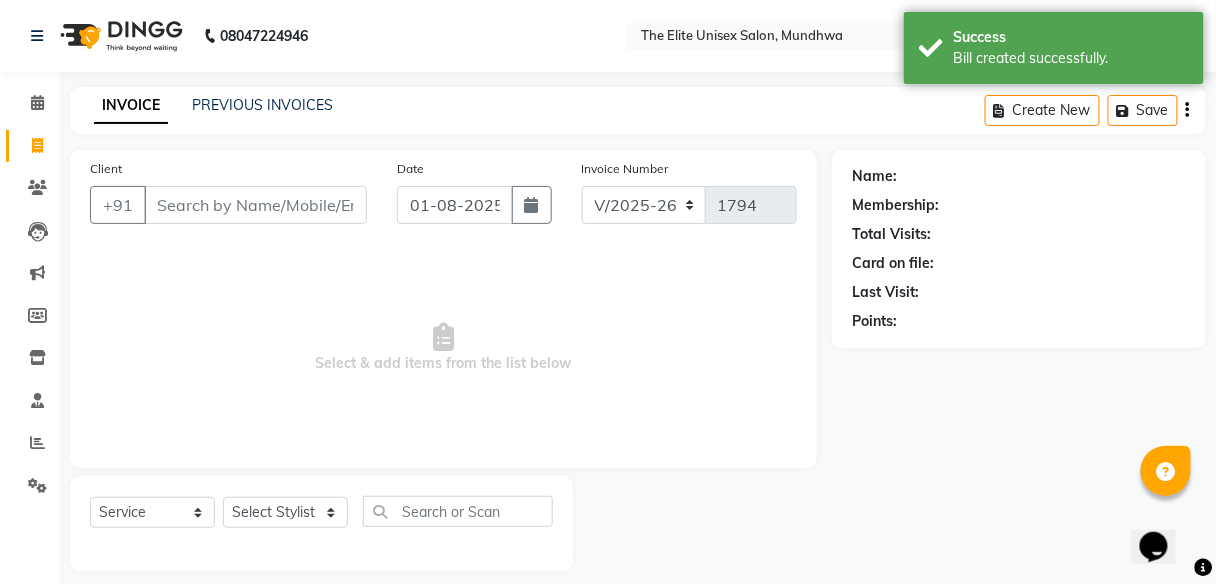 scroll, scrollTop: 16, scrollLeft: 0, axis: vertical 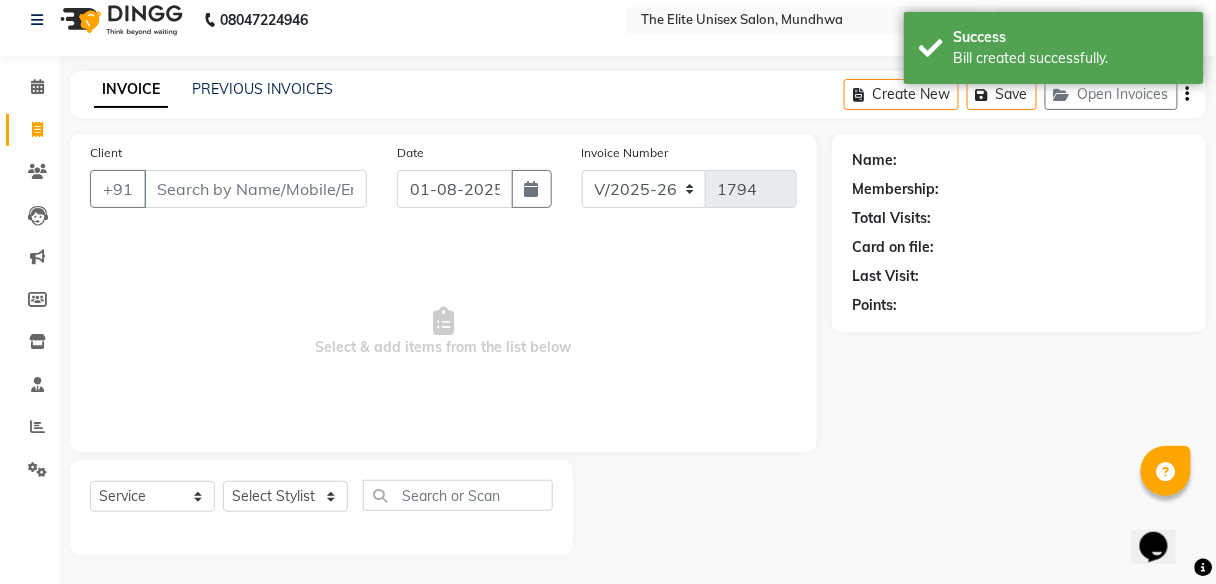 click on "Client" at bounding box center [255, 189] 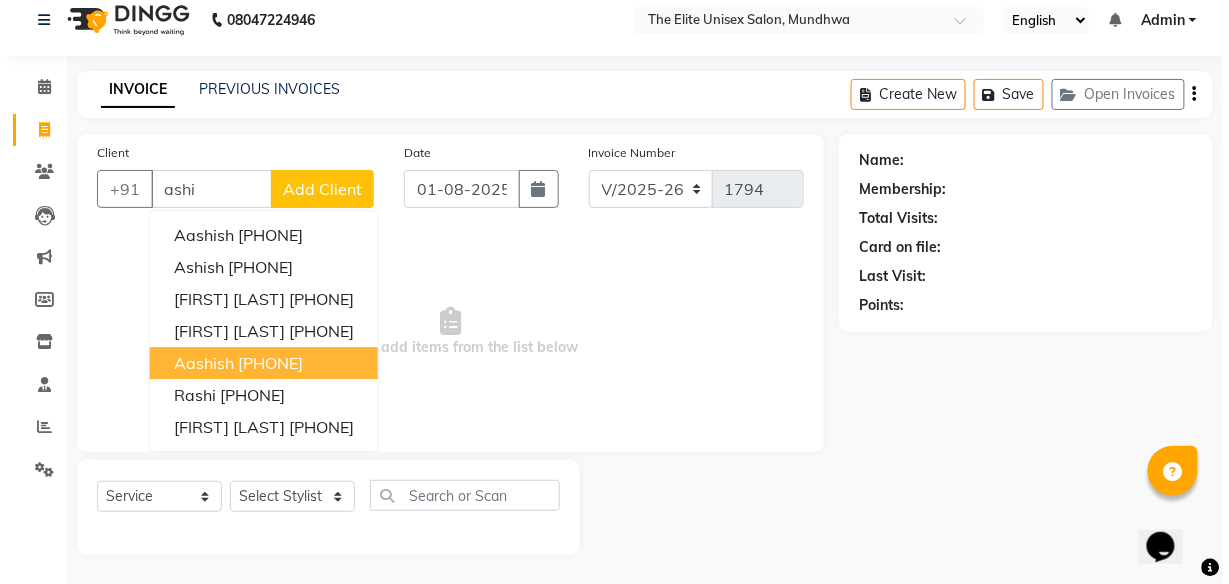 scroll, scrollTop: 0, scrollLeft: 0, axis: both 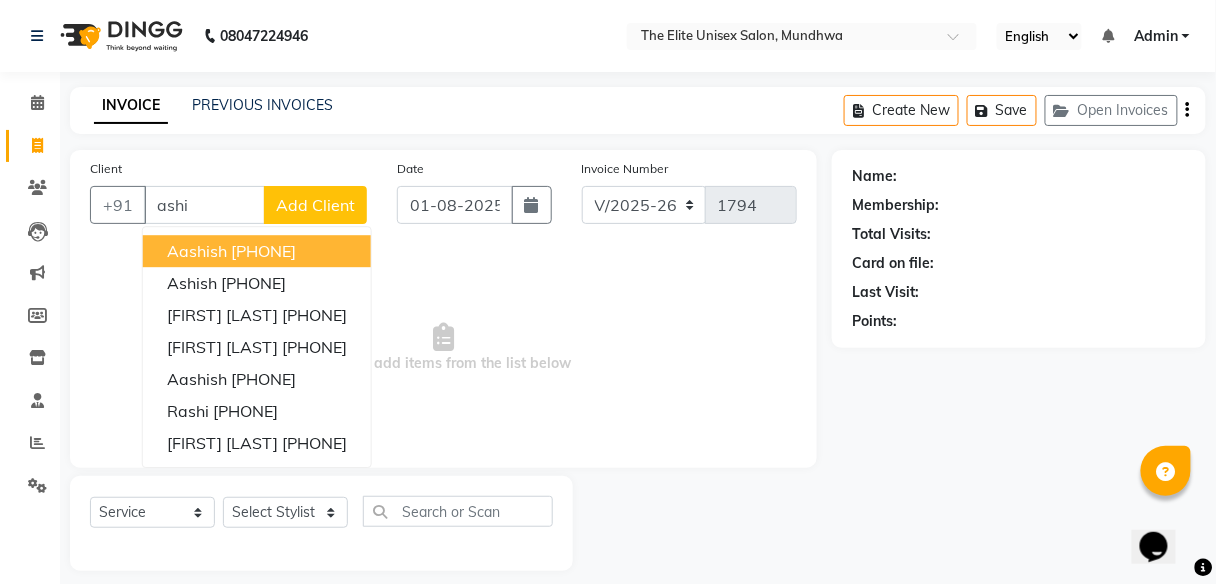 click on "ashi" at bounding box center [204, 205] 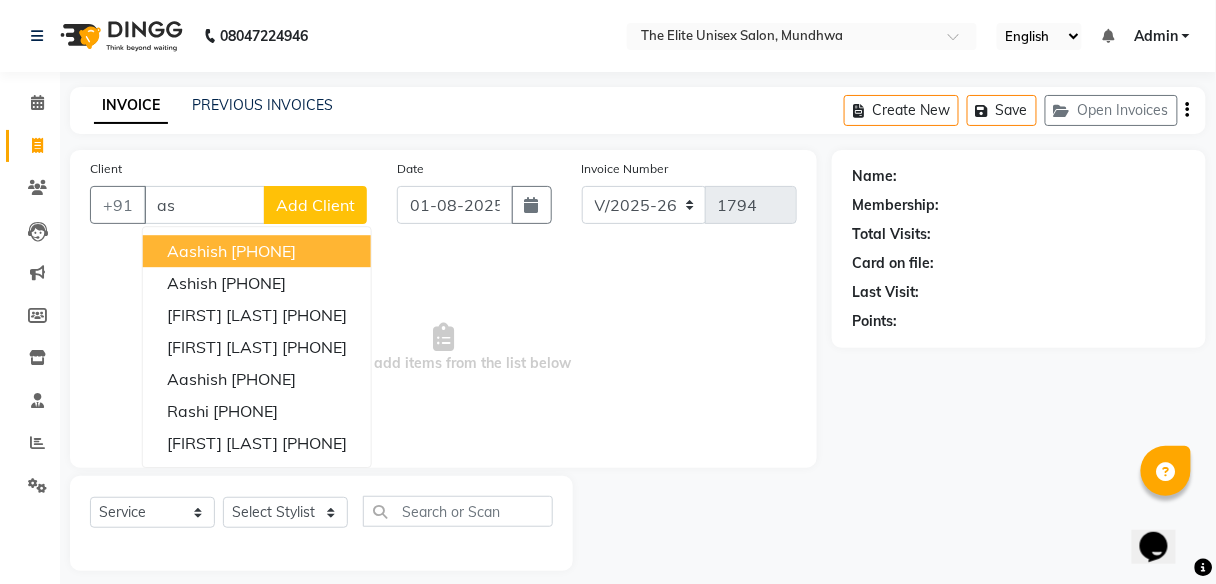 type on "a" 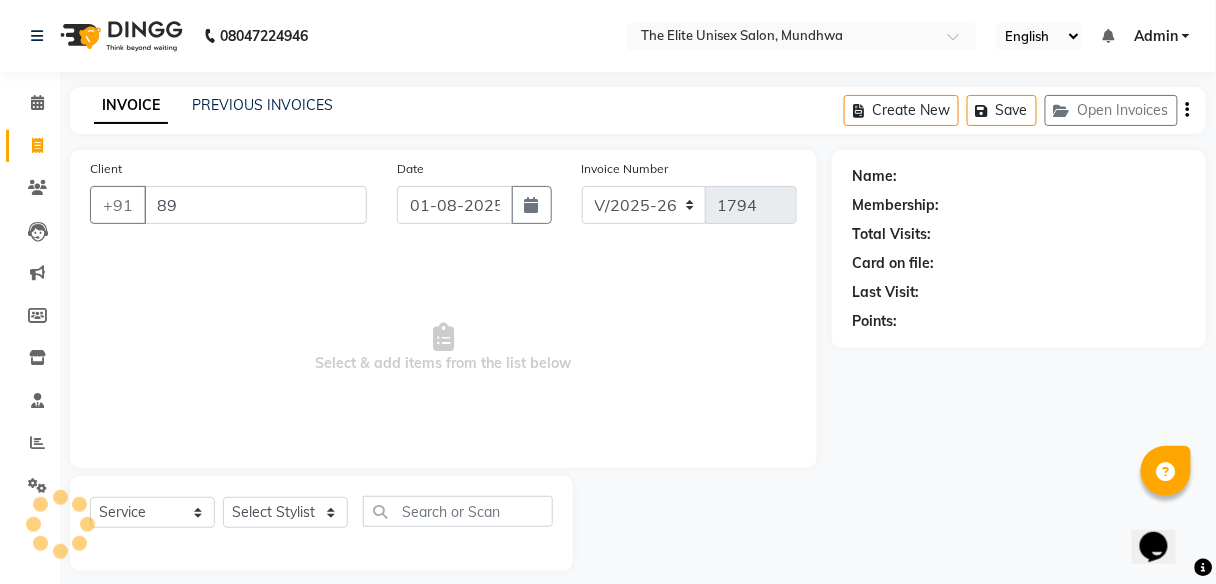 type on "8" 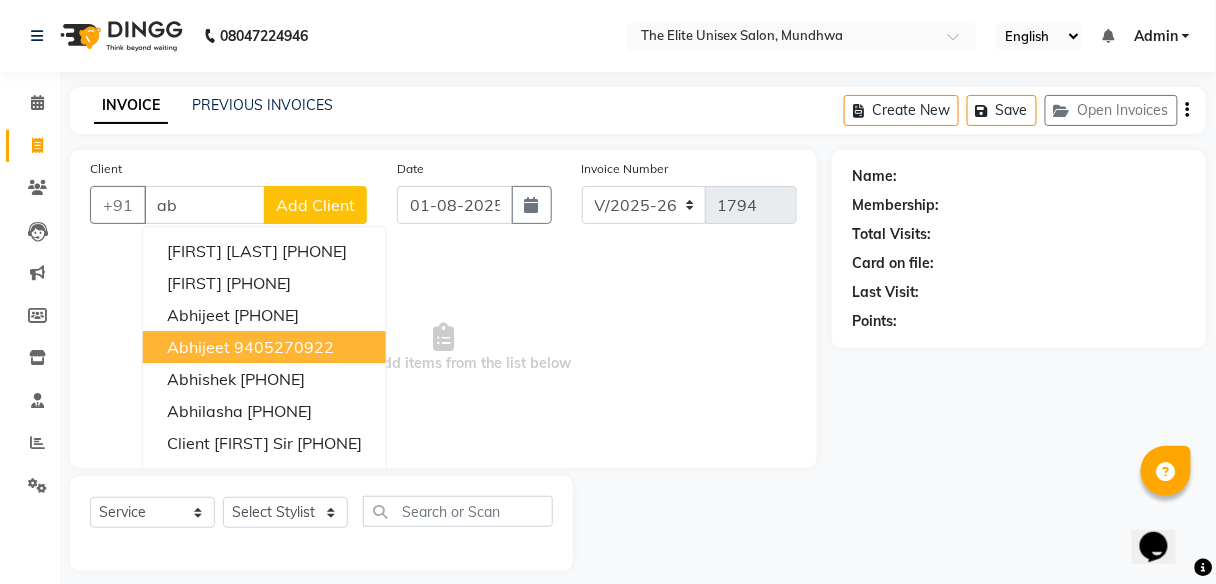 type on "a" 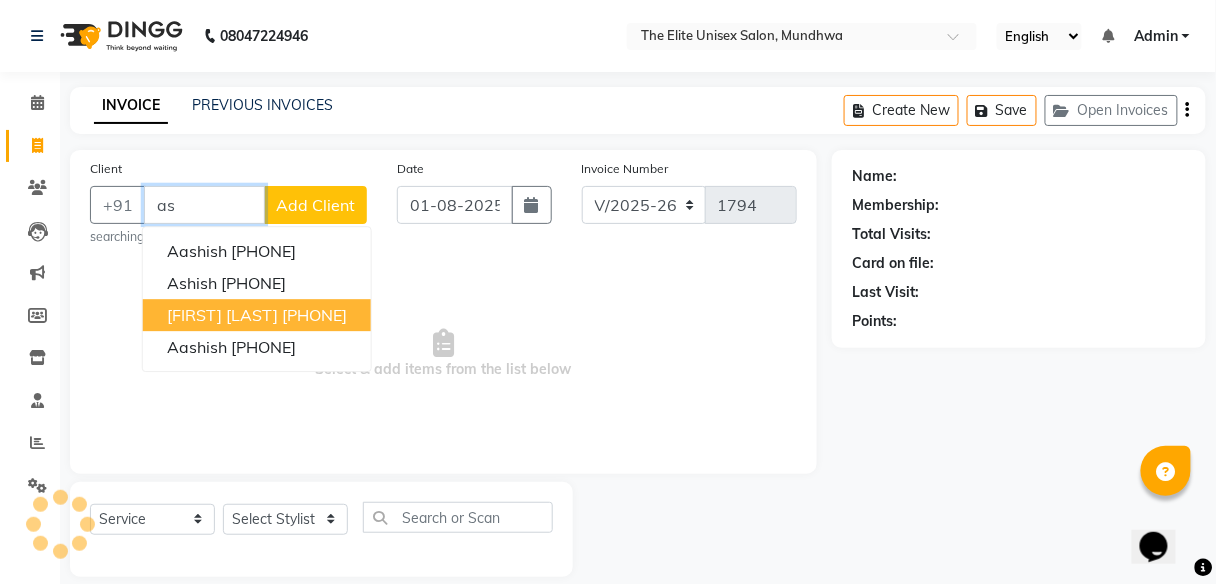type on "a" 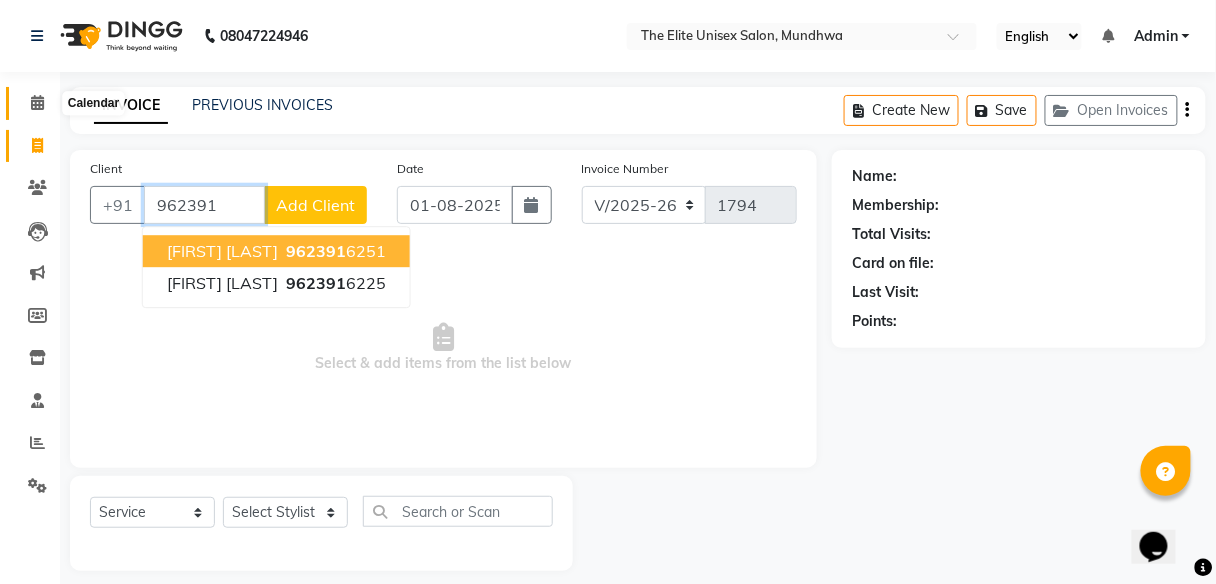 type on "962391" 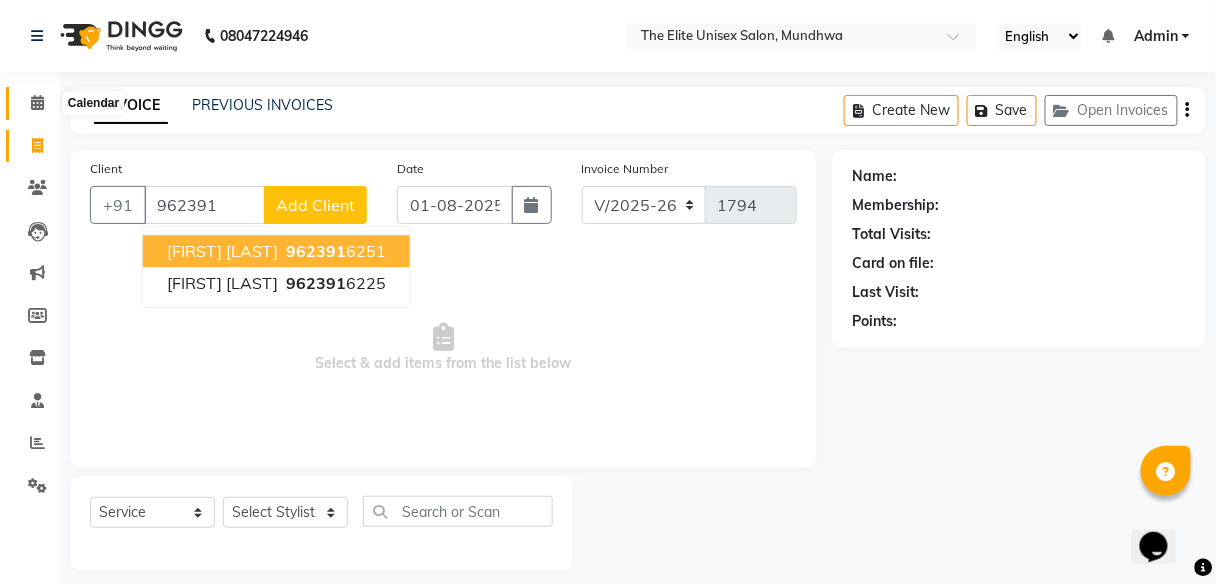 click 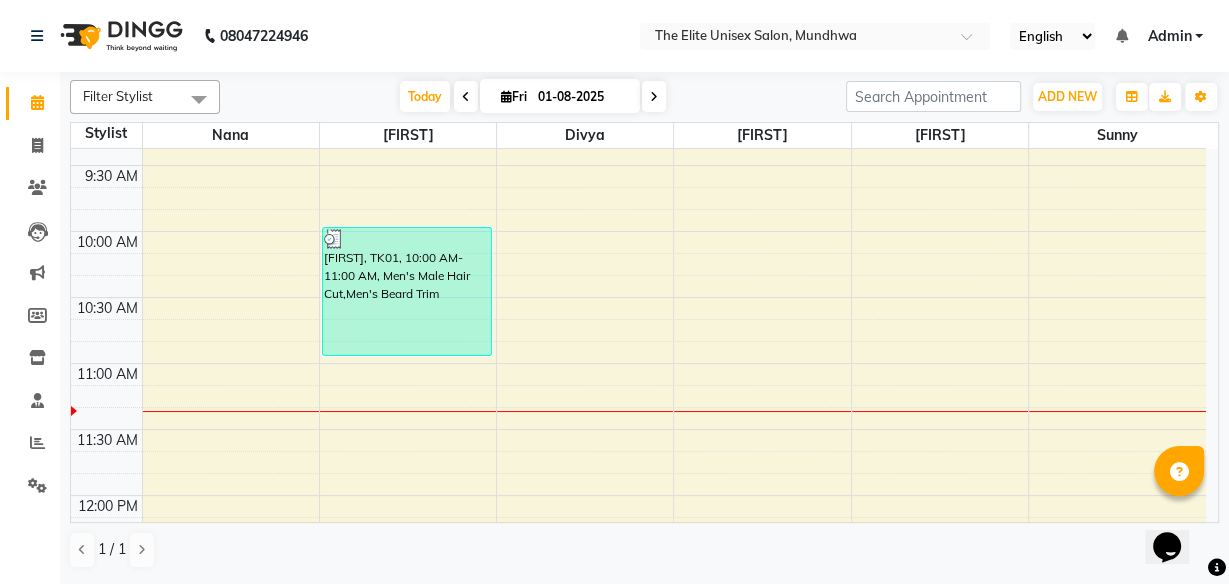 scroll, scrollTop: 98, scrollLeft: 0, axis: vertical 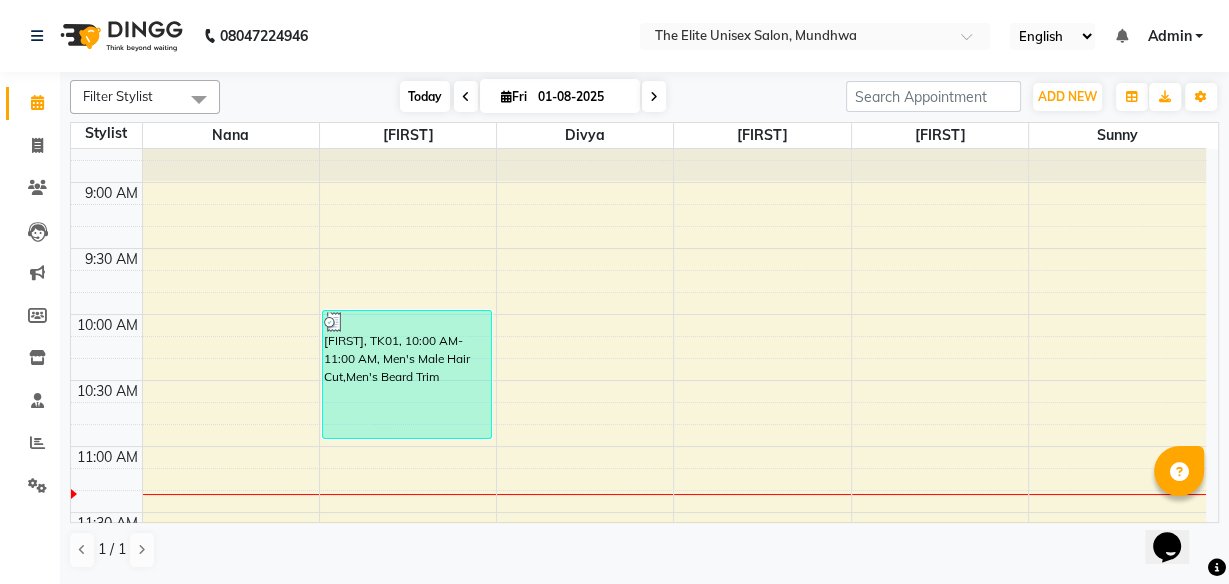 click on "Today" at bounding box center [425, 96] 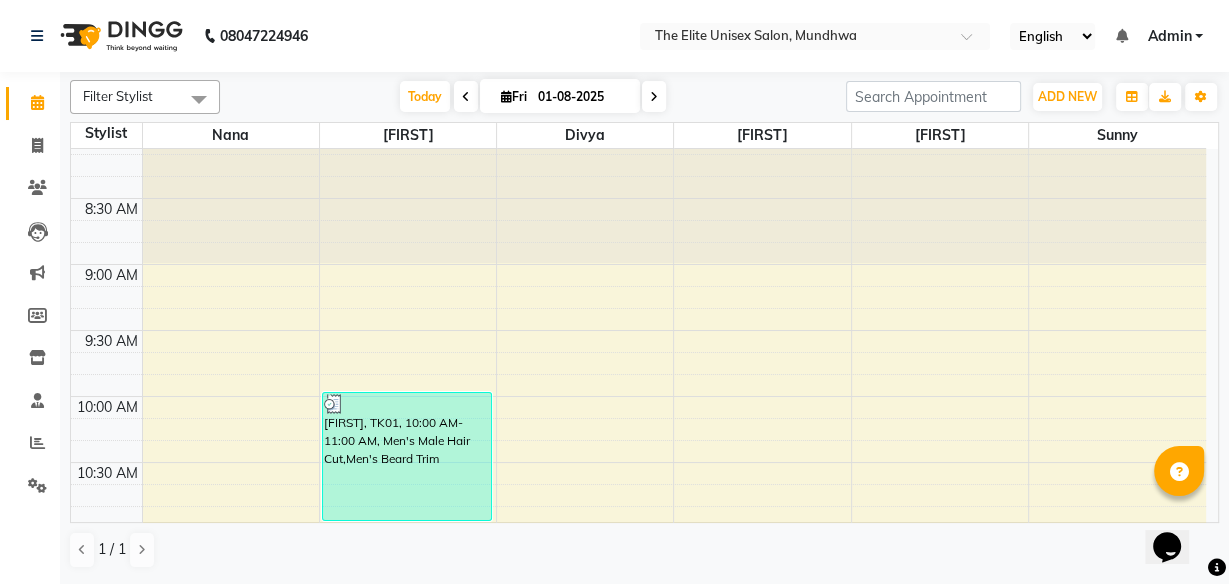 scroll, scrollTop: 14, scrollLeft: 0, axis: vertical 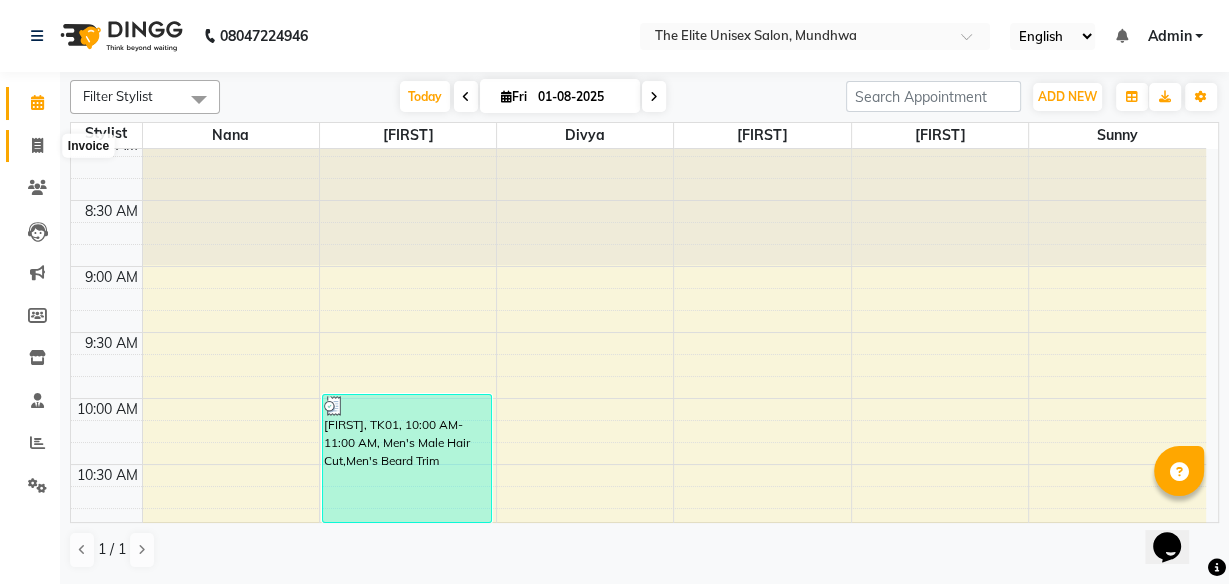 click 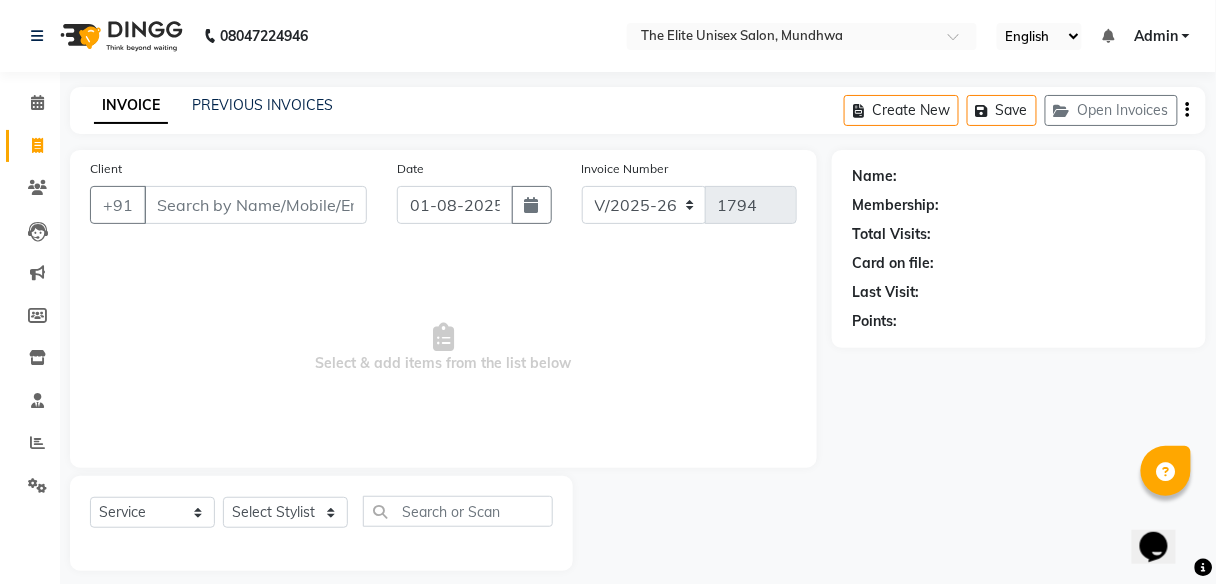 click on "Client" at bounding box center (255, 205) 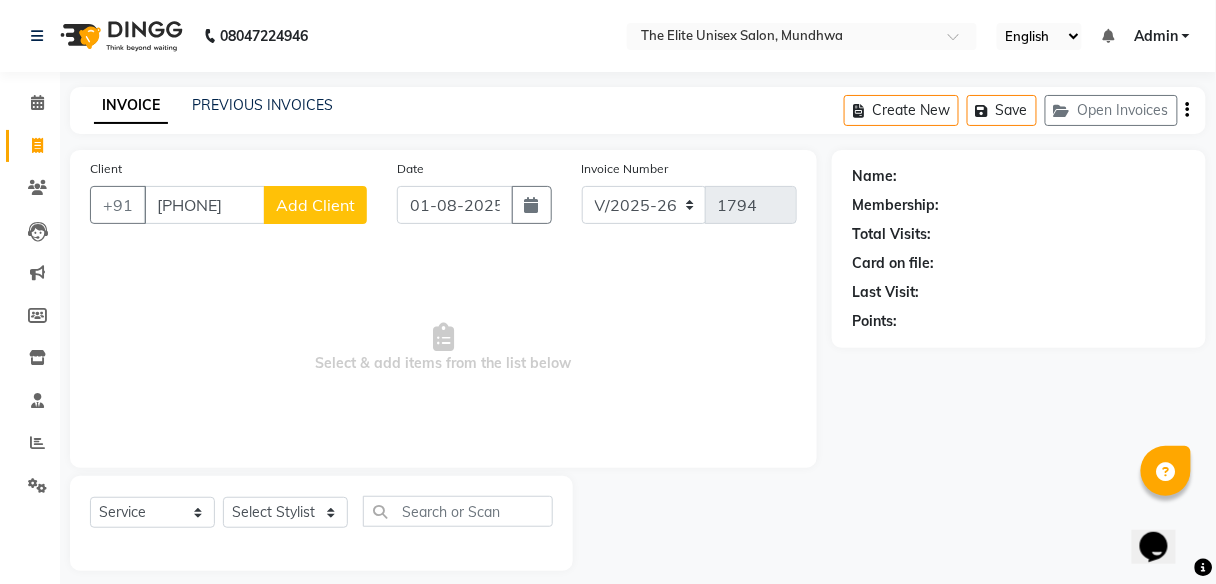 type on "[PHONE]" 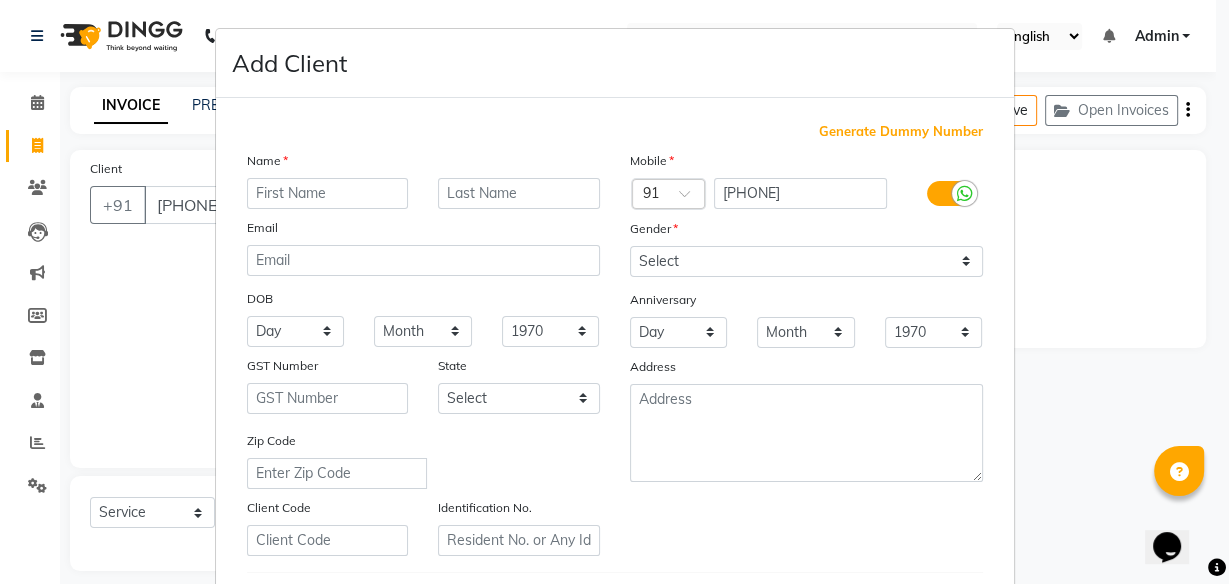 click at bounding box center [328, 193] 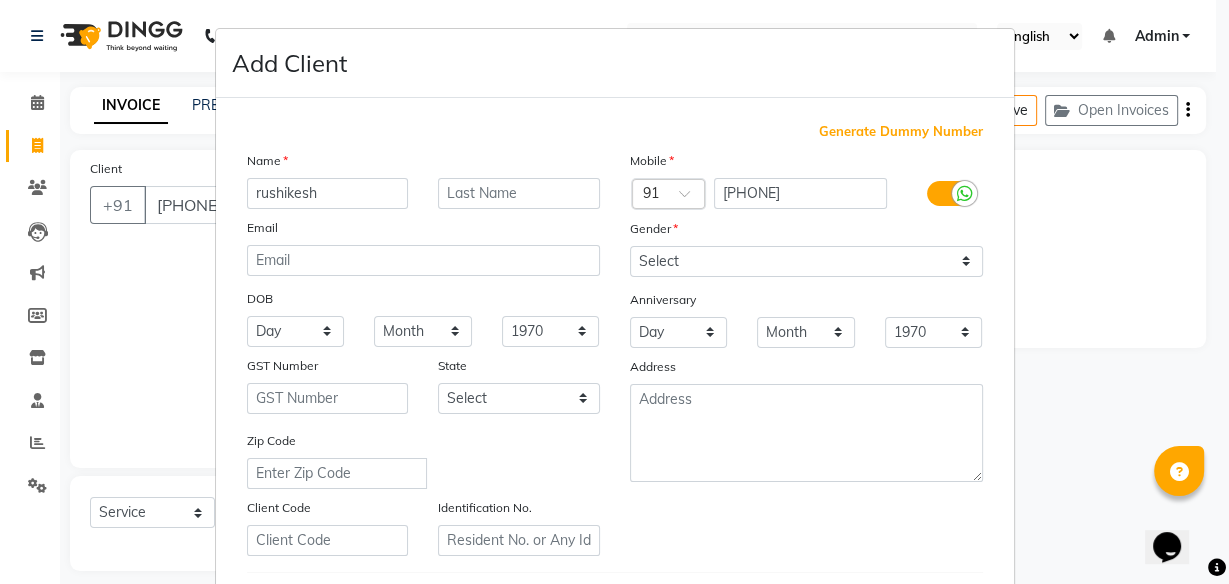 type on "rushikesh" 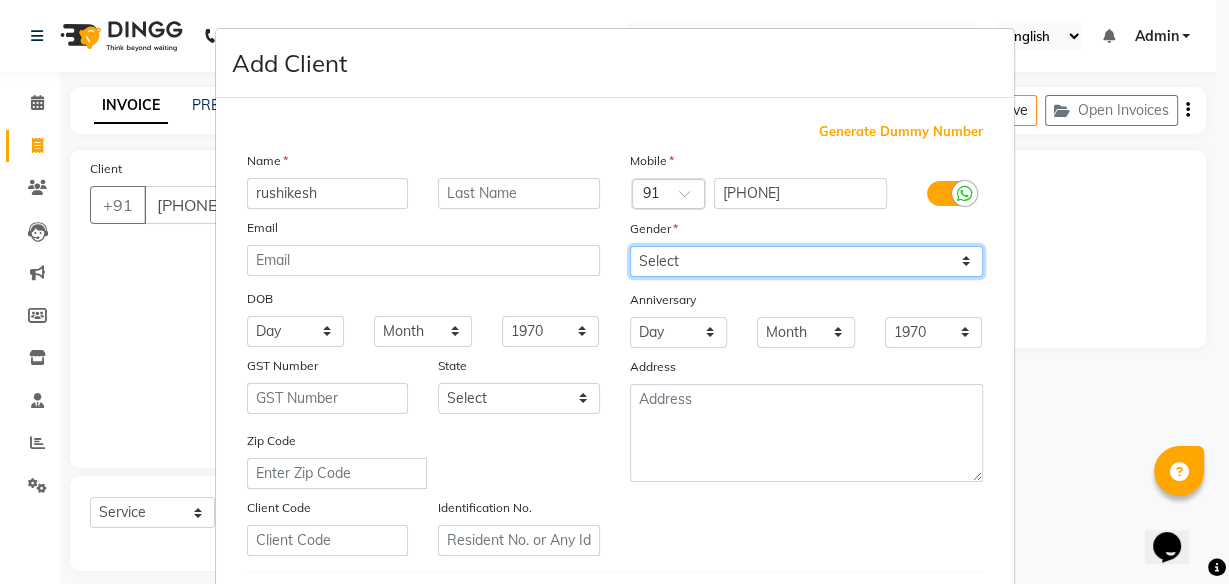 click on "Select Male Female Other Prefer Not To Say" at bounding box center (806, 261) 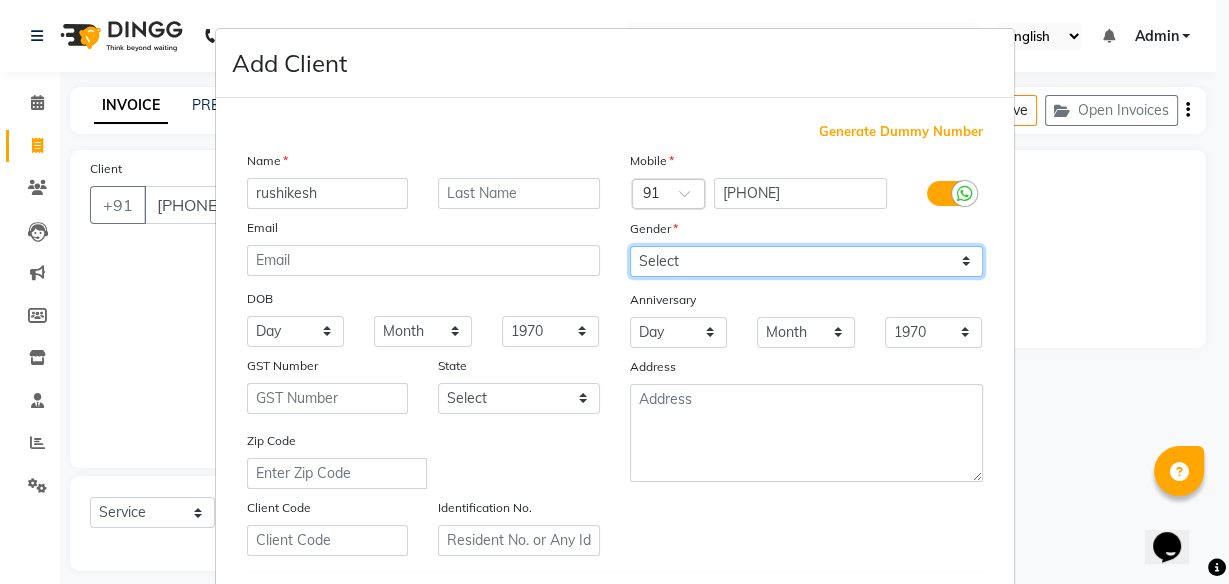 select on "male" 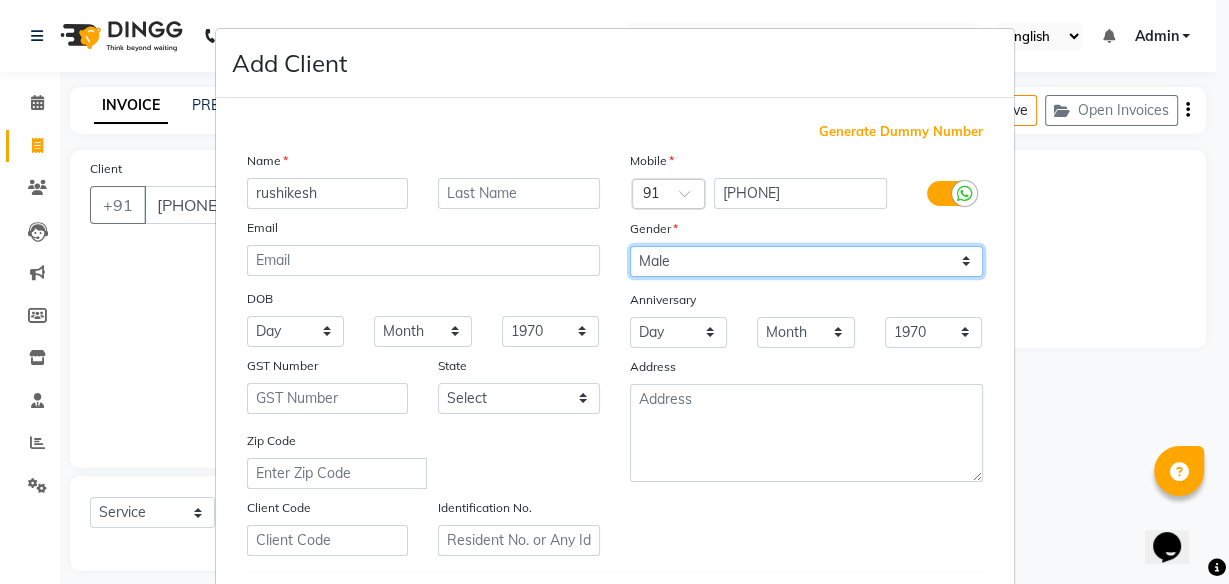 click on "Select Male Female Other Prefer Not To Say" at bounding box center [806, 261] 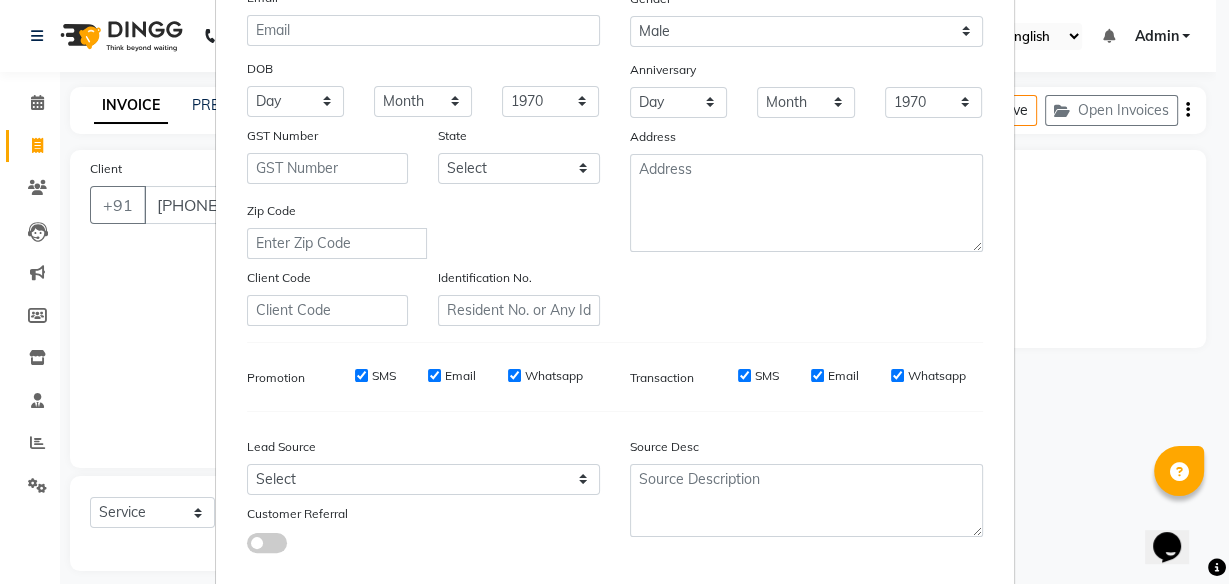 click on "Source Desc" at bounding box center (806, 450) 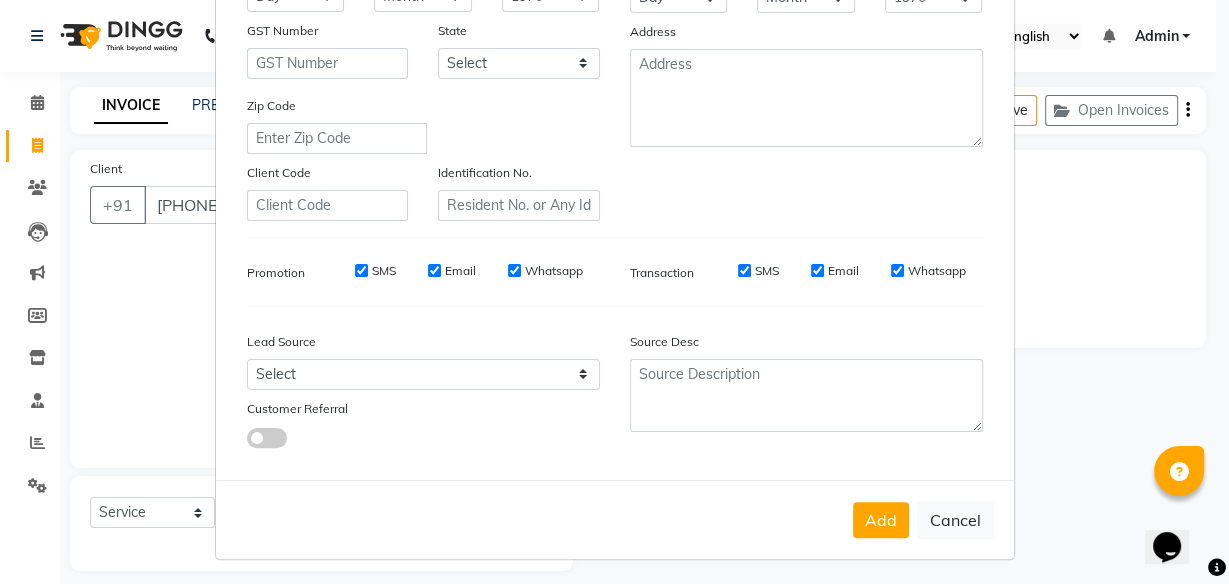 scroll, scrollTop: 334, scrollLeft: 0, axis: vertical 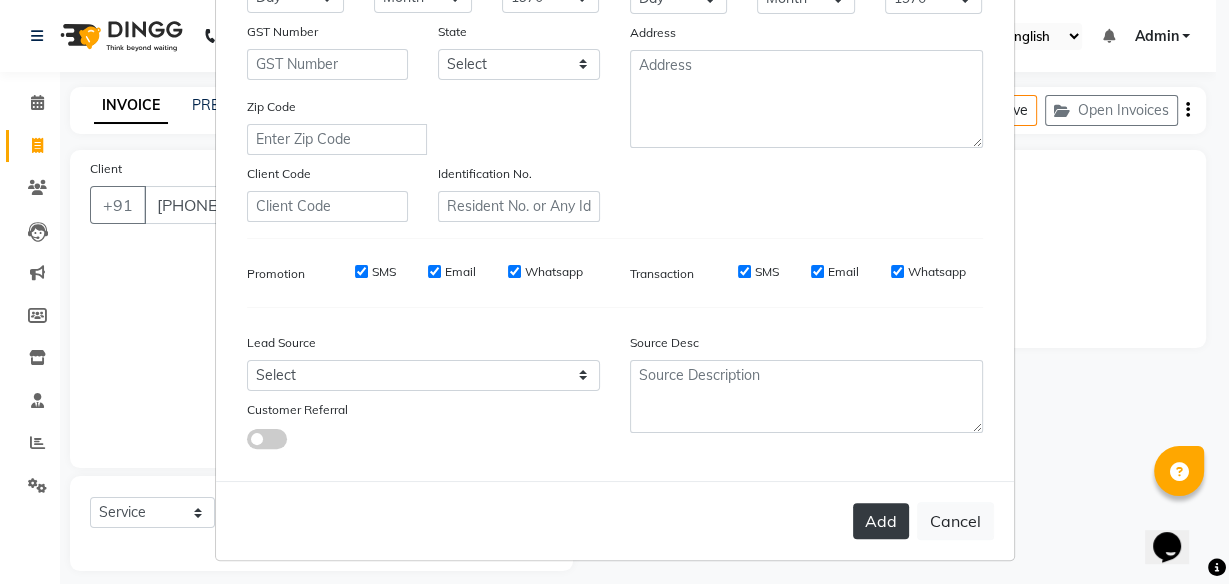 click on "Add" at bounding box center (881, 521) 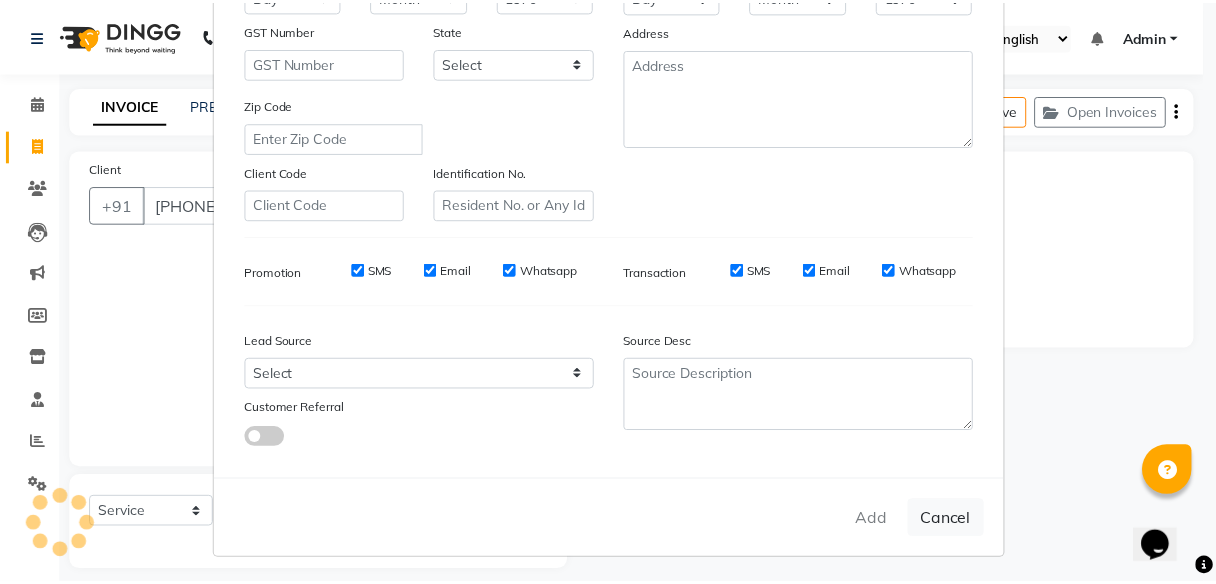 scroll, scrollTop: 334, scrollLeft: 0, axis: vertical 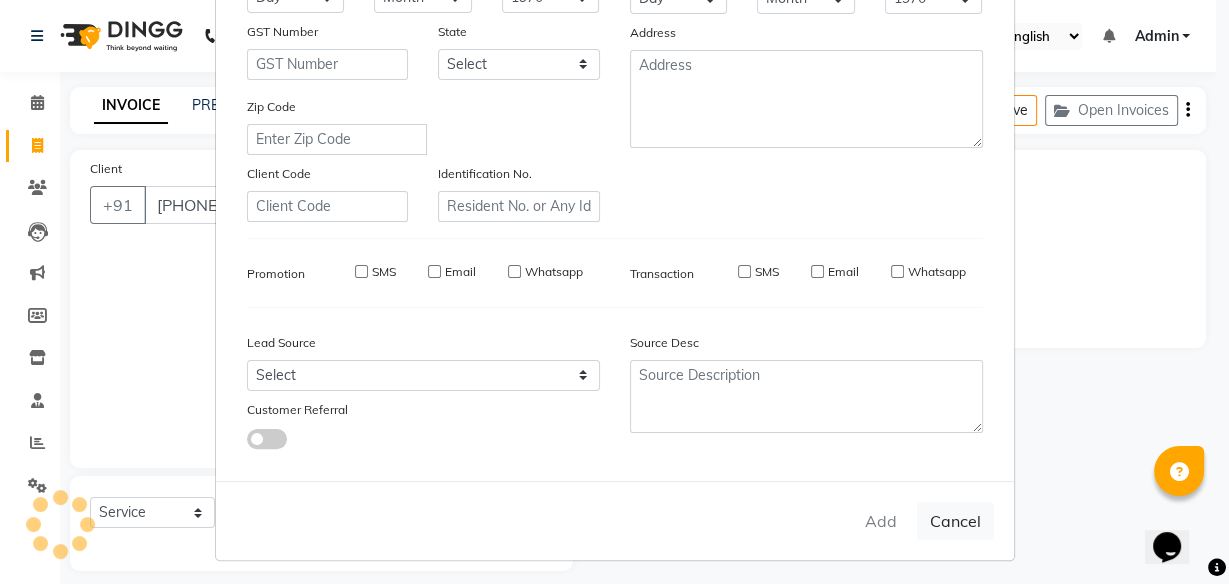 type 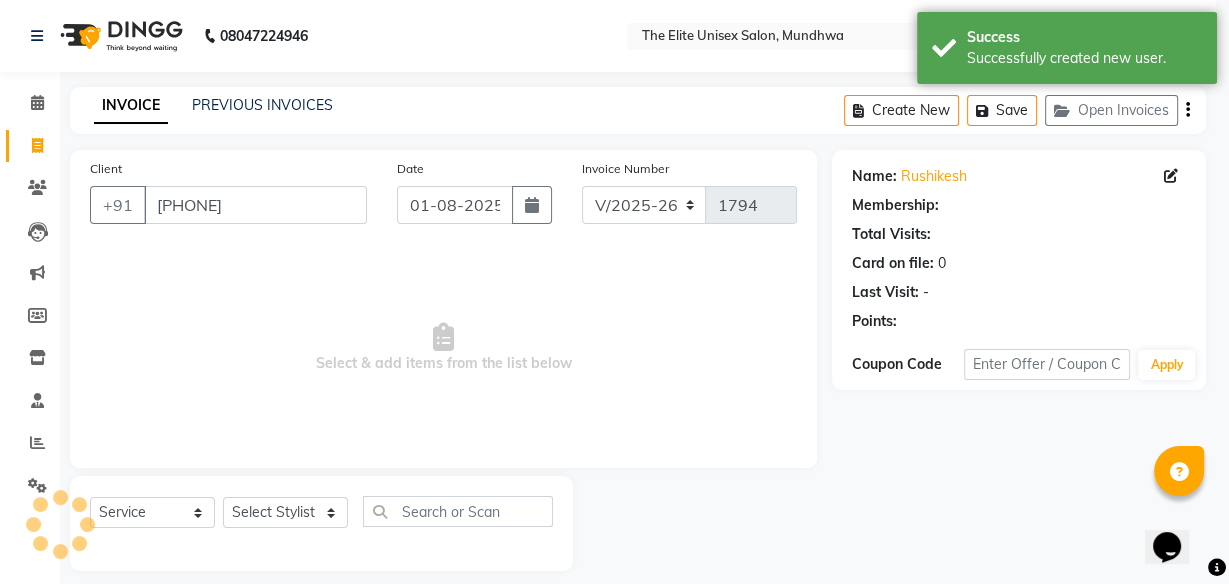 select on "1: Object" 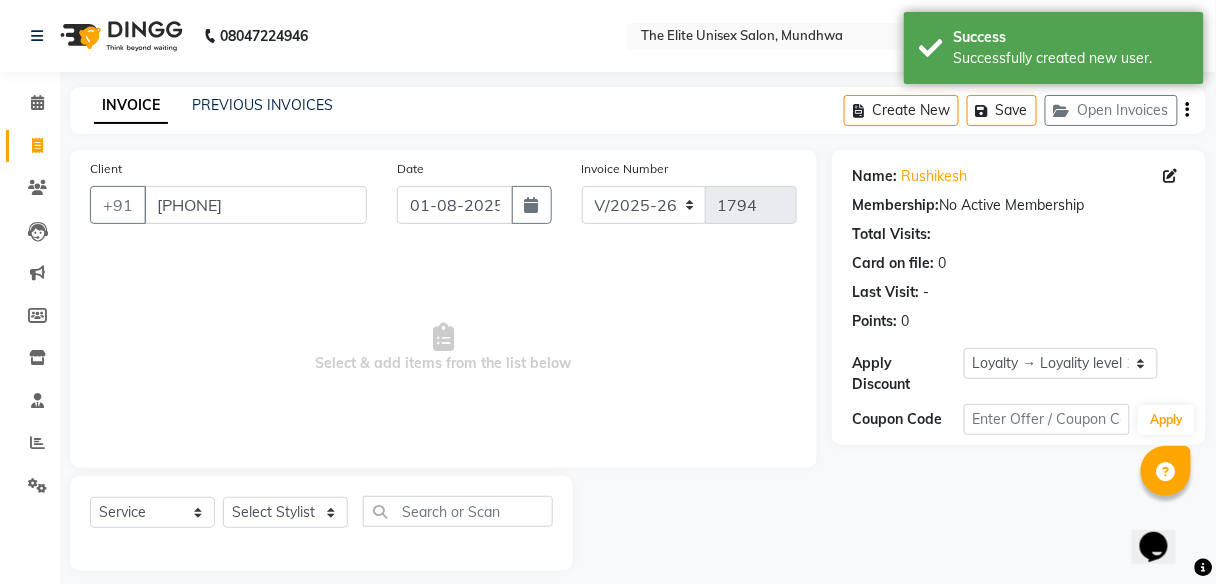 scroll, scrollTop: 16, scrollLeft: 0, axis: vertical 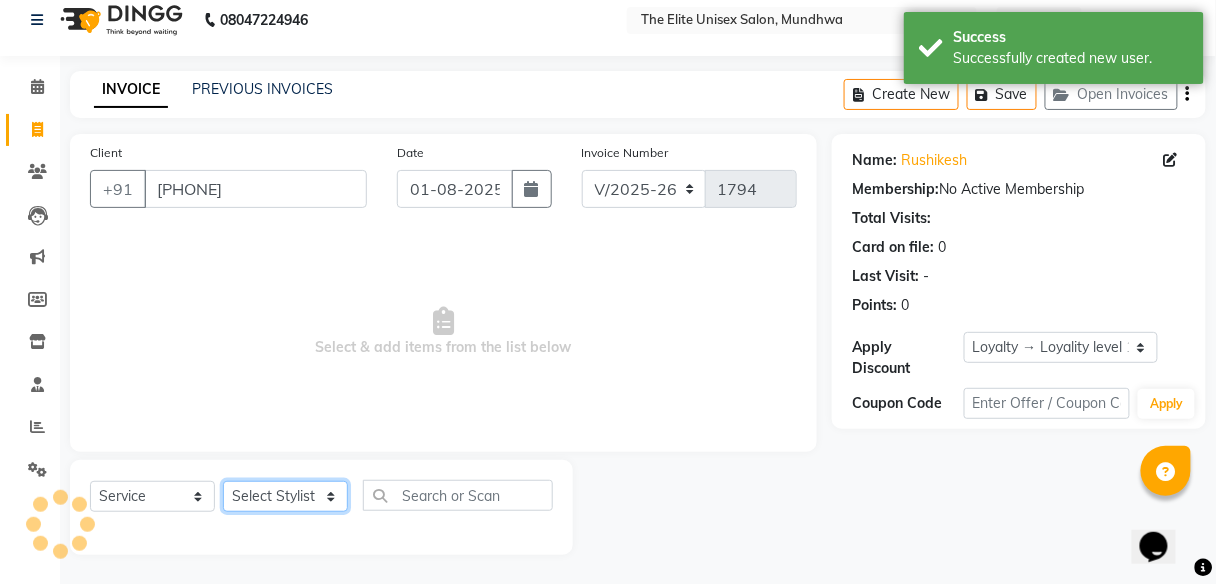 click on "Select Stylist [FIRST] [FIRST]  [FIRST] [FIRST] [FIRST]" 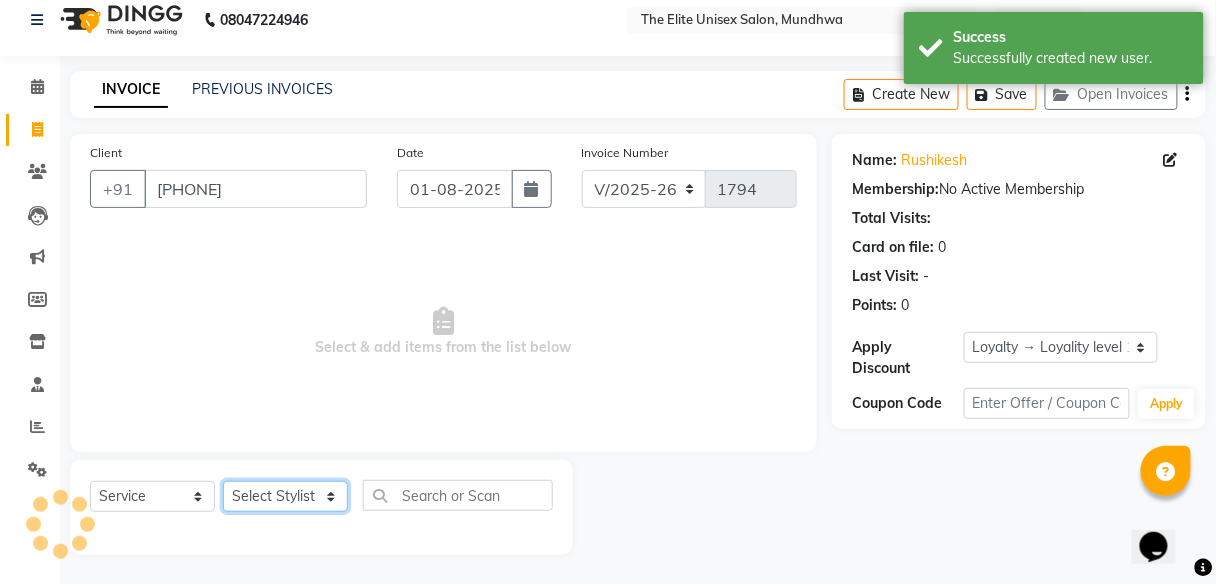 select on "59553" 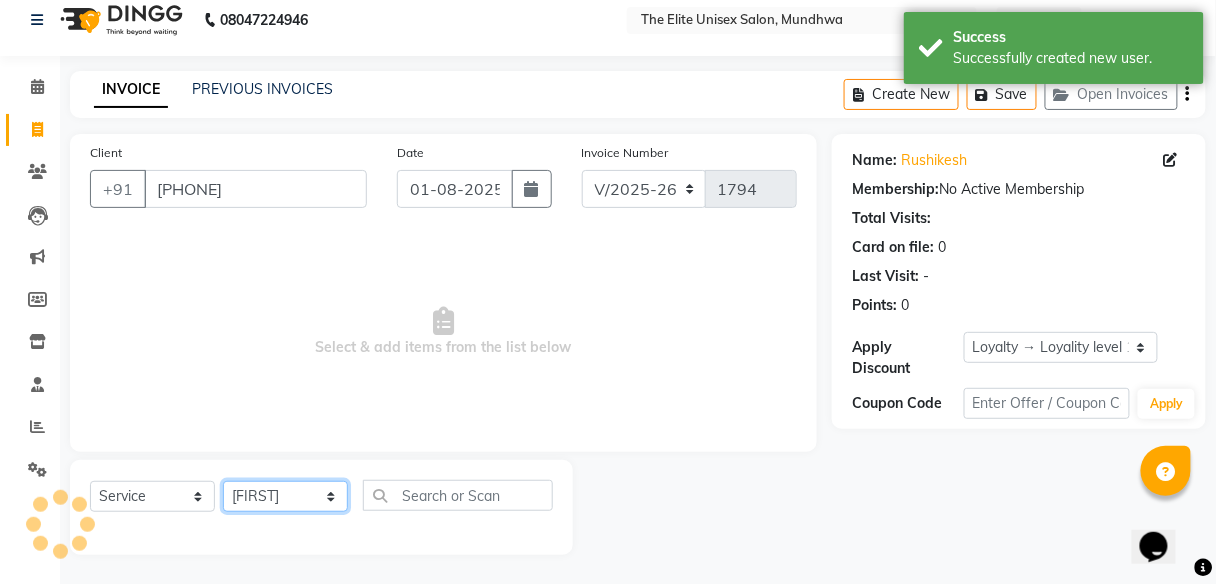 click on "Select Stylist [FIRST] [FIRST]  [FIRST] [FIRST] [FIRST]" 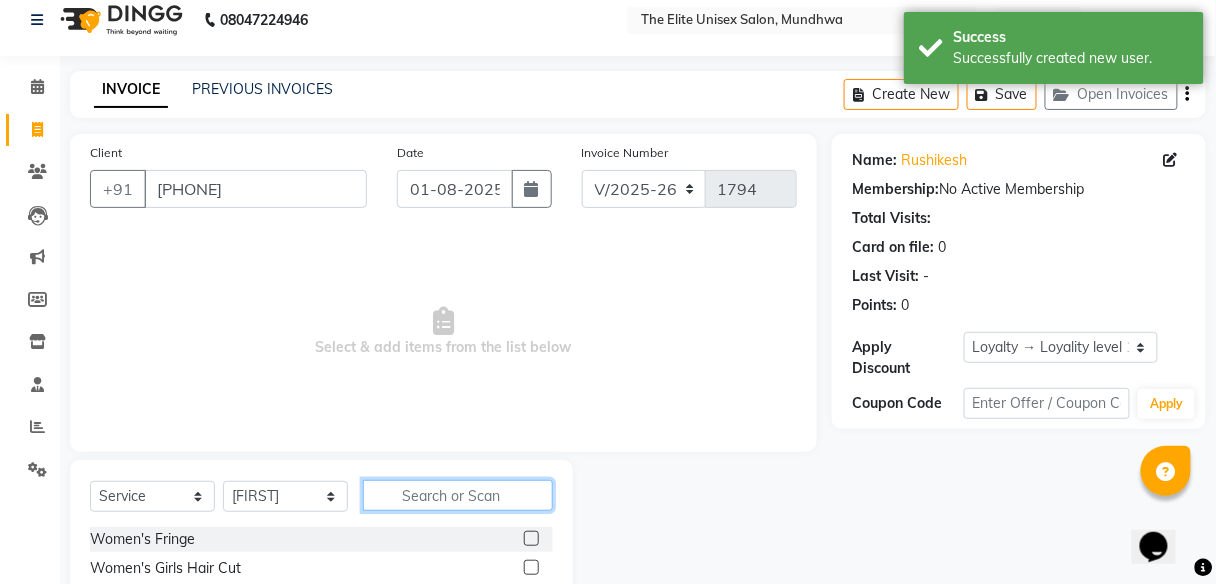 click 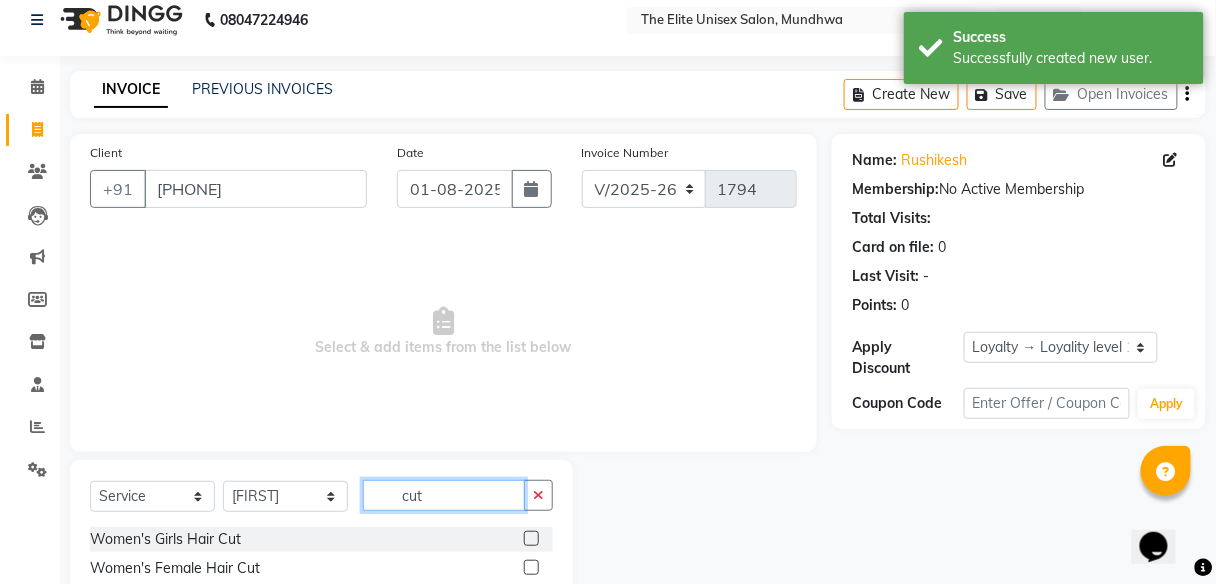 scroll, scrollTop: 161, scrollLeft: 0, axis: vertical 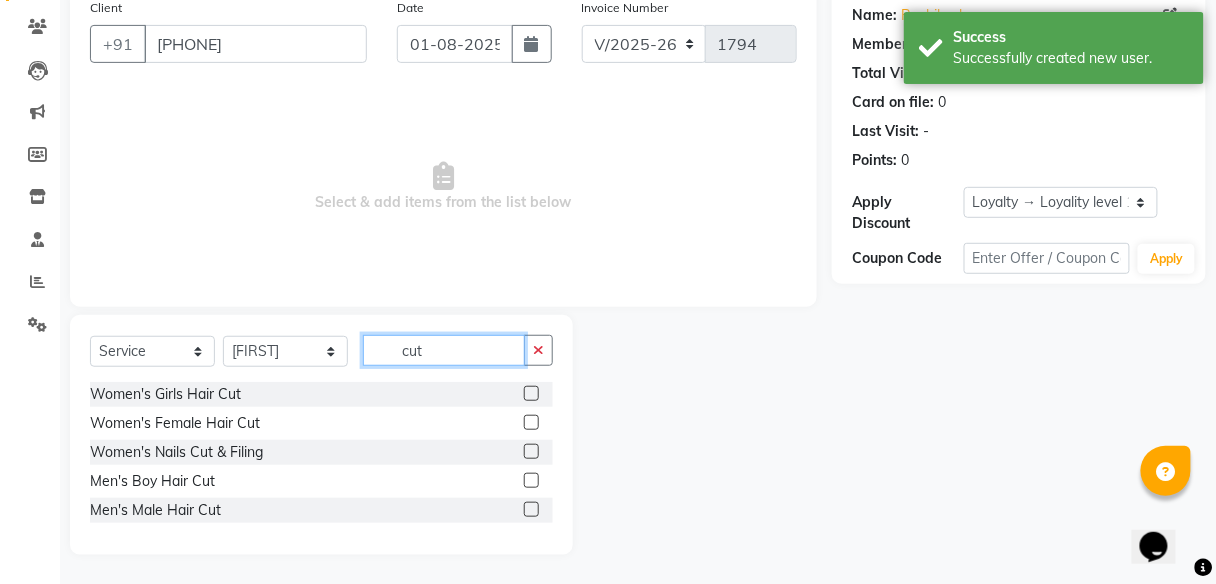 type on "cut" 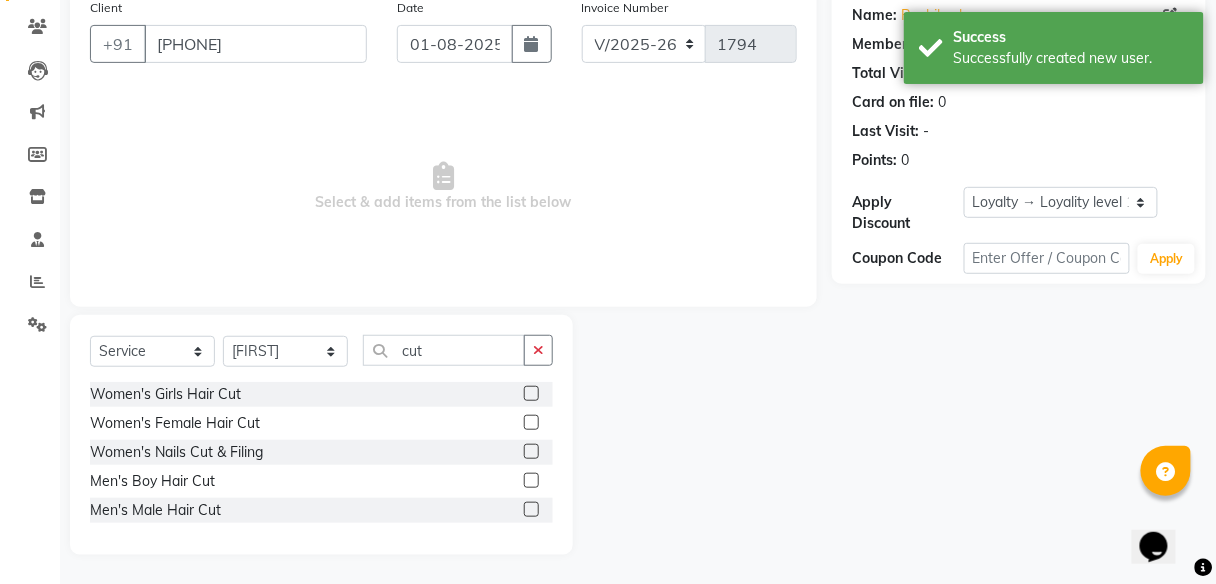 click 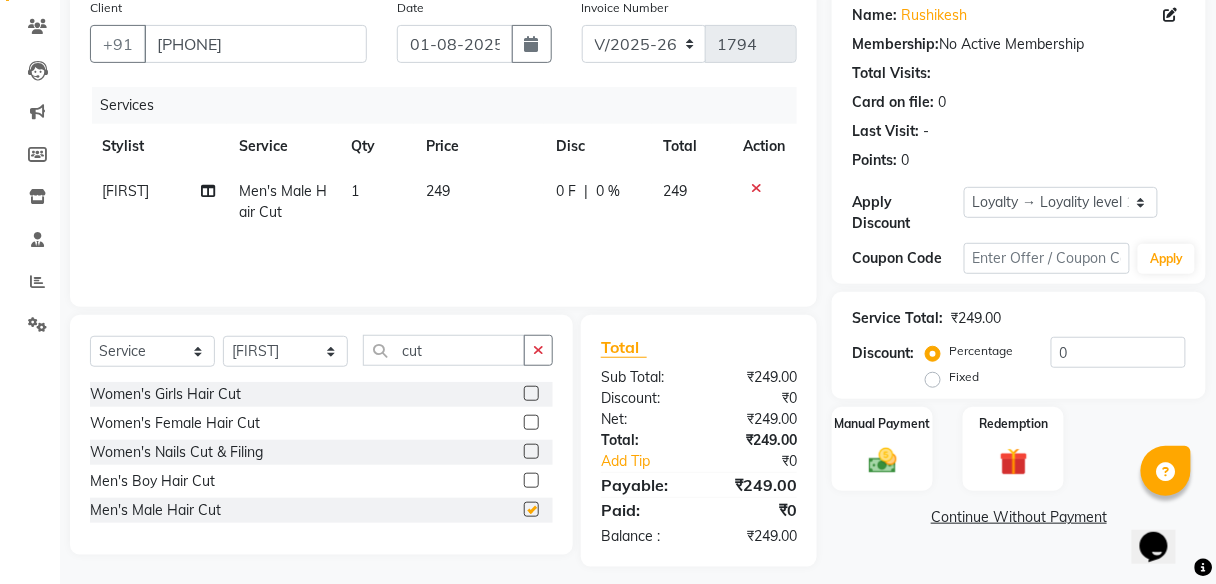 scroll, scrollTop: 172, scrollLeft: 0, axis: vertical 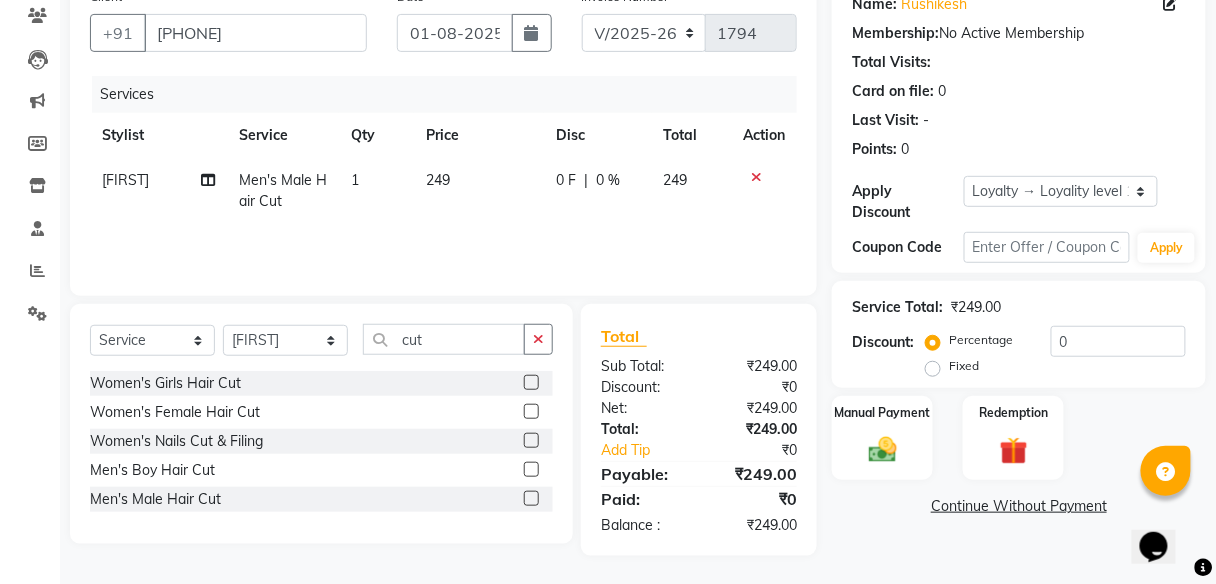 checkbox on "false" 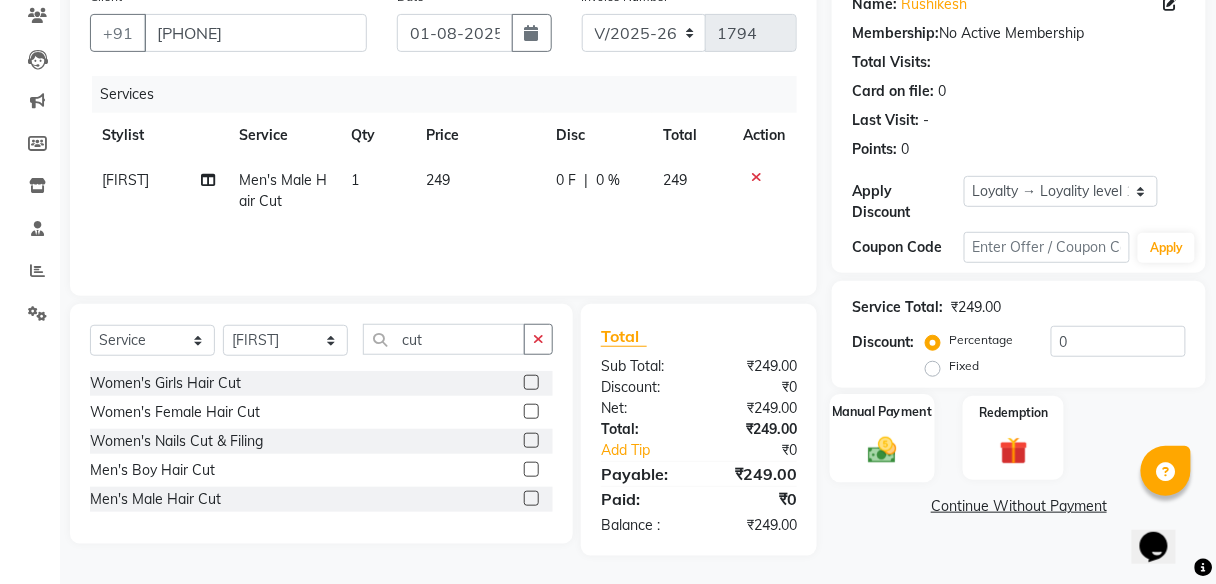 click on "Manual Payment" 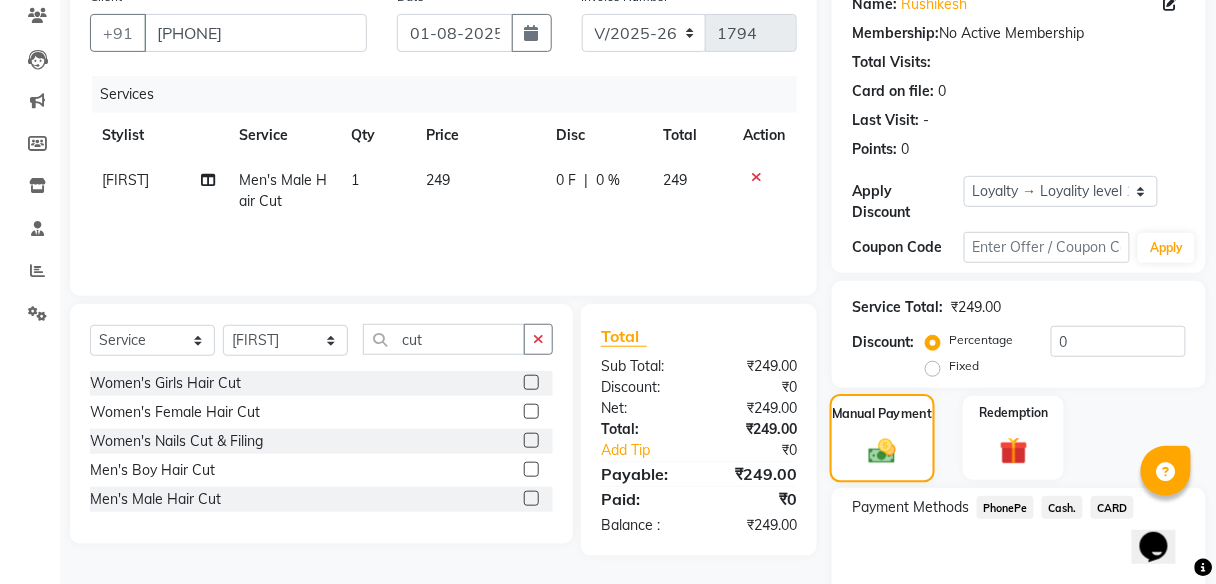 scroll, scrollTop: 267, scrollLeft: 0, axis: vertical 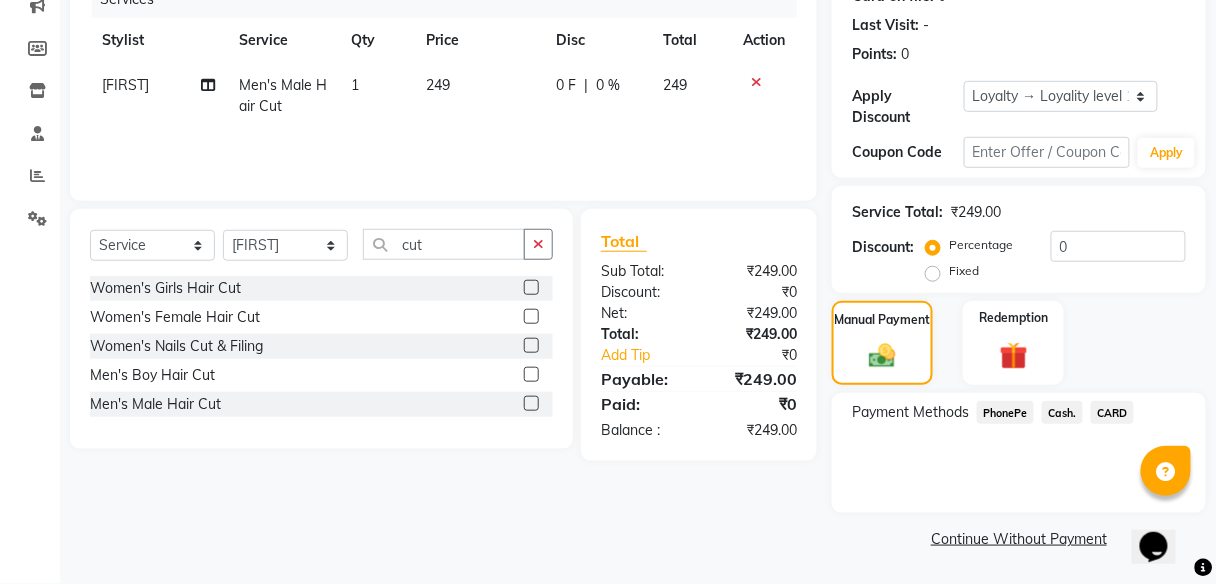 click on "PhonePe" 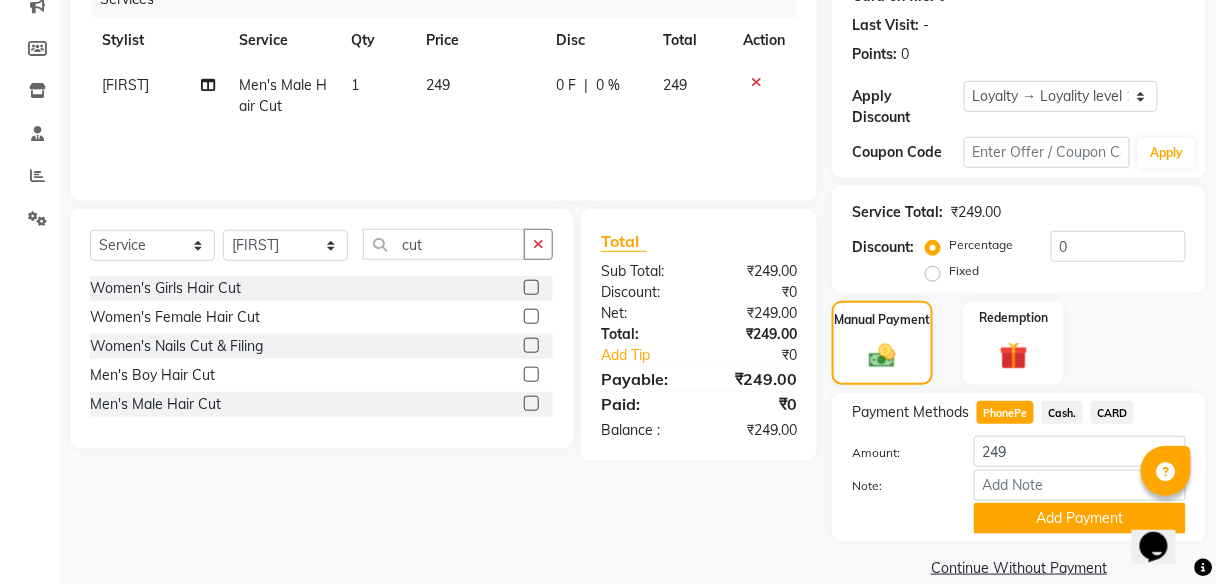 scroll, scrollTop: 295, scrollLeft: 0, axis: vertical 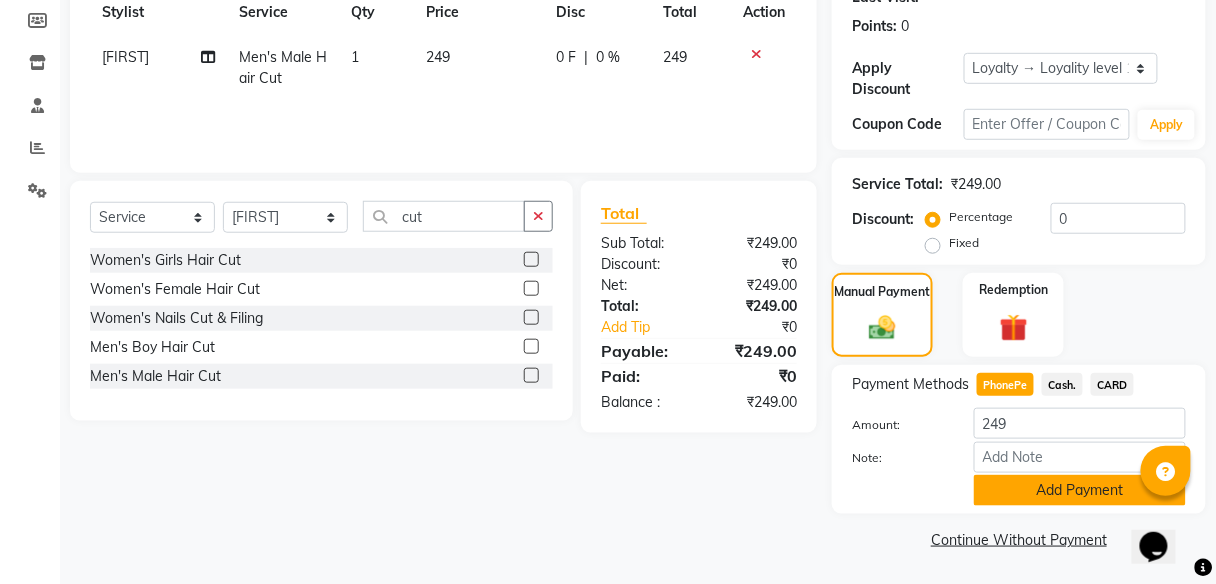 click on "Add Payment" 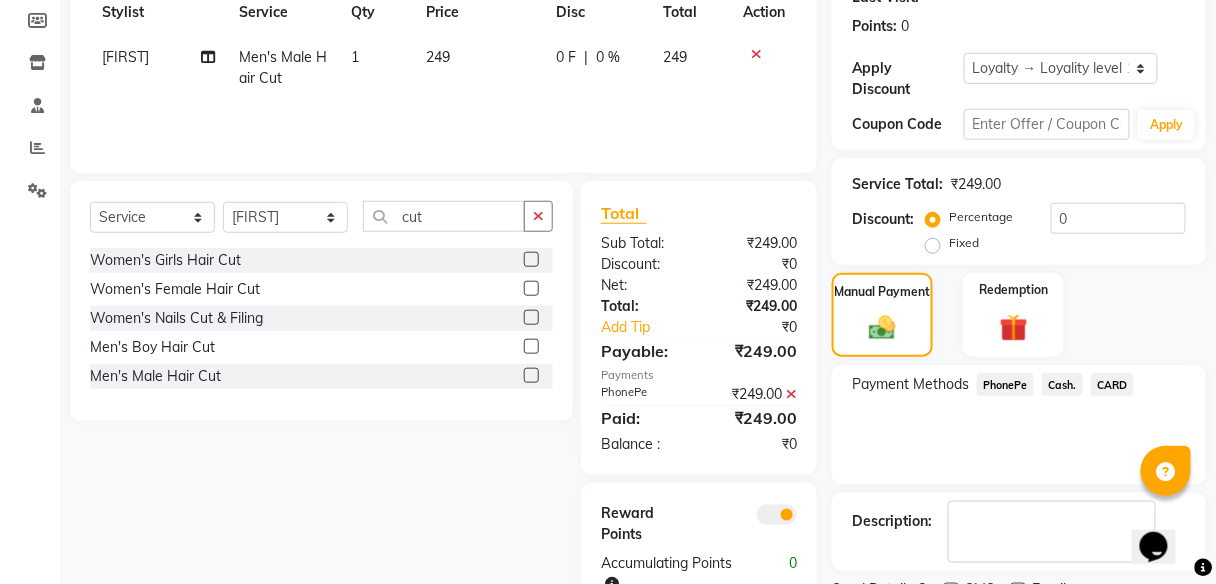 scroll, scrollTop: 378, scrollLeft: 0, axis: vertical 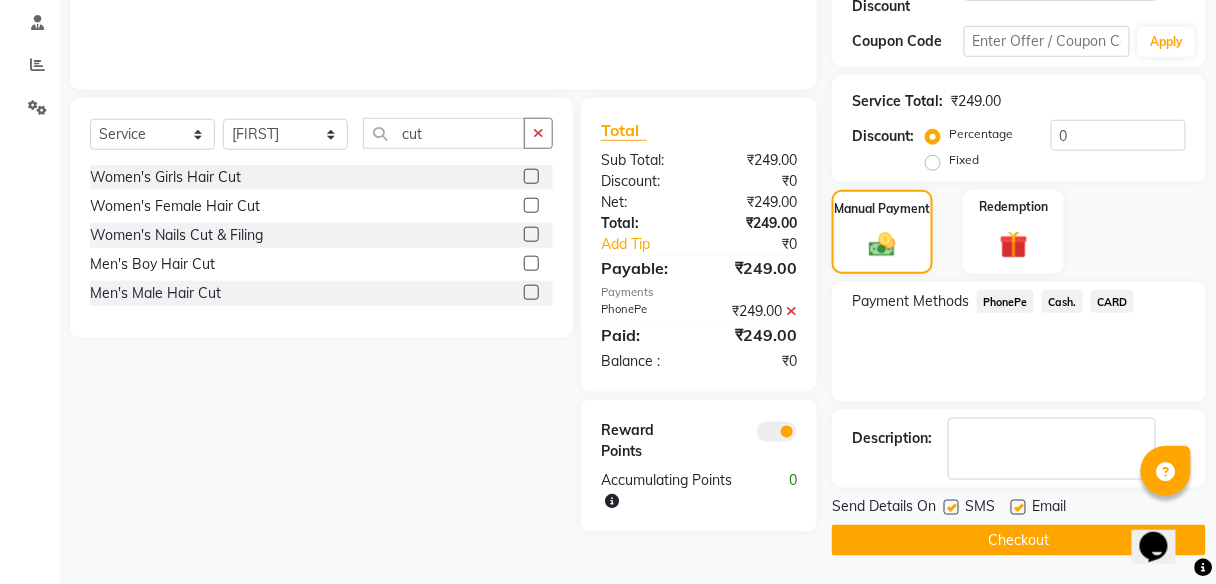 click on "Checkout" 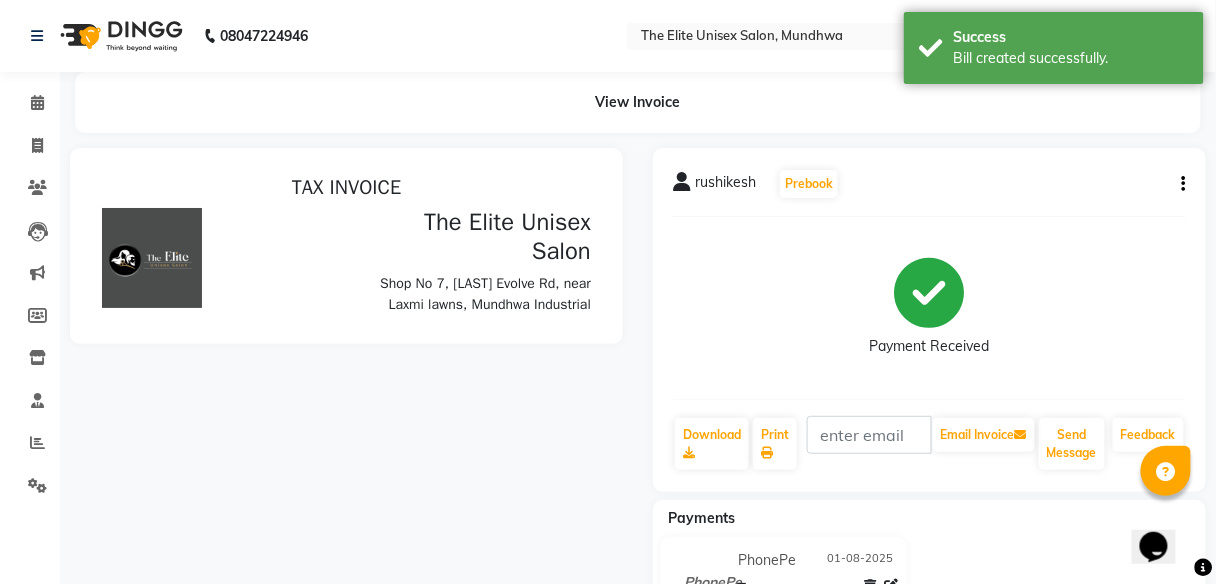 scroll, scrollTop: 0, scrollLeft: 0, axis: both 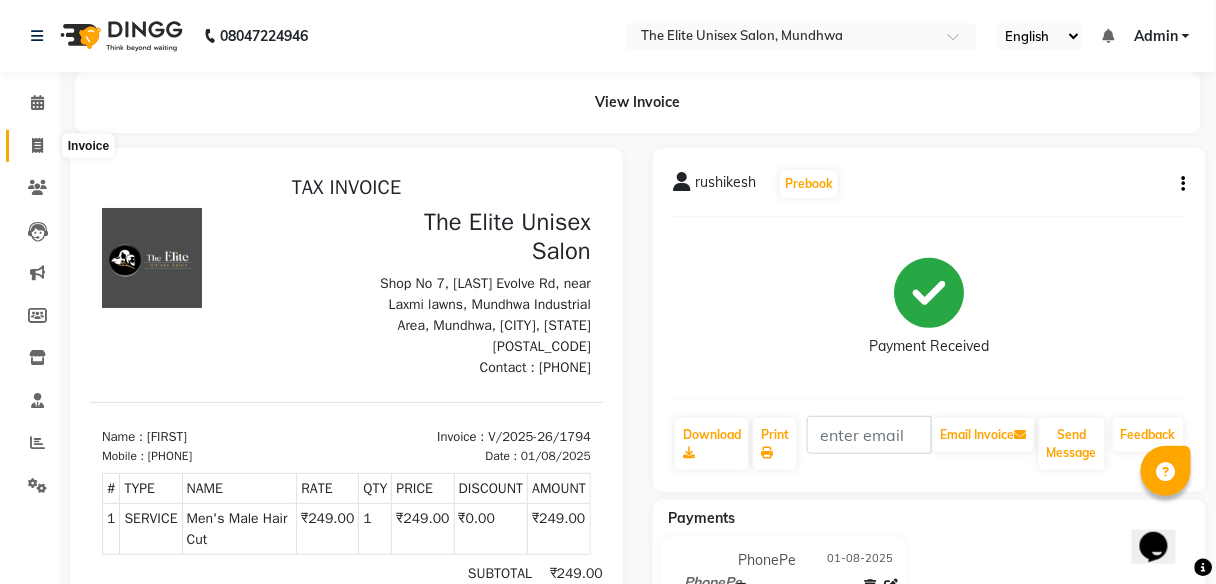 click 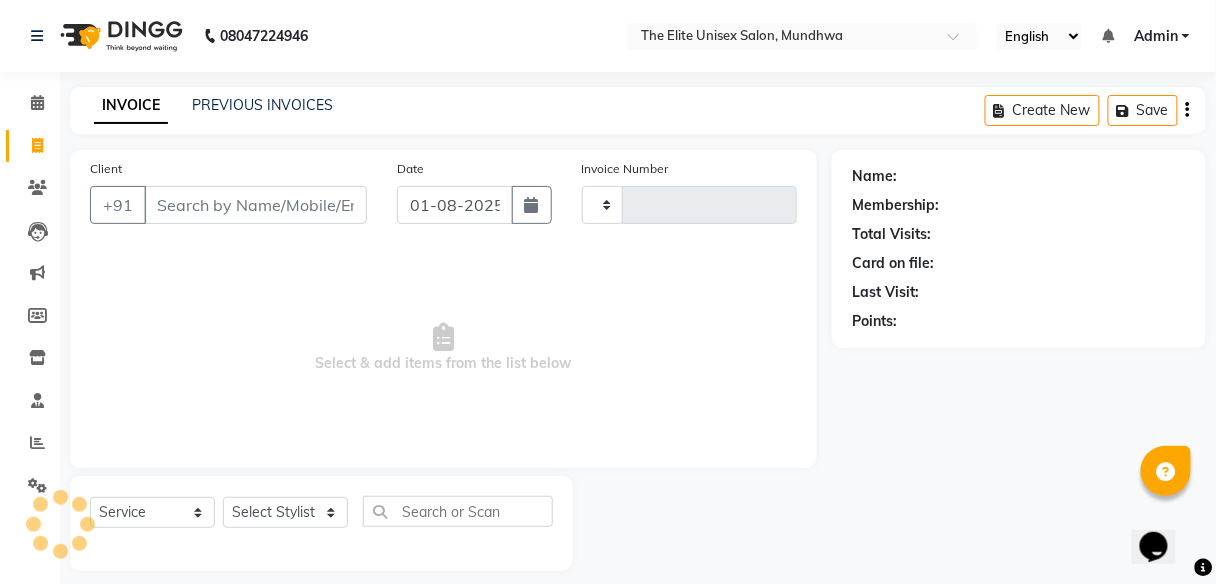 scroll, scrollTop: 16, scrollLeft: 0, axis: vertical 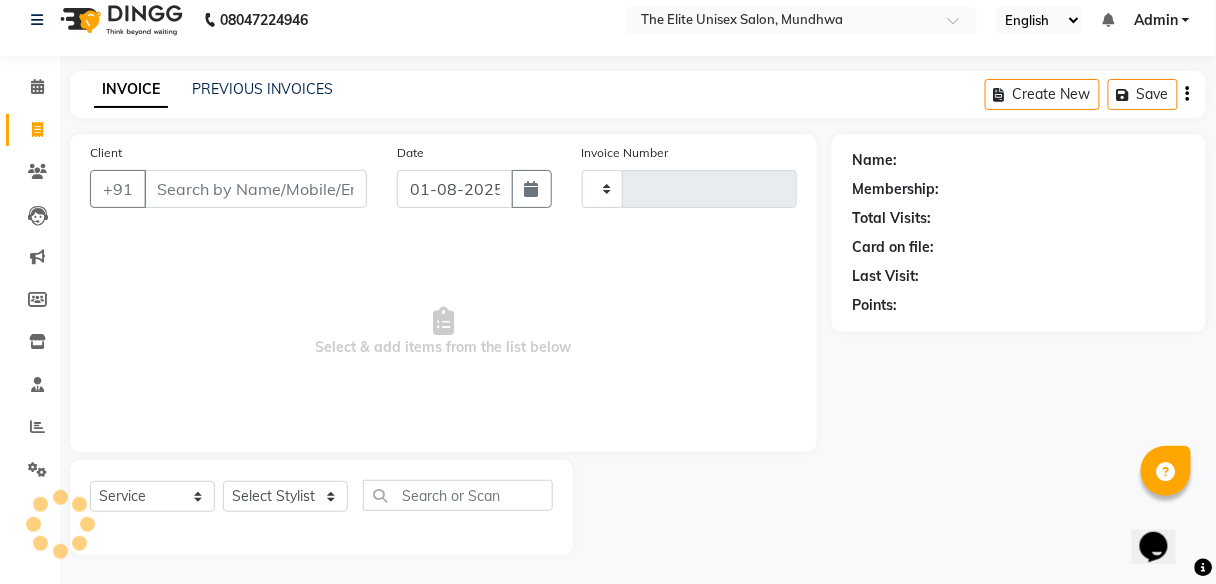 type on "1795" 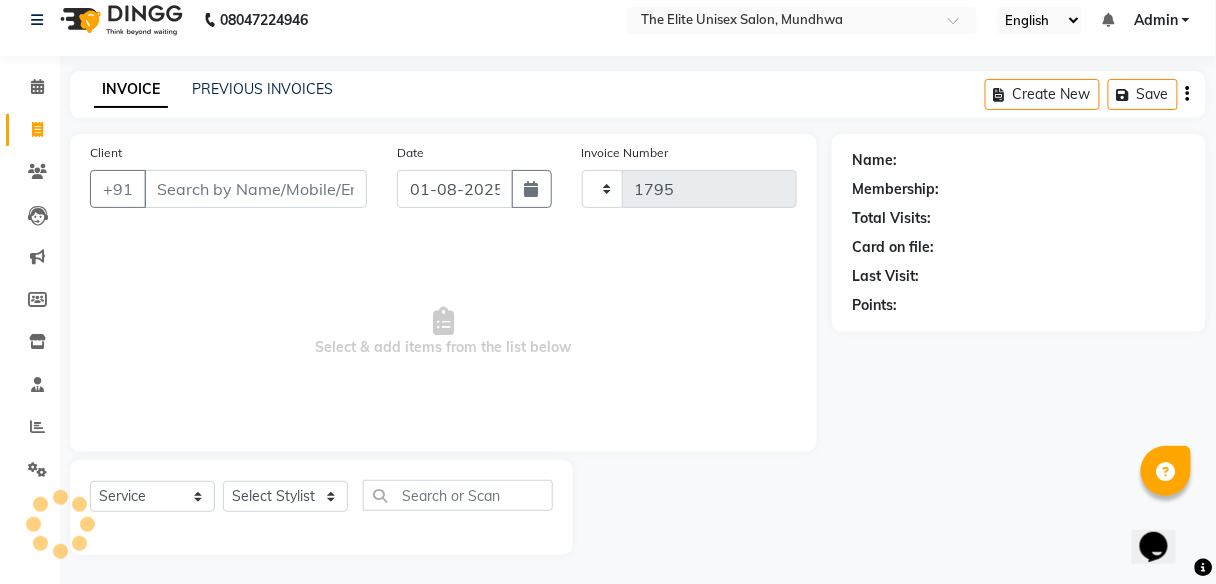 select on "7086" 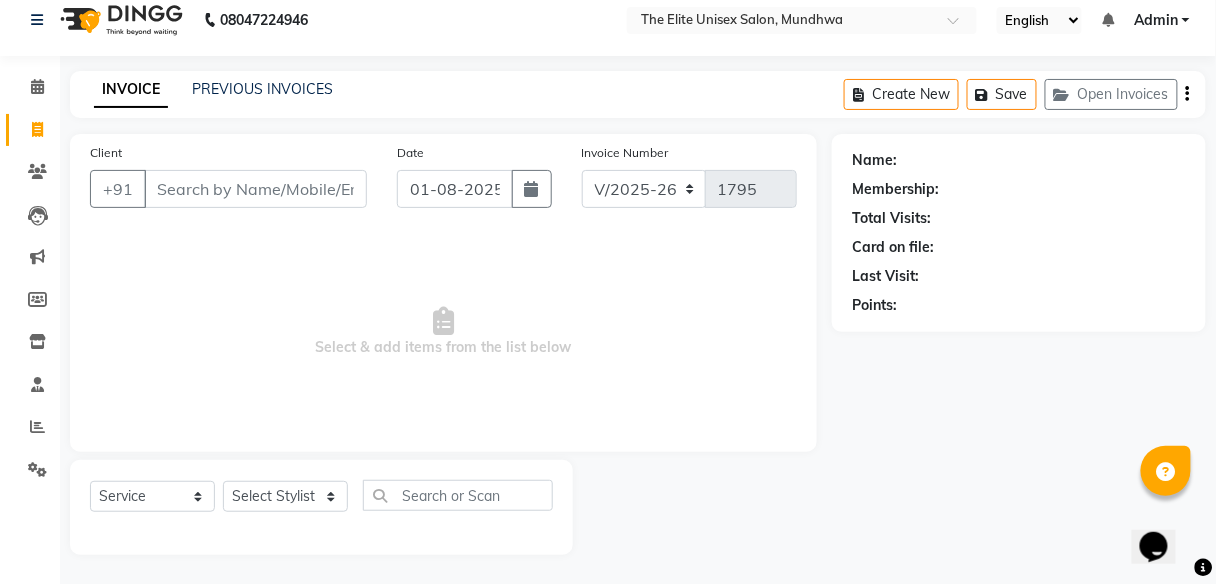 click on "Client" at bounding box center [255, 189] 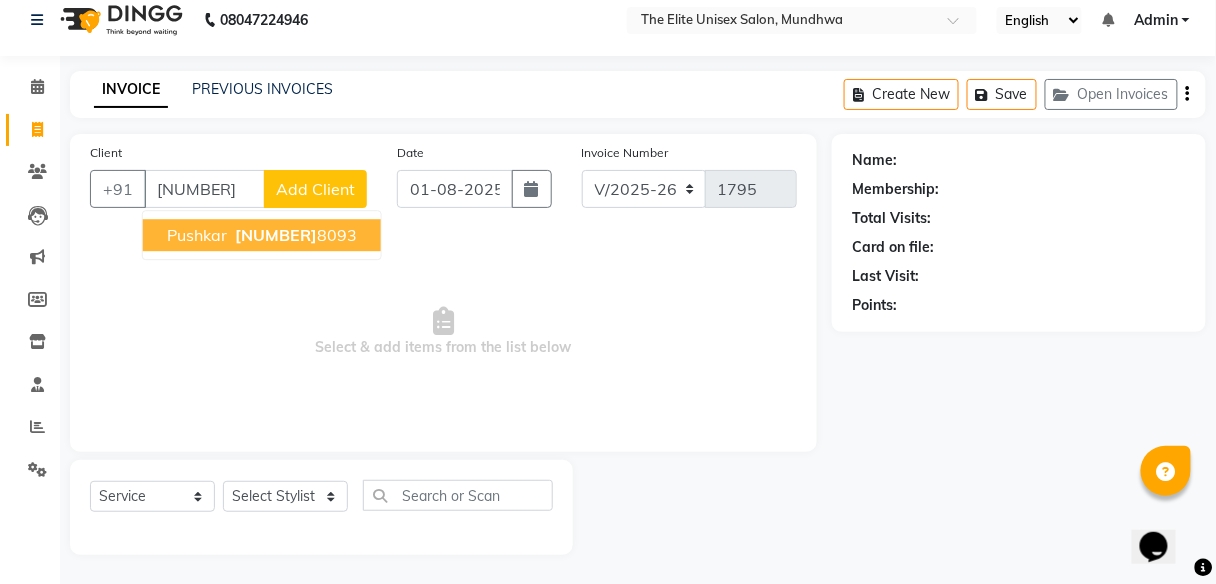 click on "[NUMBER]" at bounding box center (276, 235) 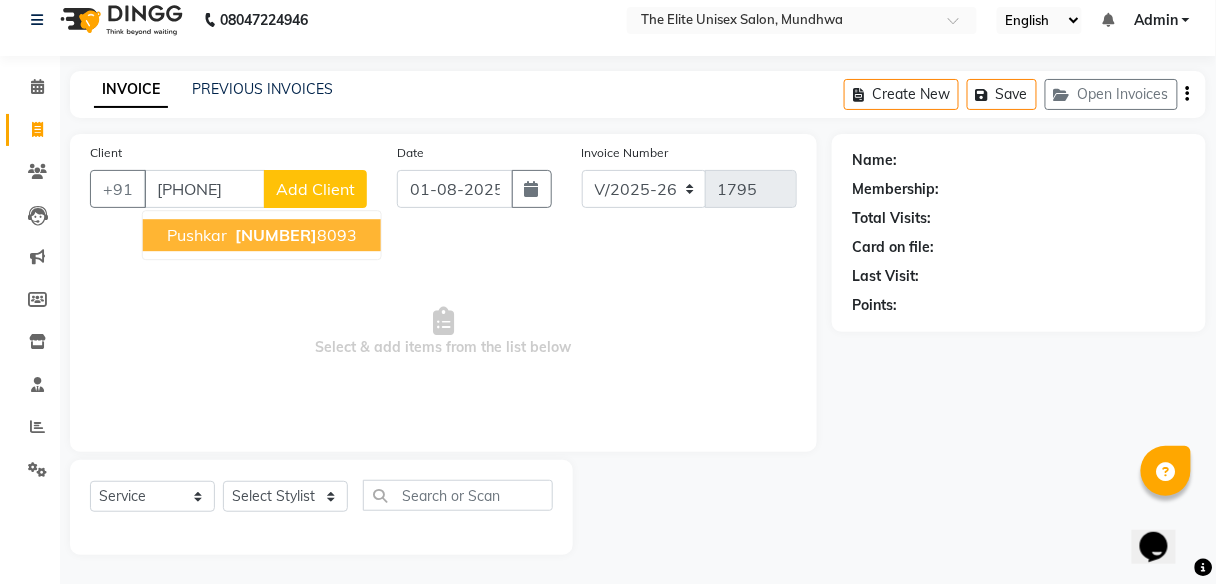type on "[PHONE]" 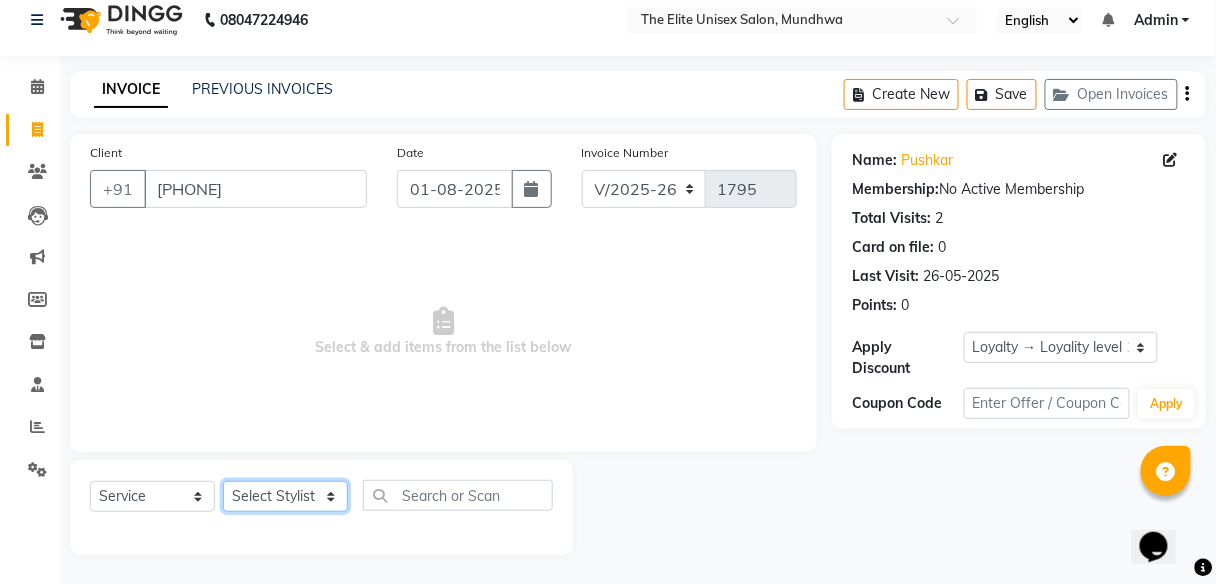 click on "Select Stylist [FIRST] [FIRST]  [FIRST] [FIRST] [FIRST]" 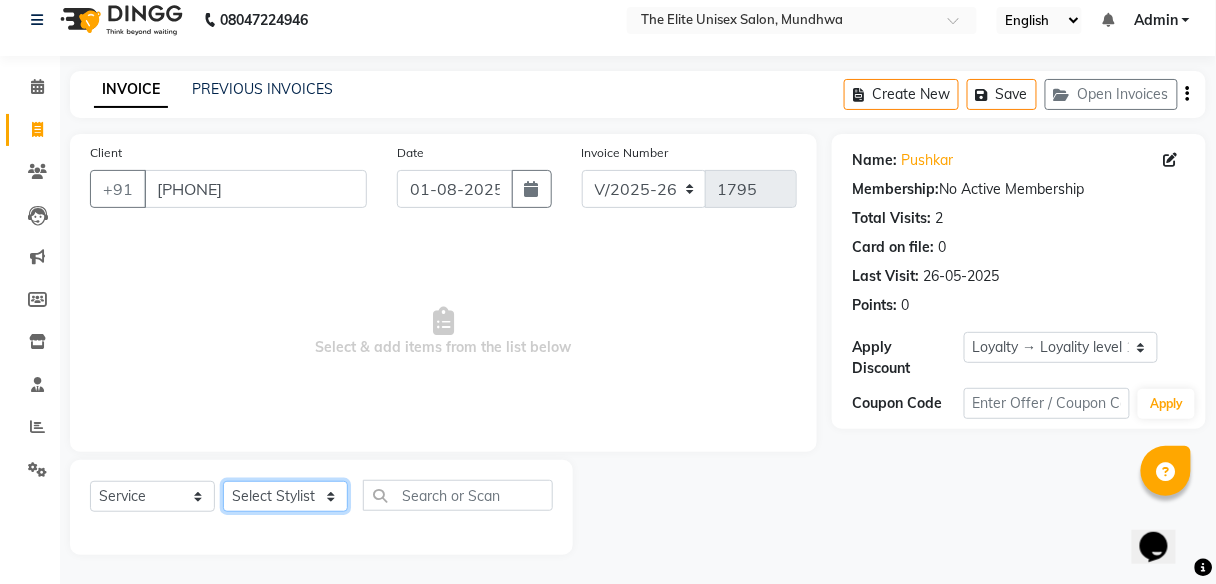 select on "59553" 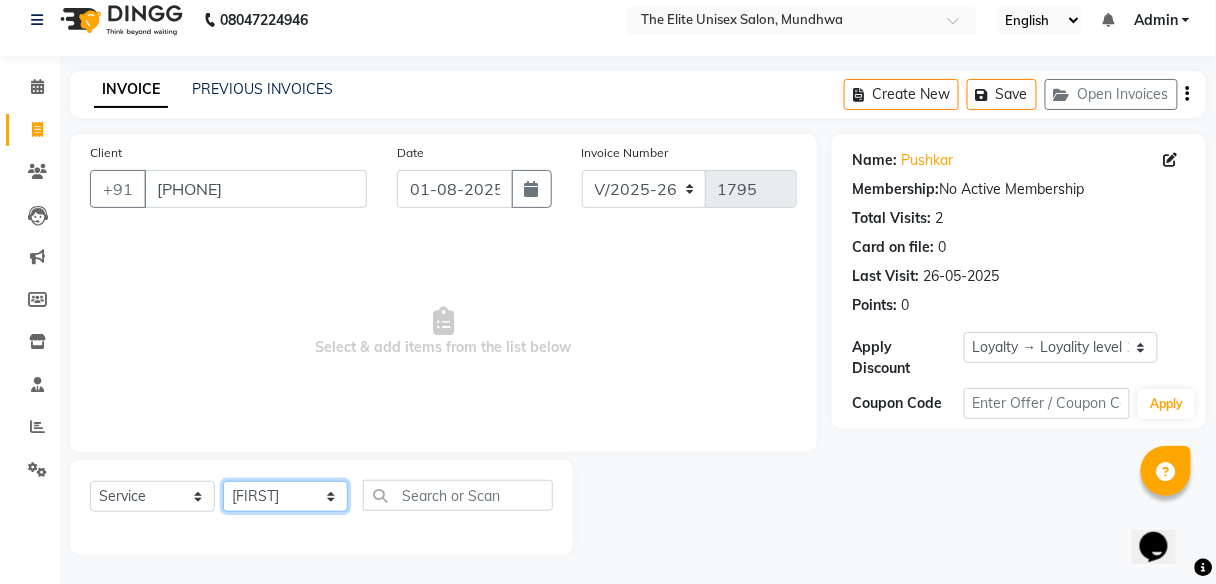 click on "Select Stylist [FIRST] [FIRST]  [FIRST] [FIRST] [FIRST]" 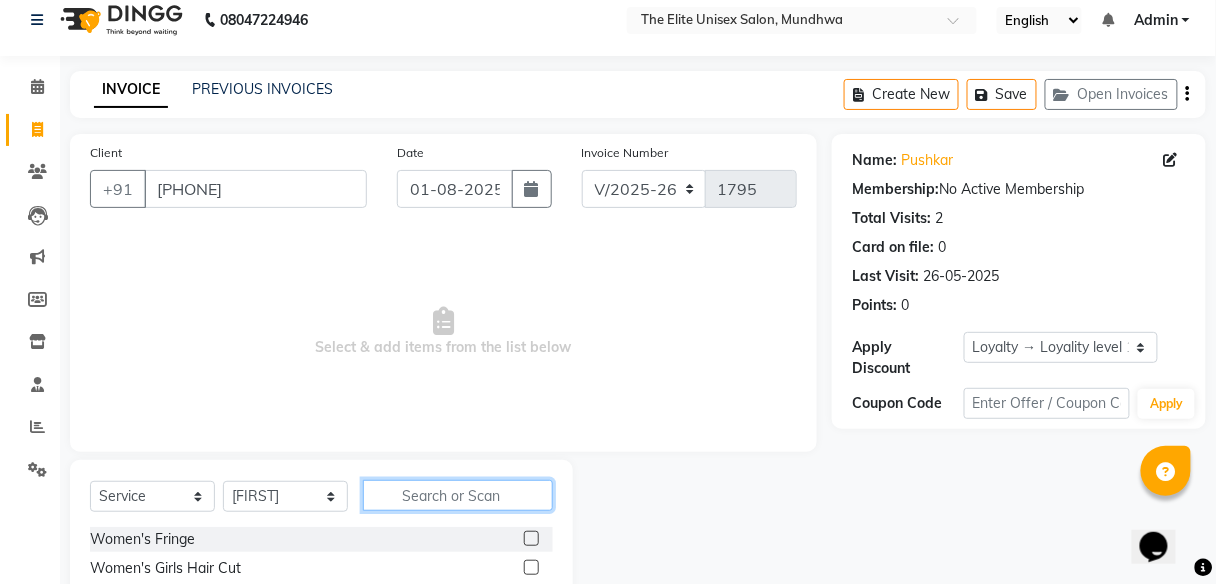 click 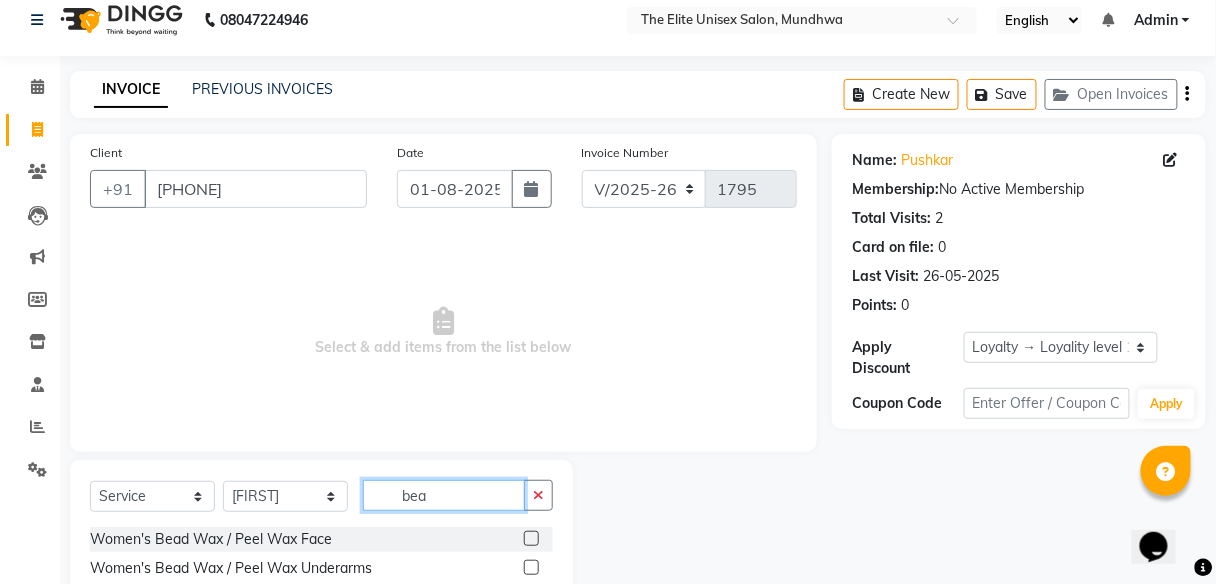 scroll, scrollTop: 216, scrollLeft: 0, axis: vertical 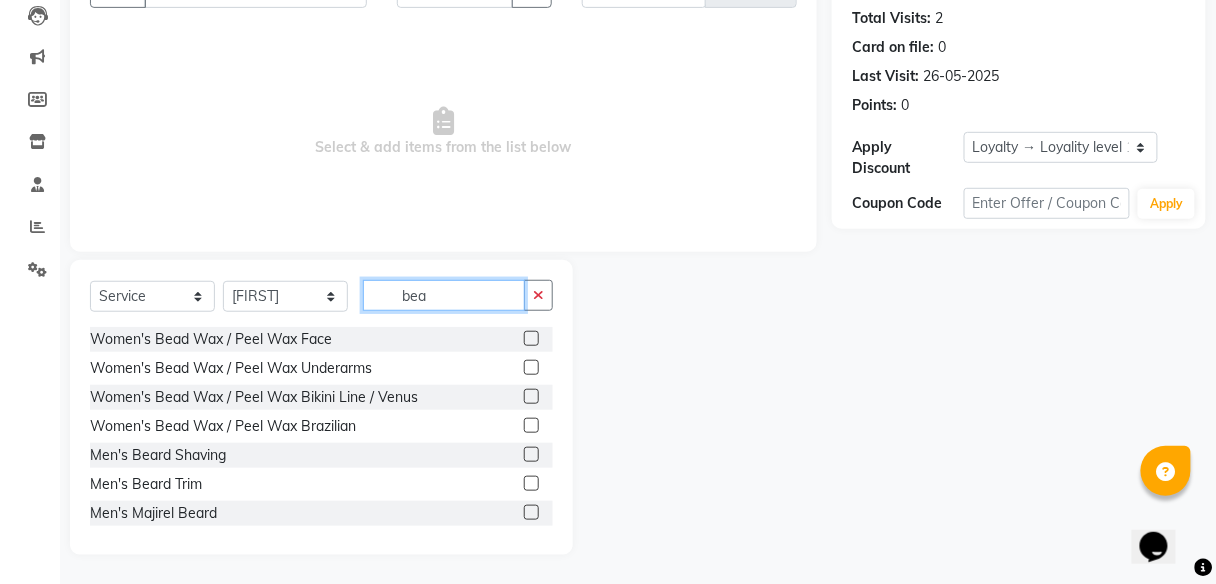 type on "bea" 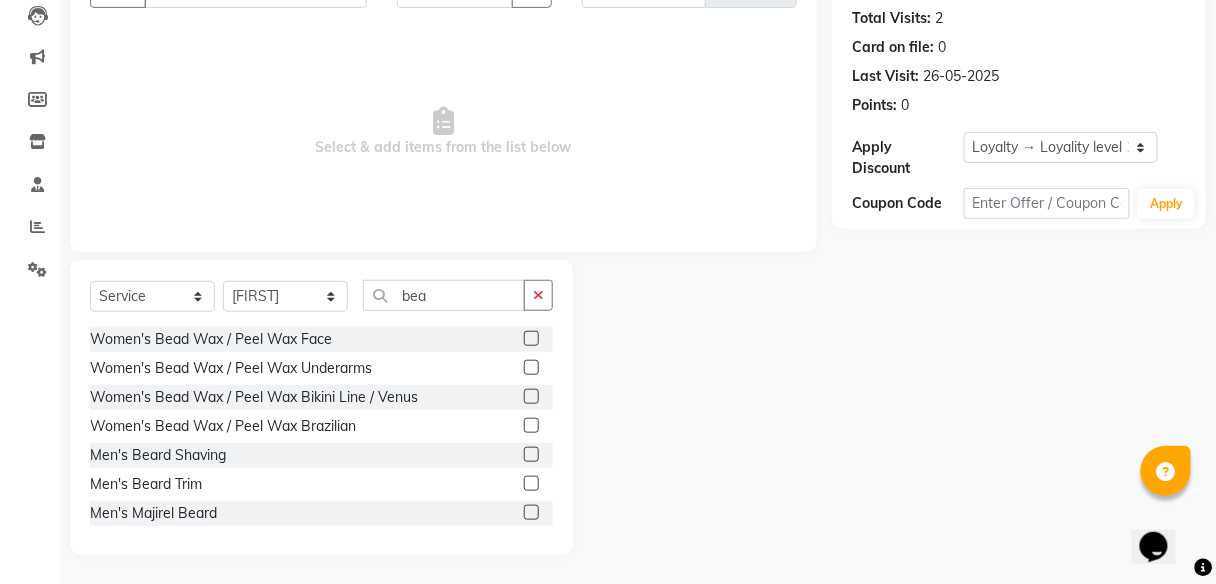 click 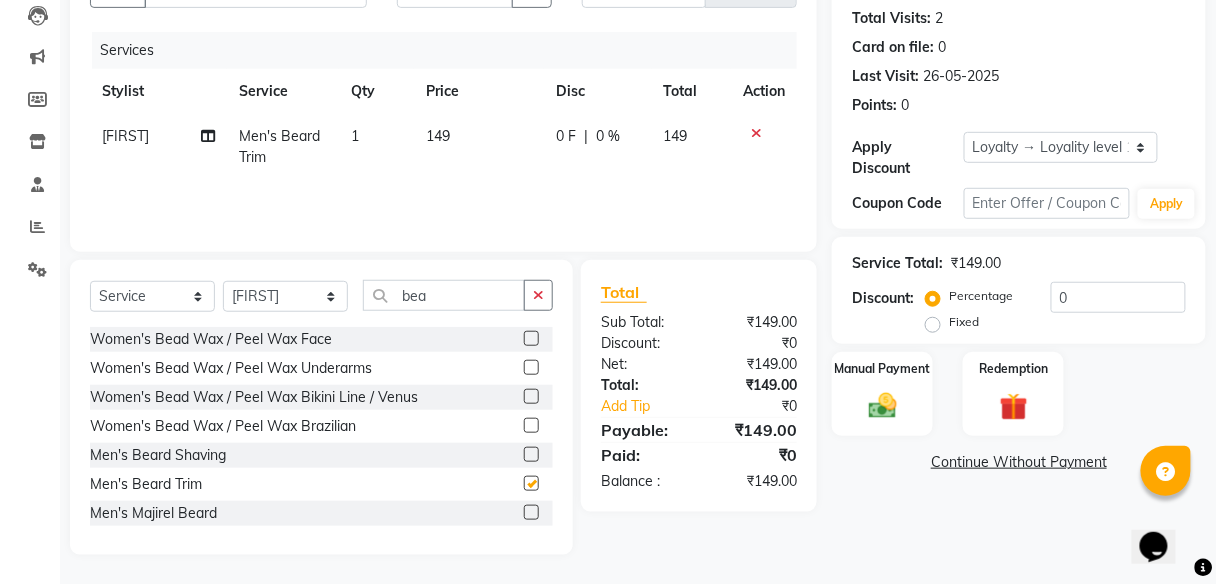 checkbox on "false" 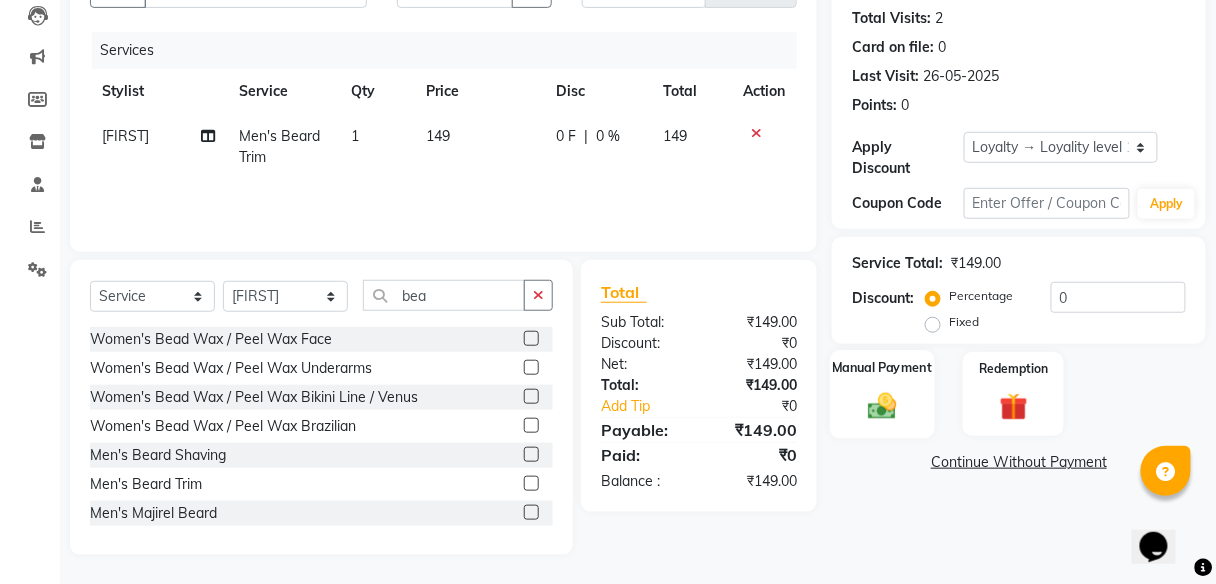 click 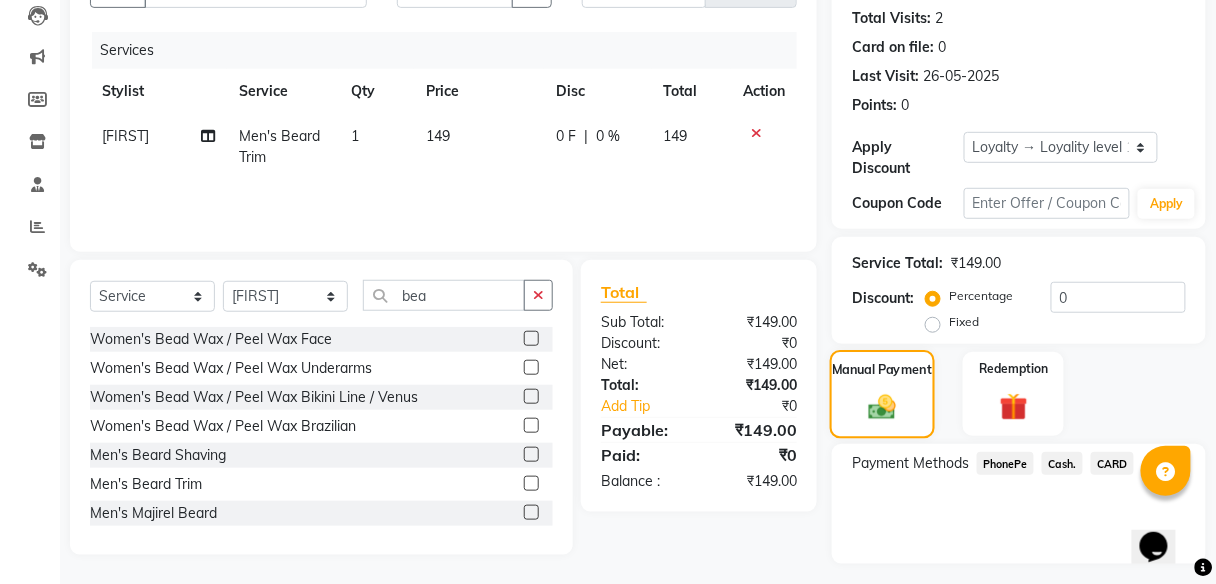 scroll, scrollTop: 267, scrollLeft: 0, axis: vertical 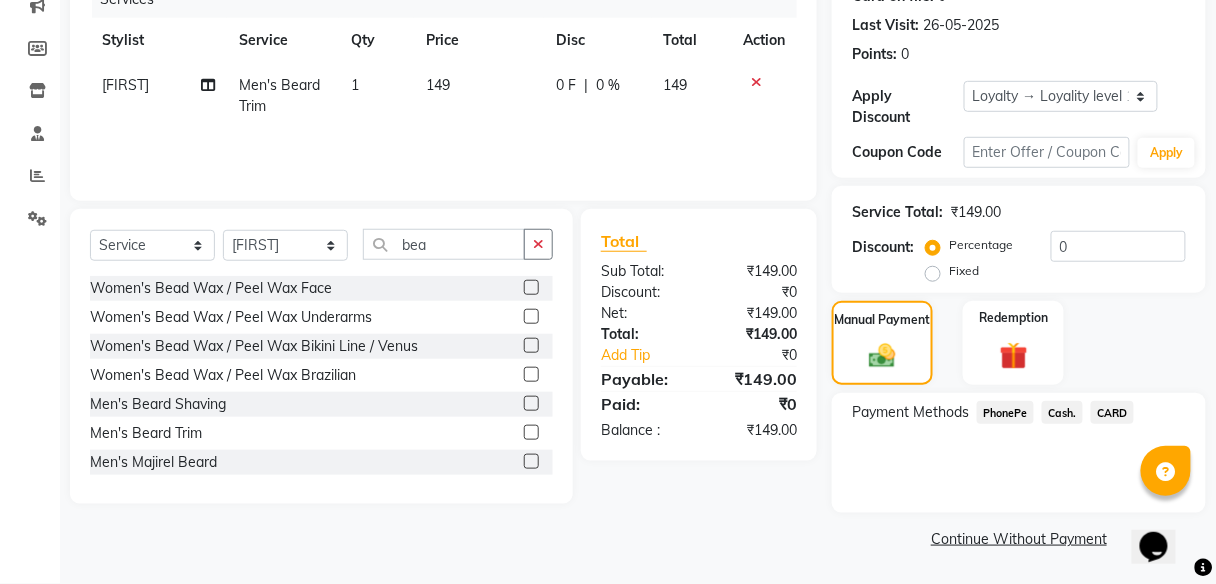 click on "PhonePe" 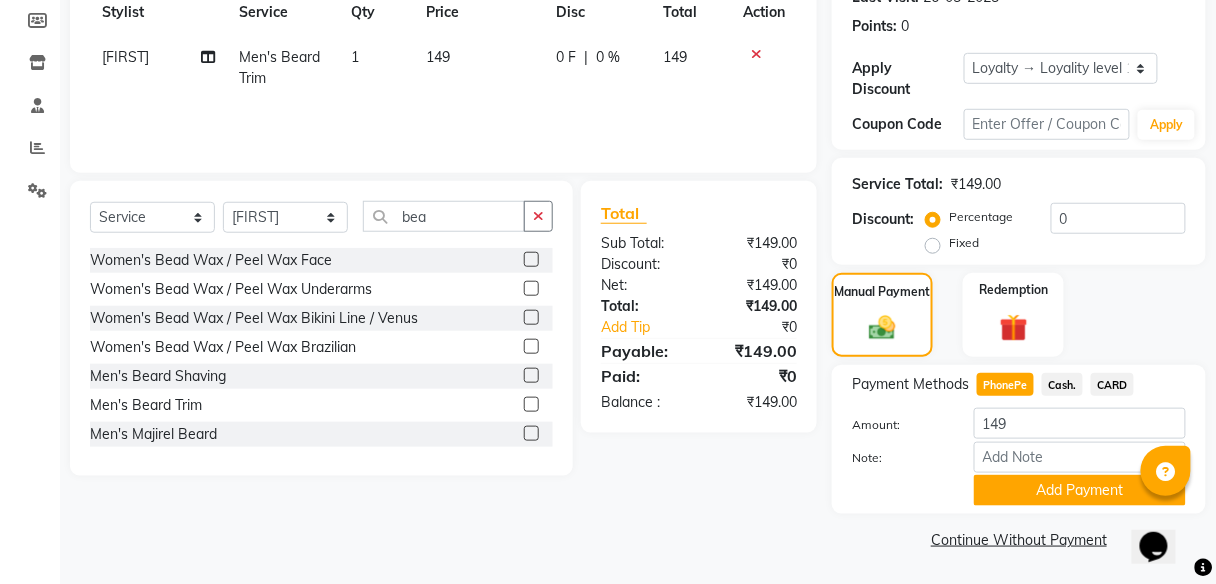 scroll, scrollTop: 295, scrollLeft: 0, axis: vertical 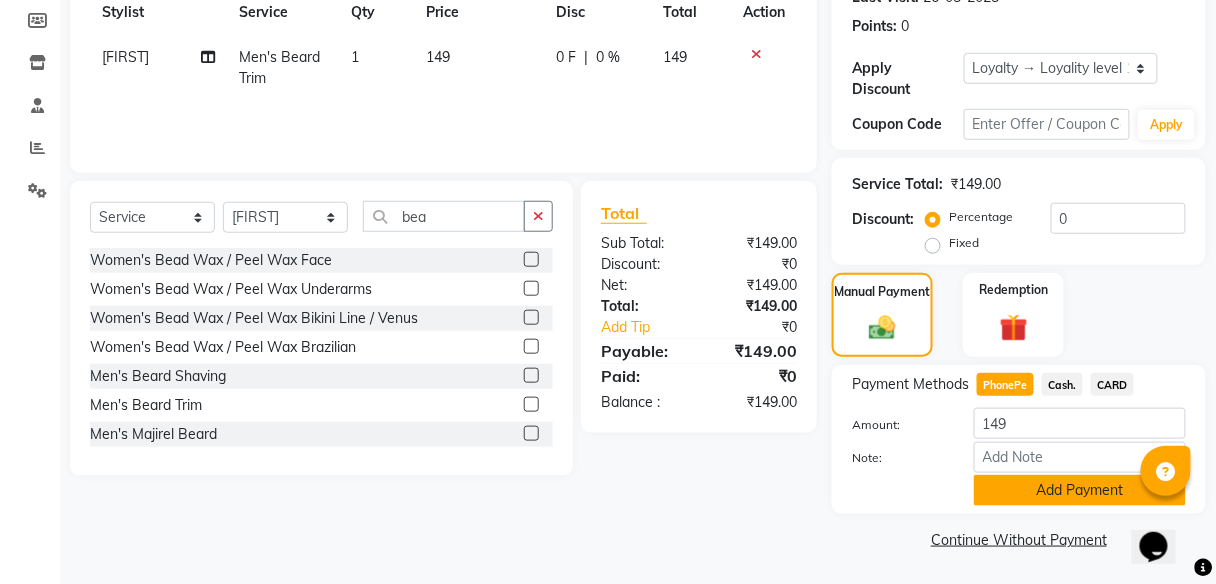 click on "Add Payment" 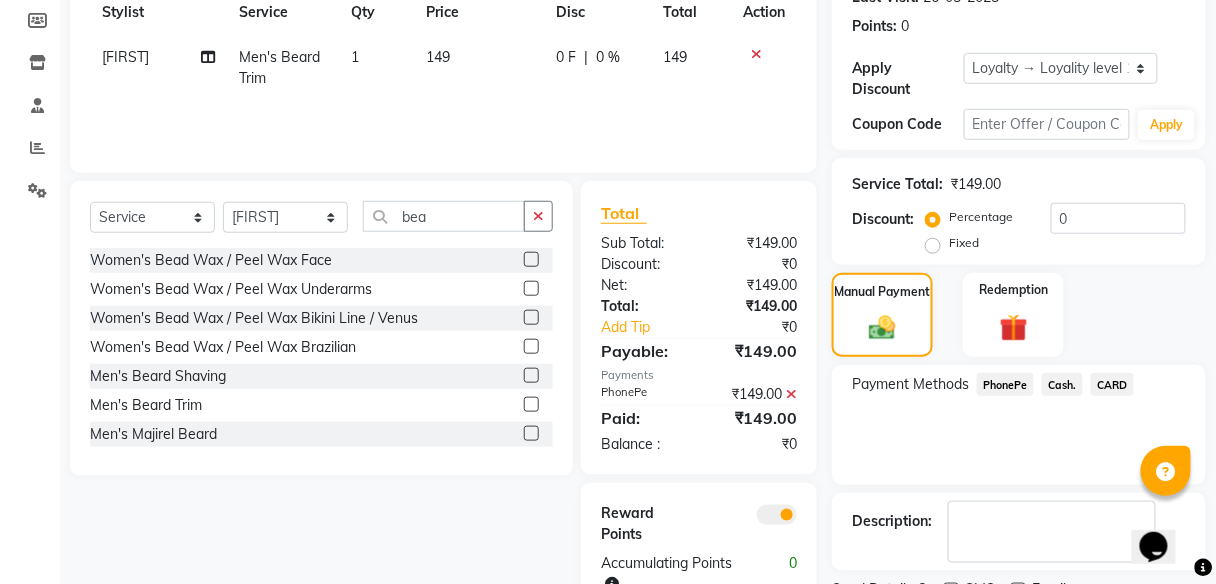 scroll, scrollTop: 378, scrollLeft: 0, axis: vertical 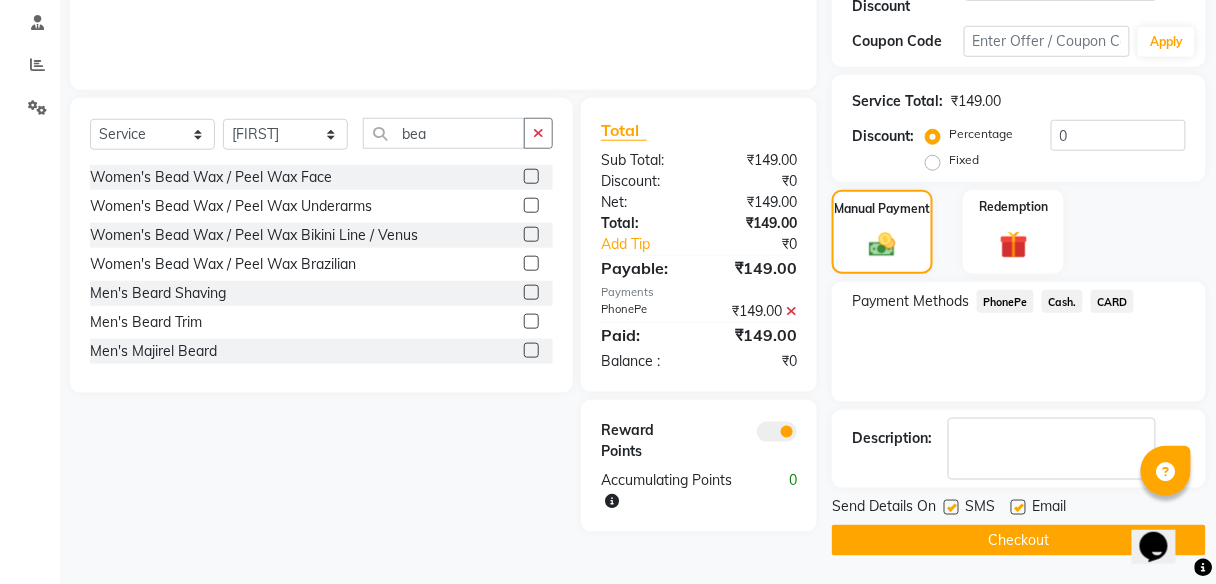 click on "Checkout" 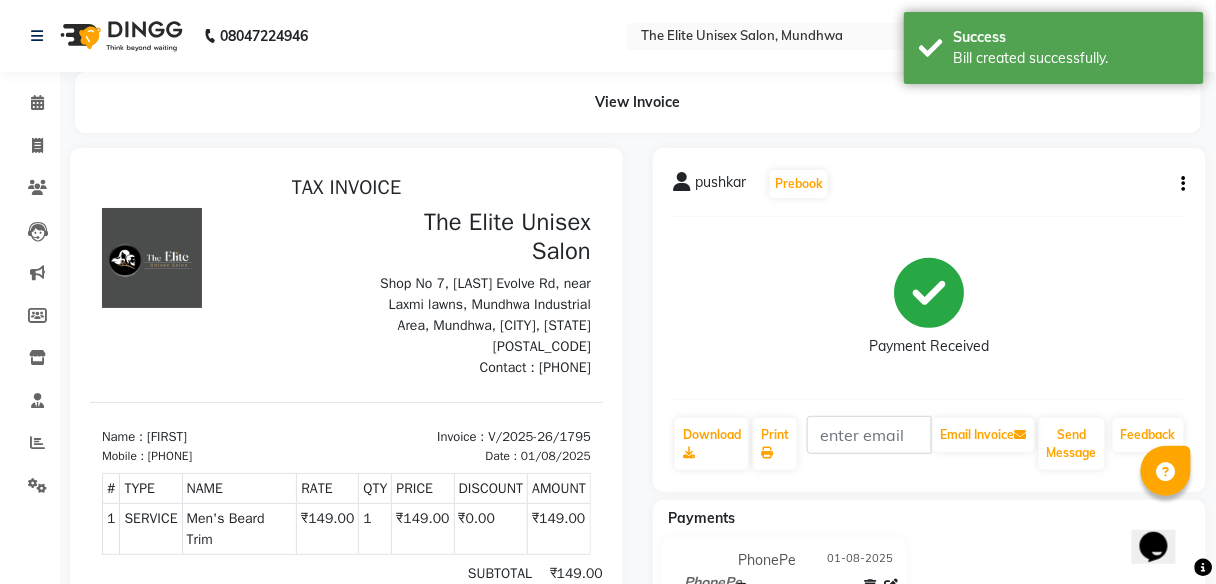 scroll, scrollTop: 0, scrollLeft: 0, axis: both 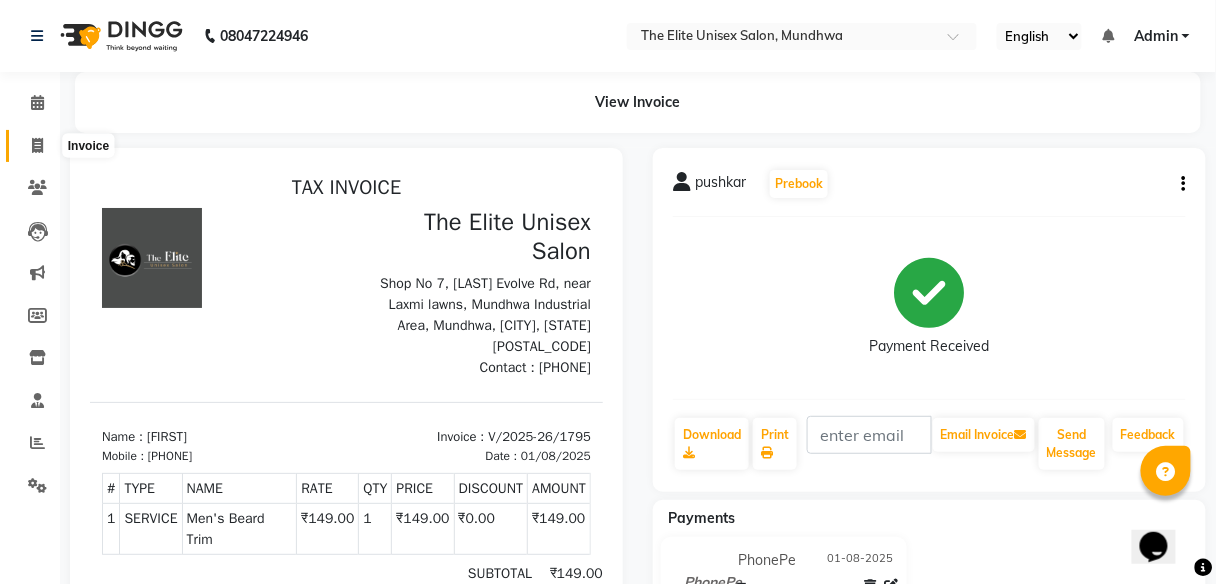 click 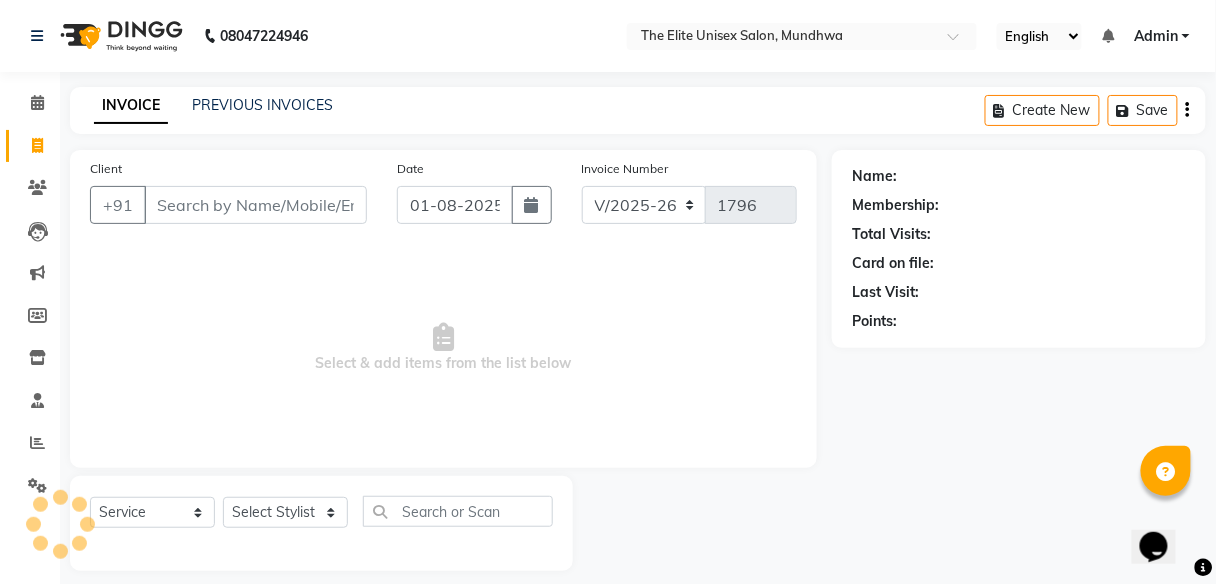 scroll, scrollTop: 16, scrollLeft: 0, axis: vertical 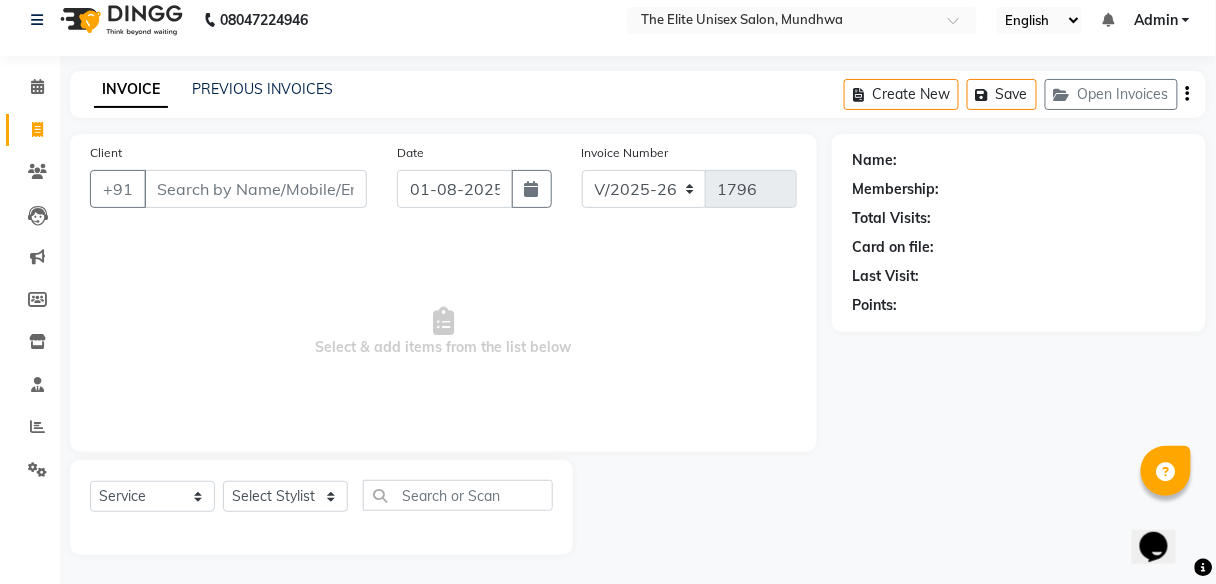 click on "Client" at bounding box center (255, 189) 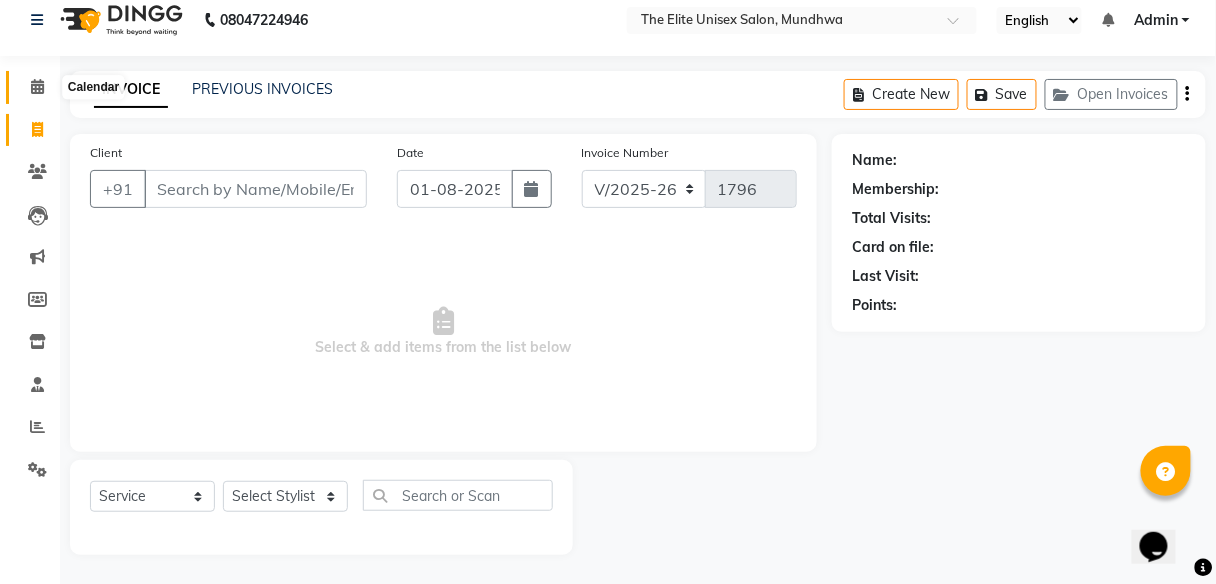click 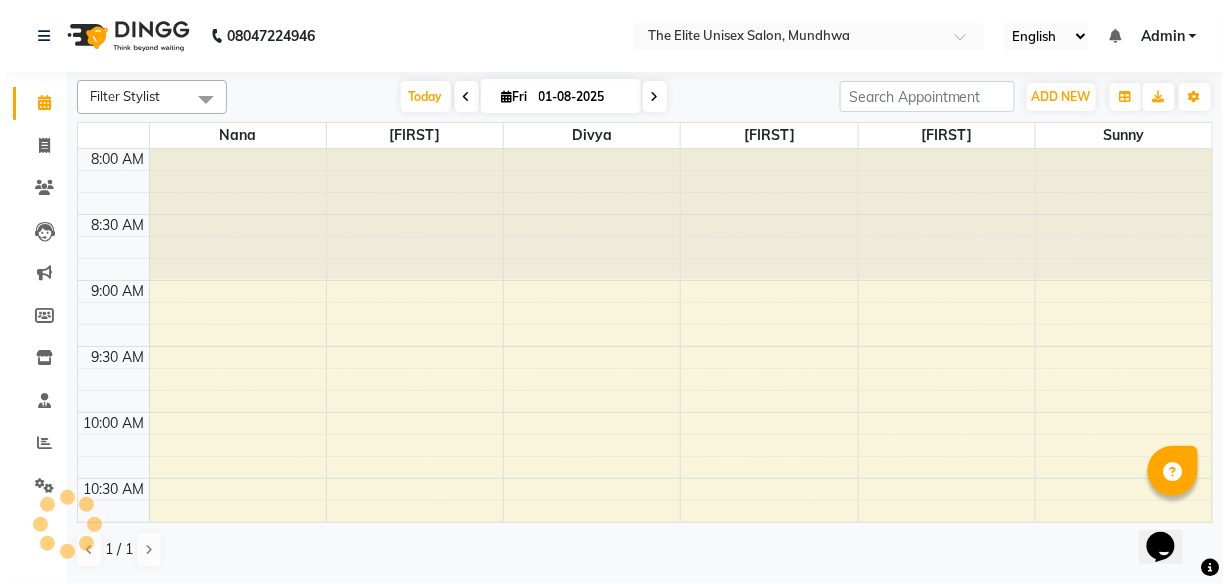 scroll, scrollTop: 0, scrollLeft: 0, axis: both 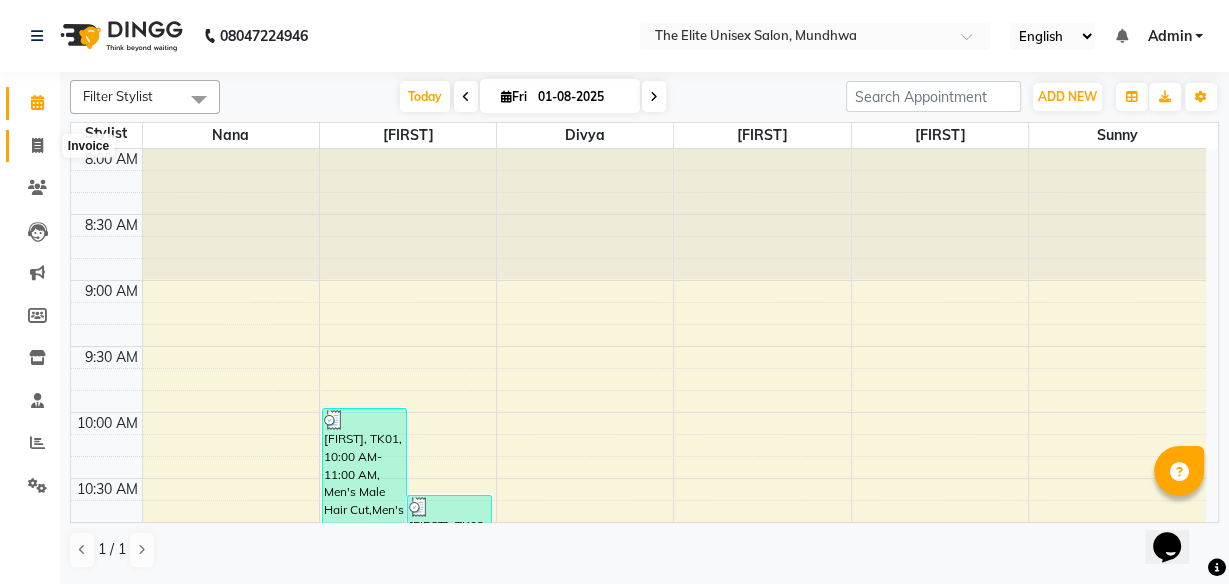 click 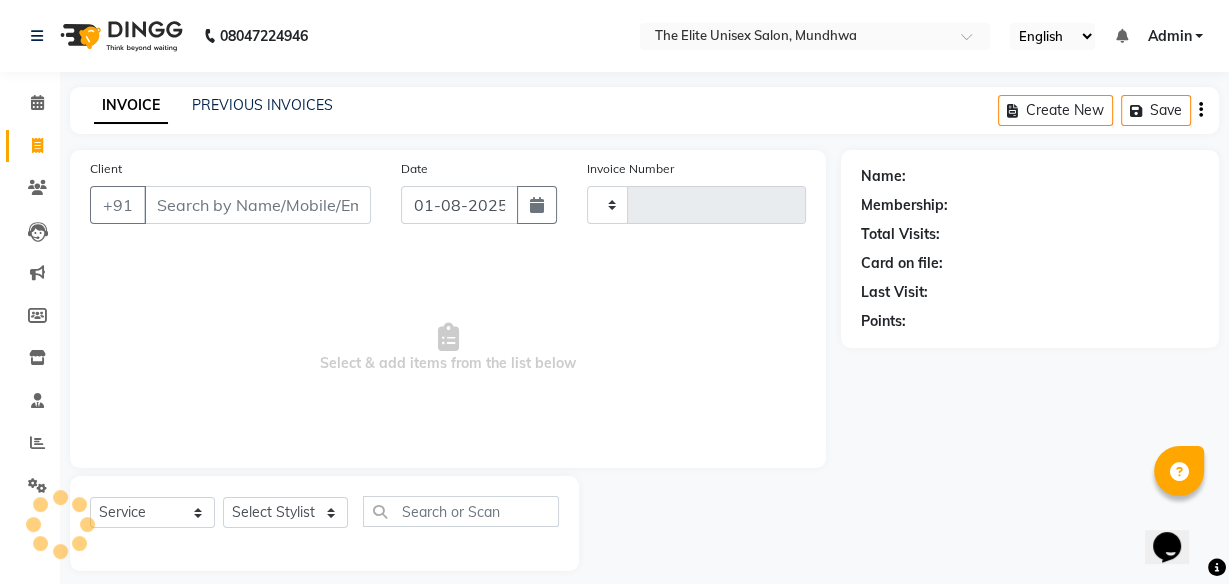 type on "1796" 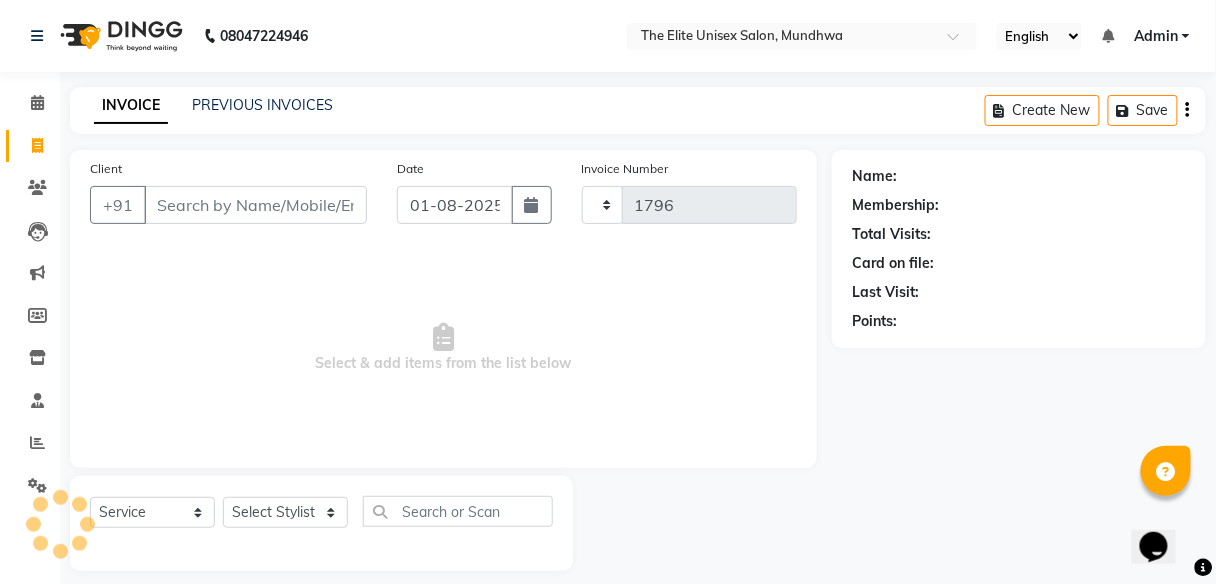 select on "7086" 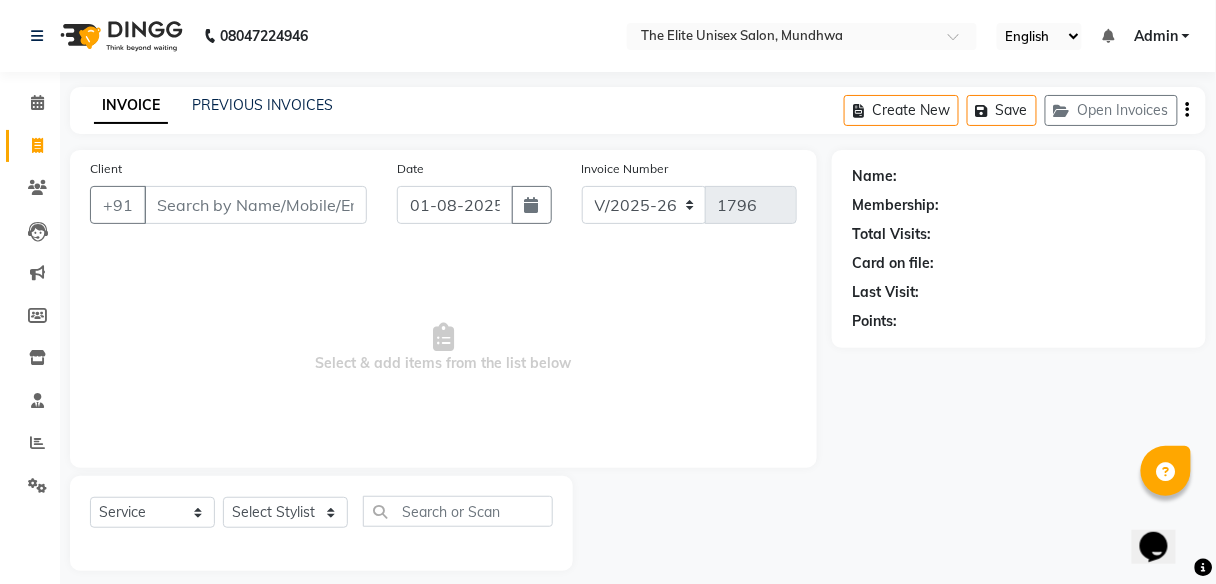 click on "Client" at bounding box center [255, 205] 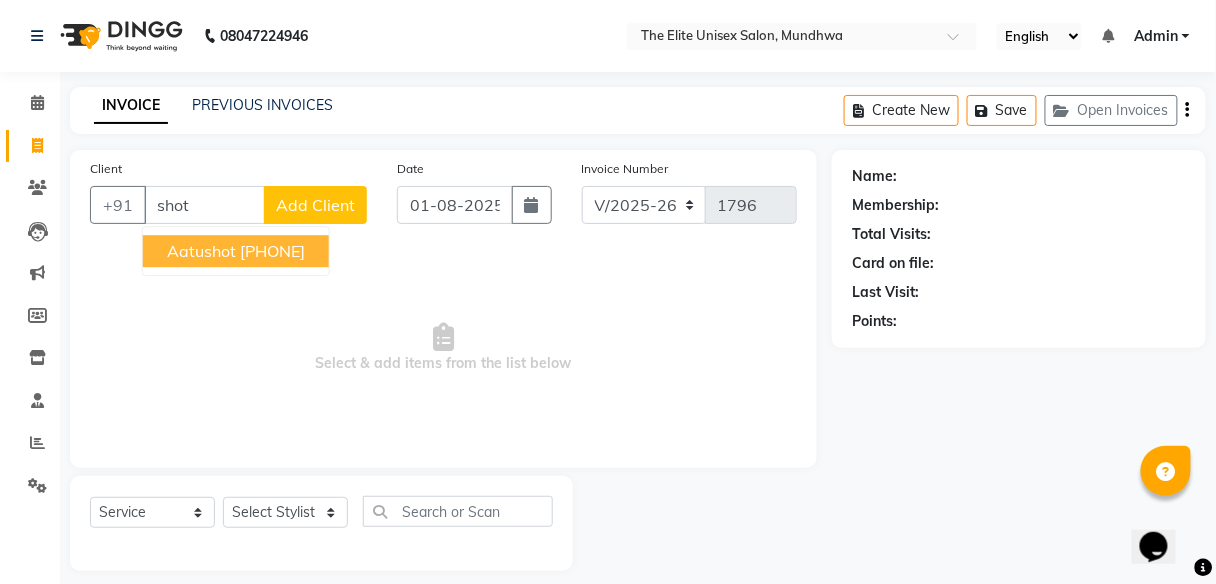click on "aatushot" at bounding box center [201, 251] 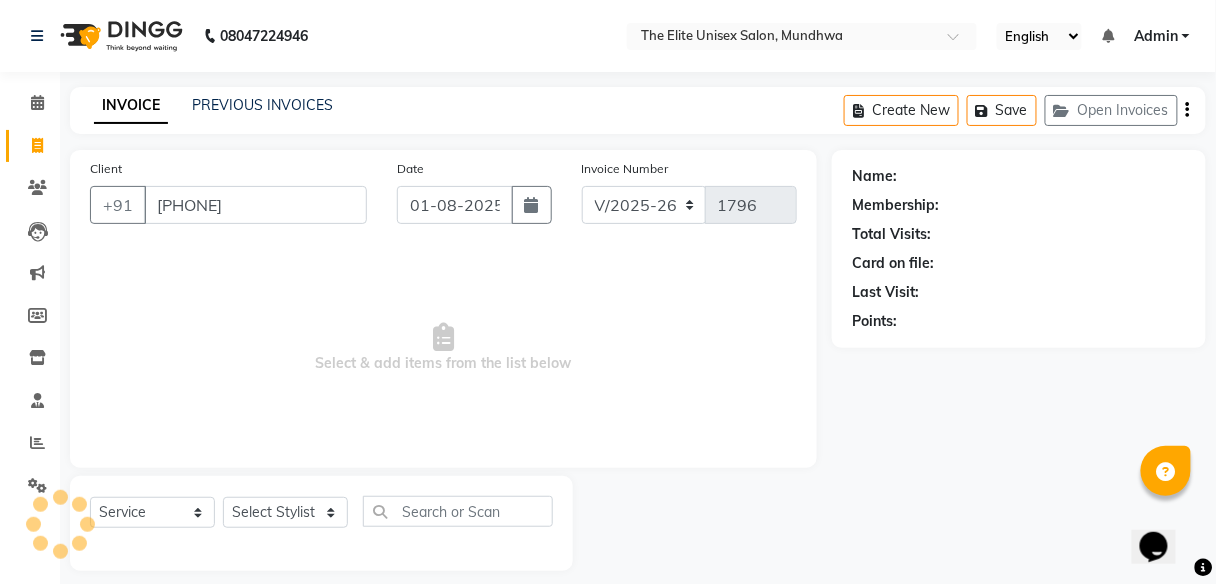 type on "[PHONE]" 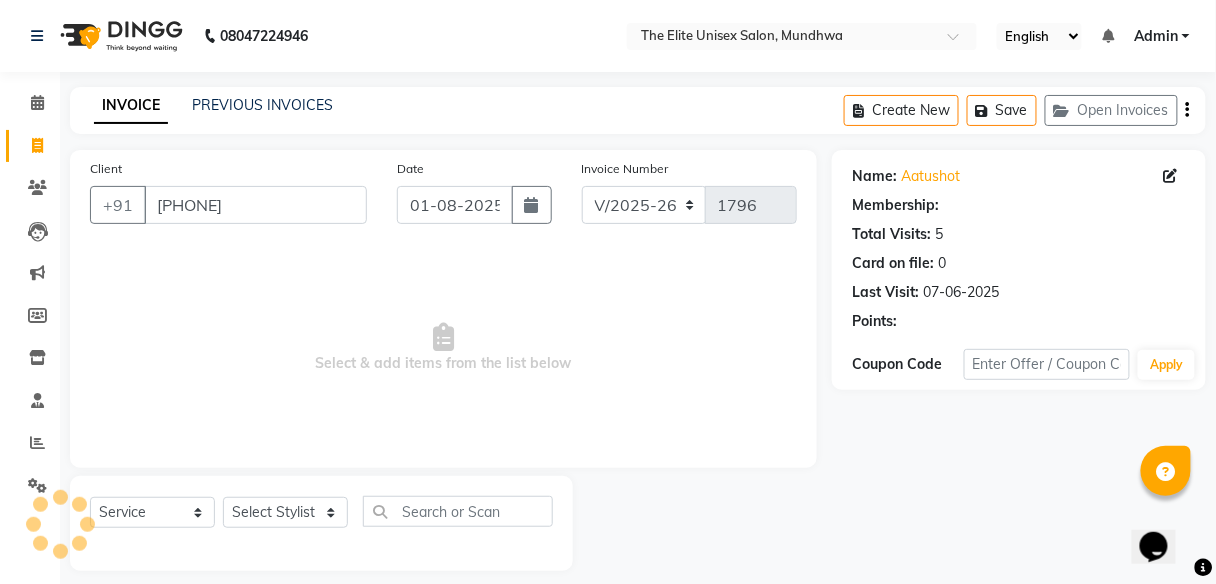 select on "1: Object" 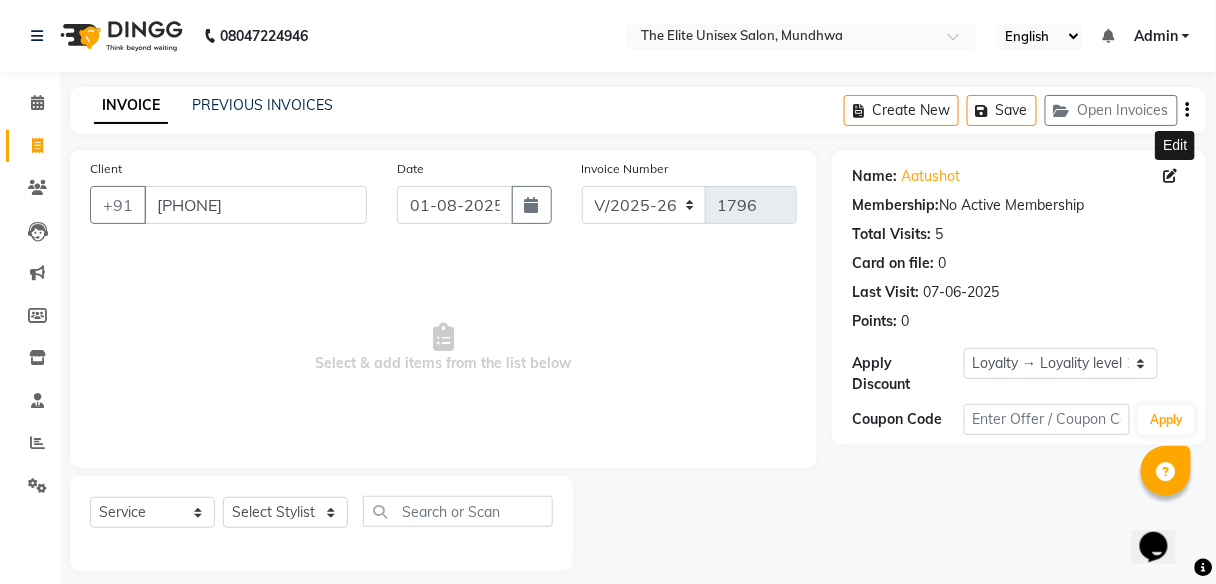 click 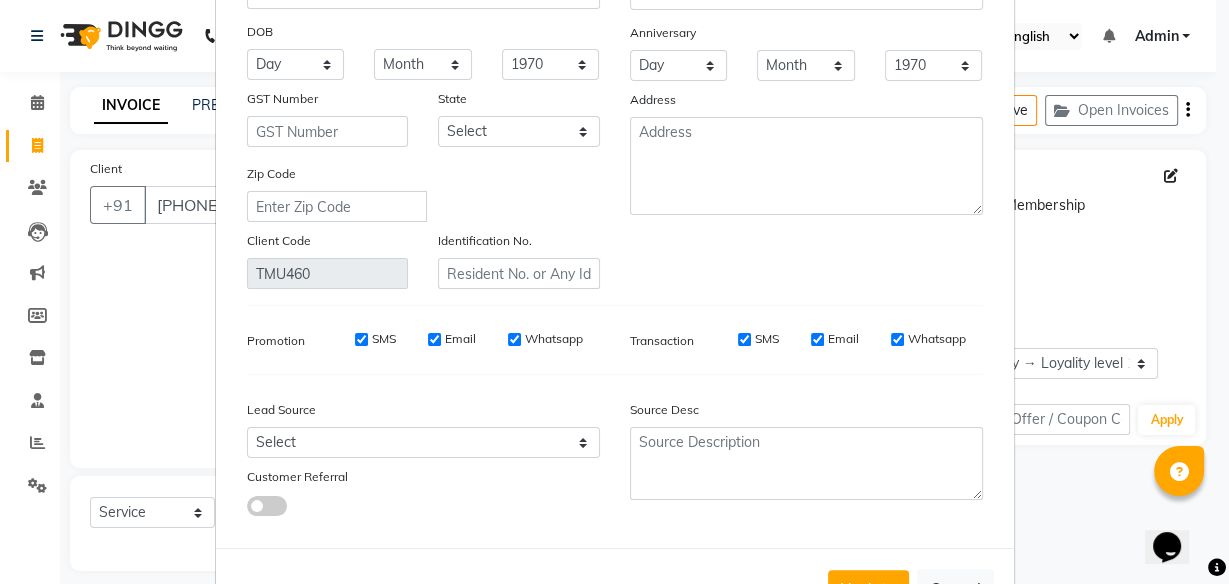 scroll, scrollTop: 233, scrollLeft: 0, axis: vertical 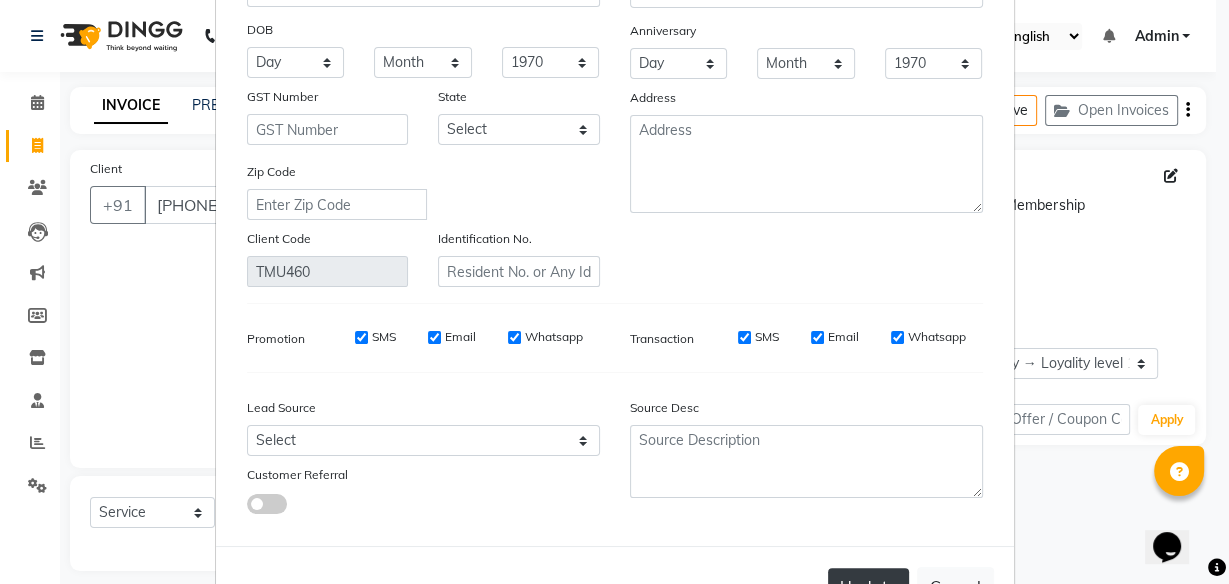 type on "aashitosh" 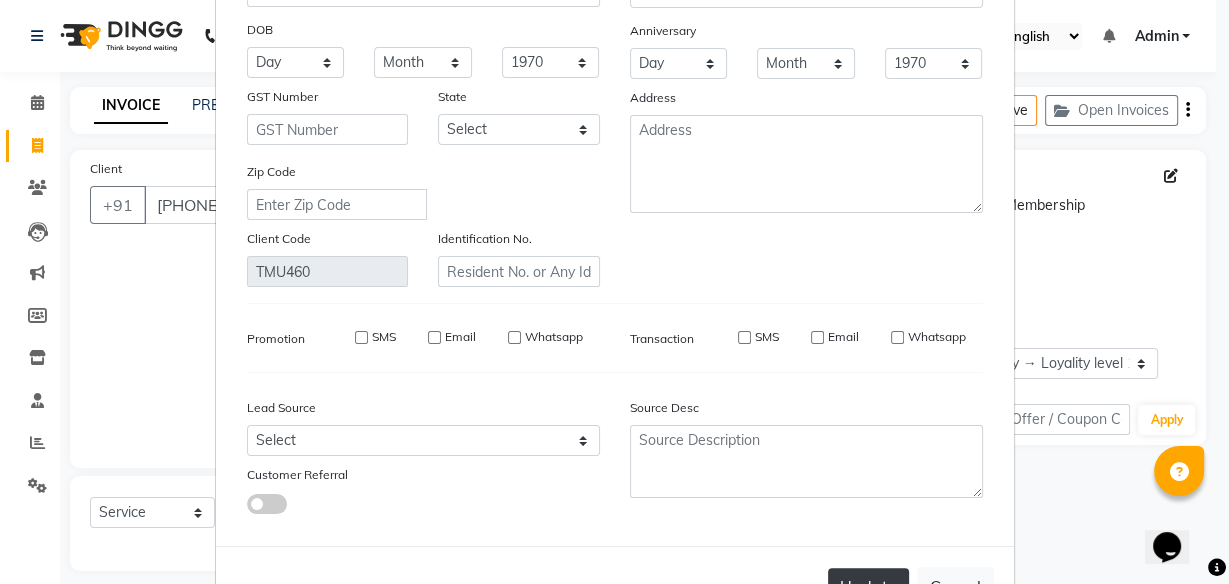 type 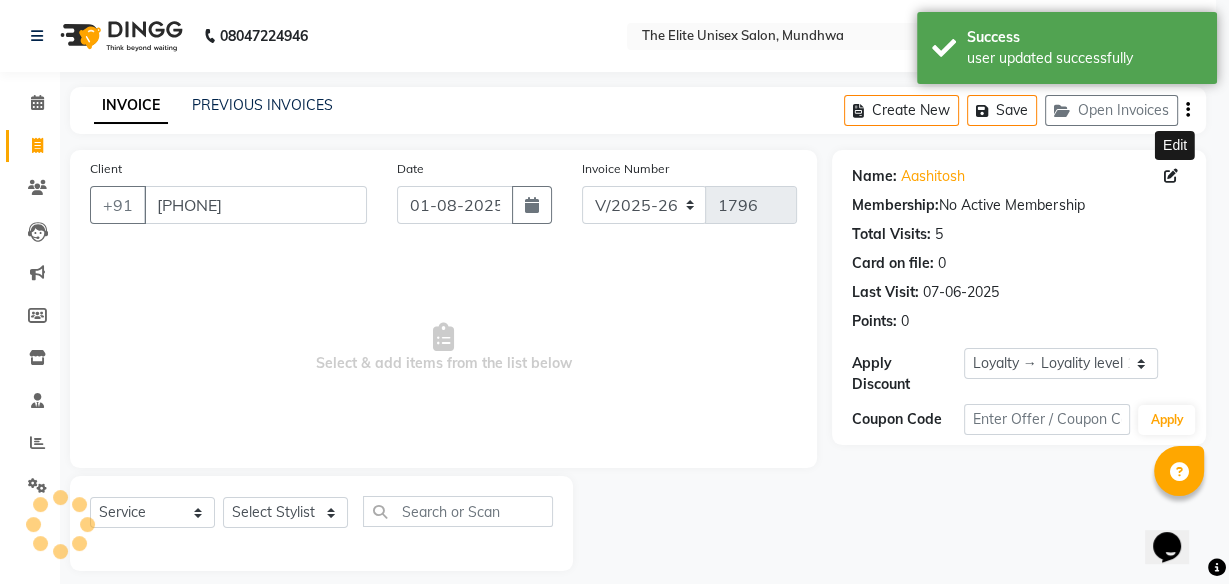 select on "1: Object" 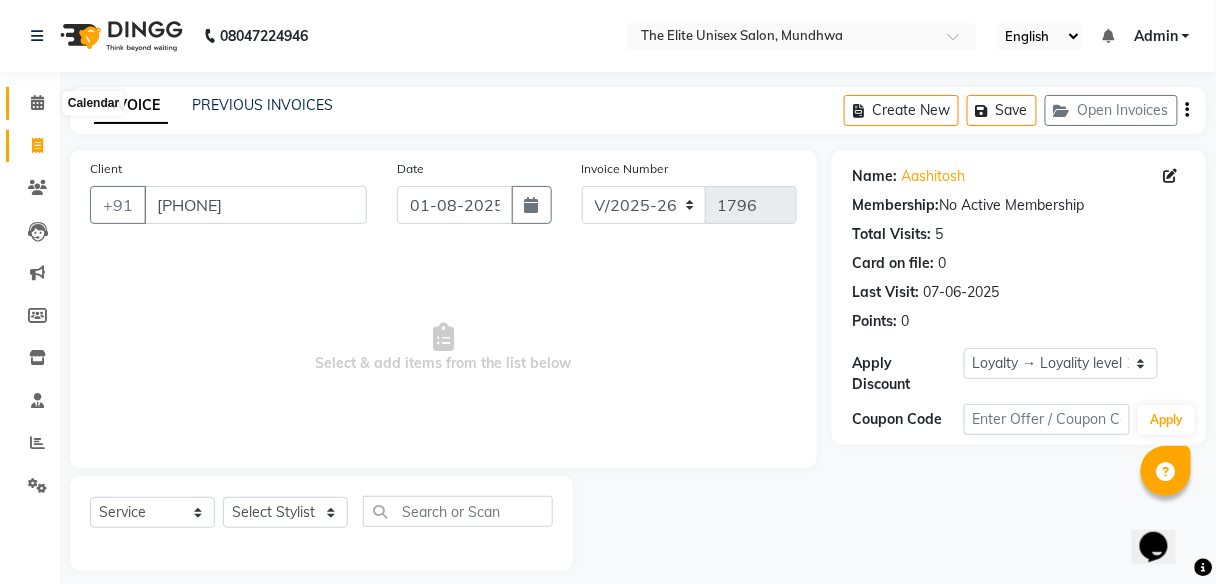 click 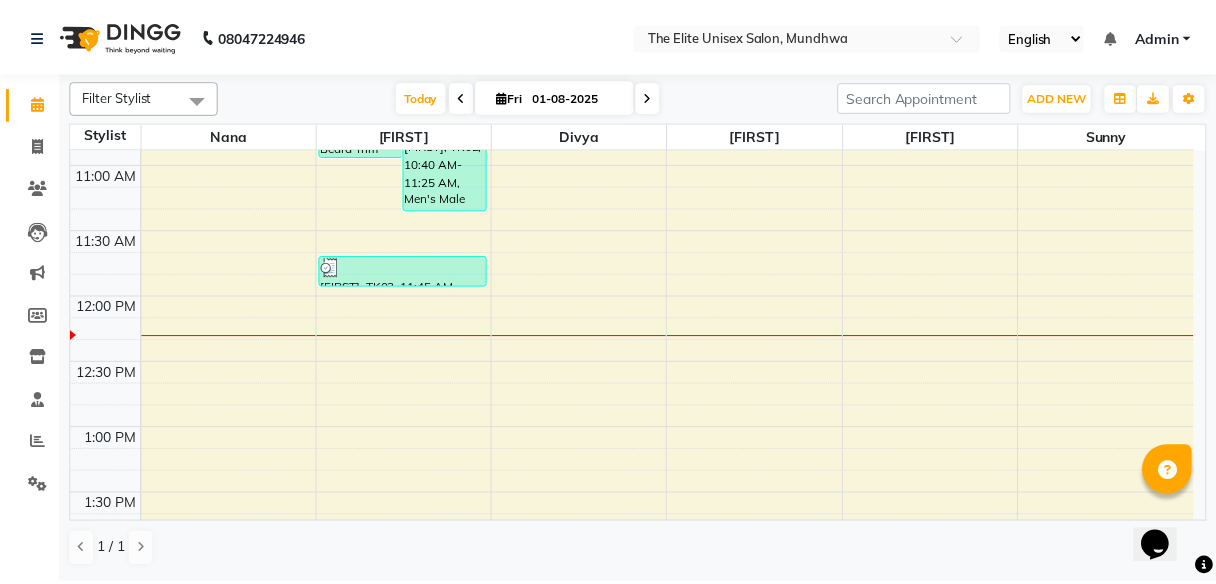 scroll, scrollTop: 293, scrollLeft: 0, axis: vertical 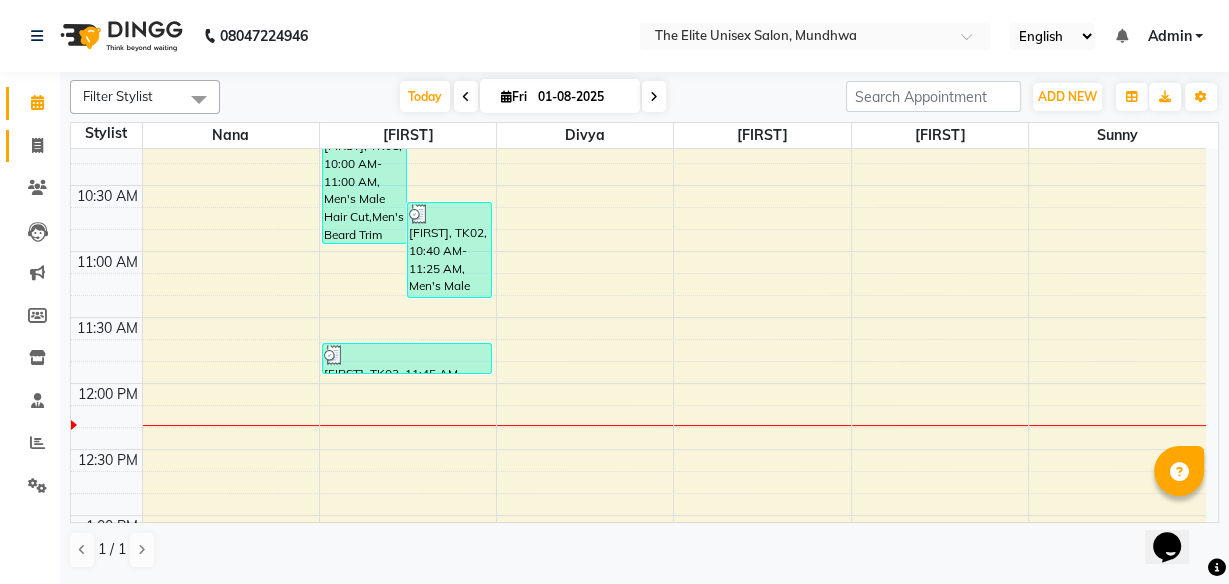 click 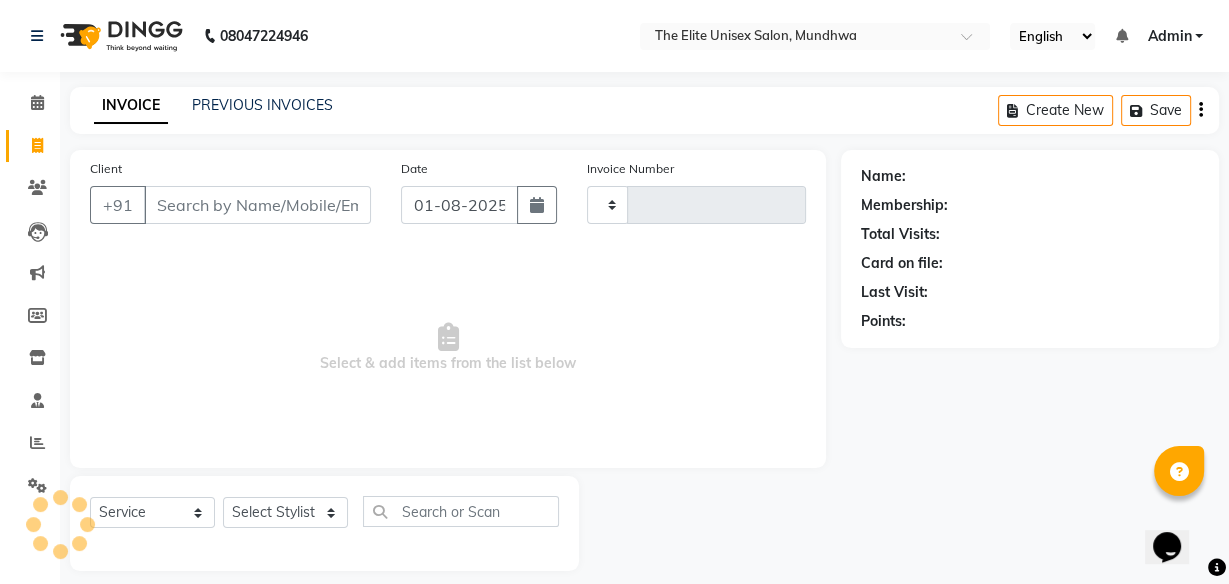 type on "1796" 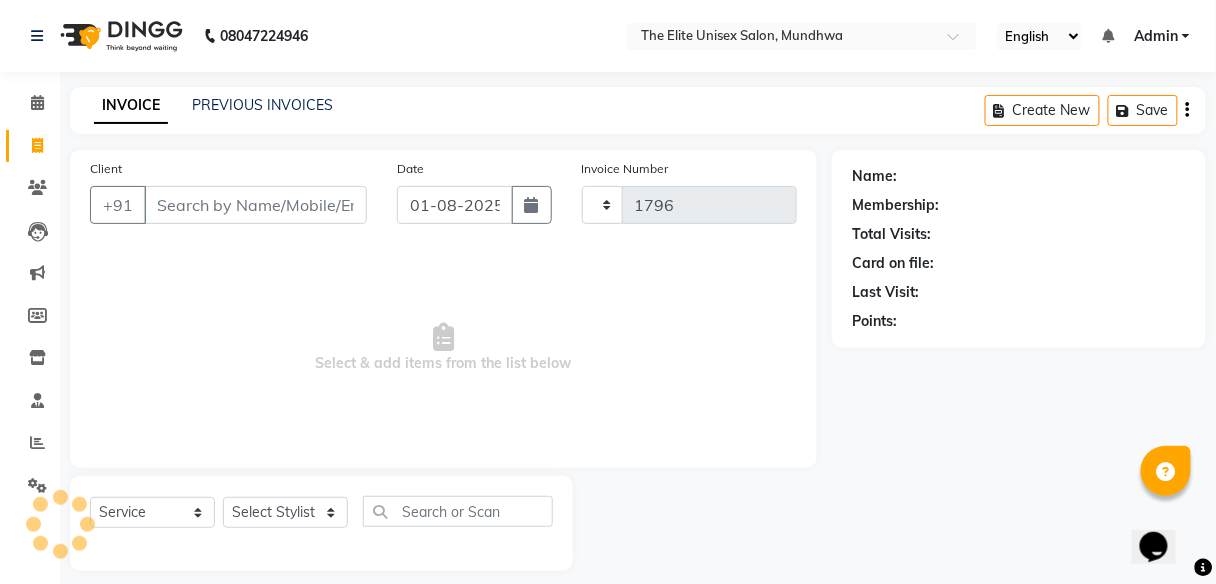 select on "7086" 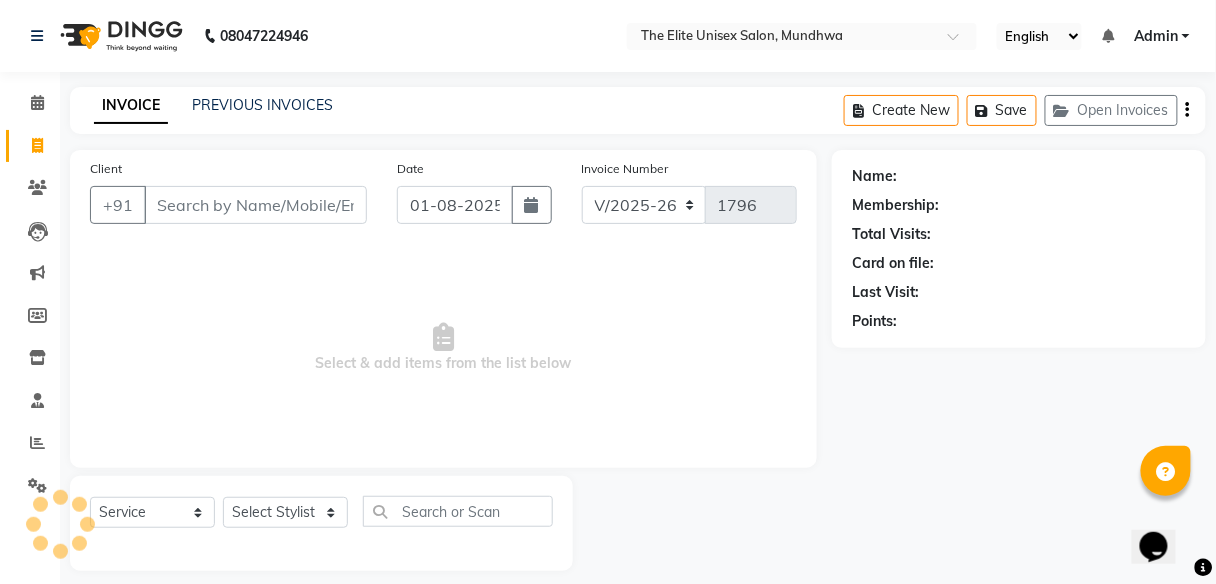 click on "Client" at bounding box center [255, 205] 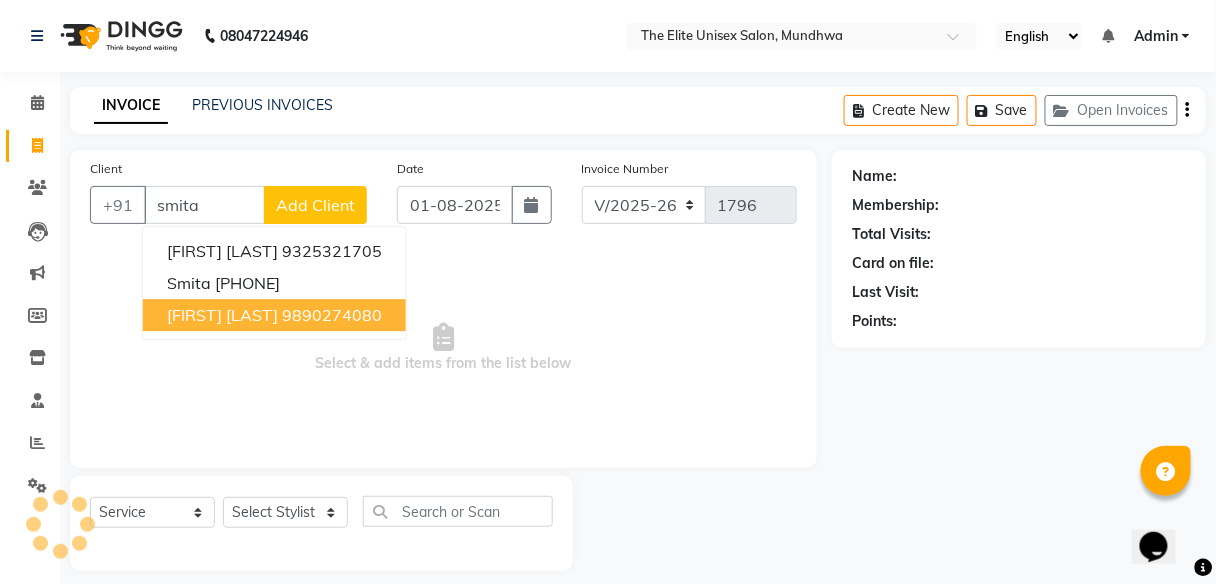 click on "[FIRST] [LAST] [PHONE]" at bounding box center (274, 315) 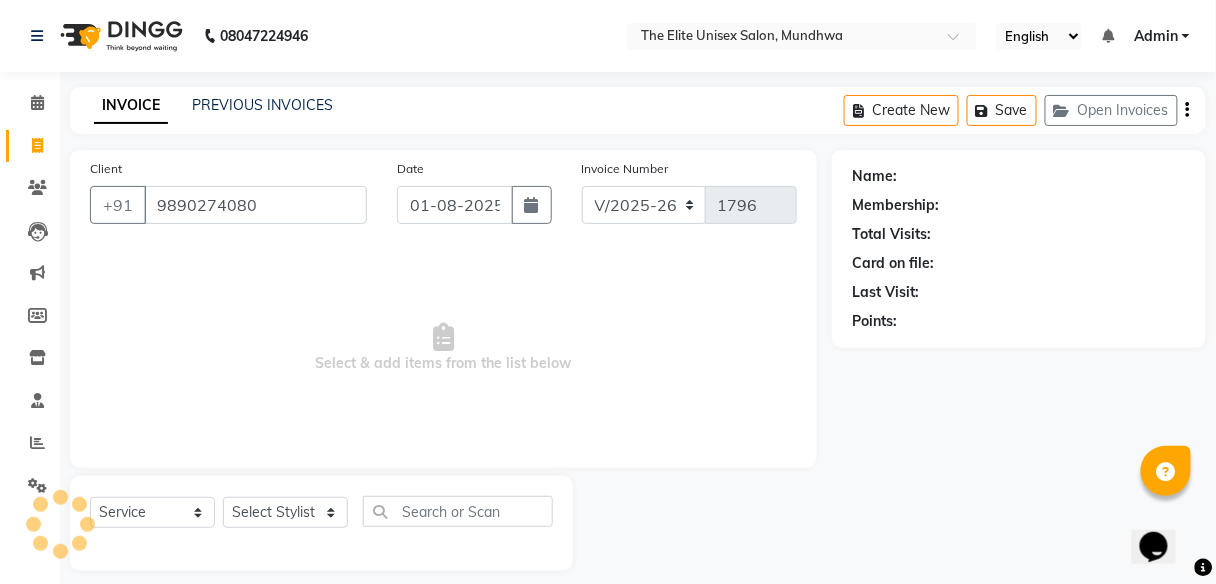type on "9890274080" 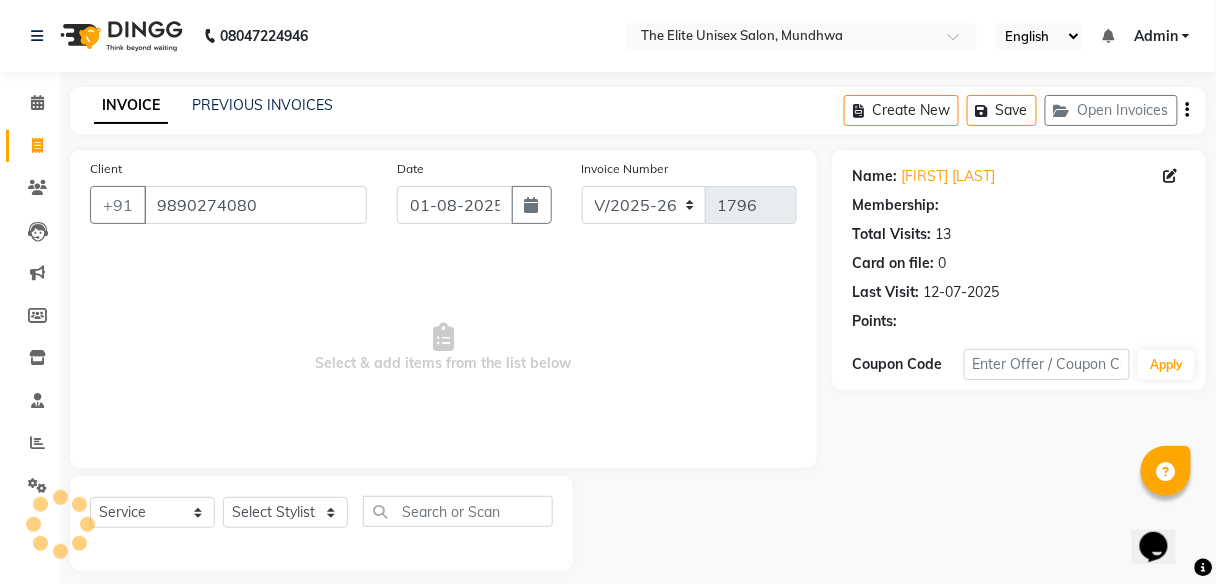 select on "1: Object" 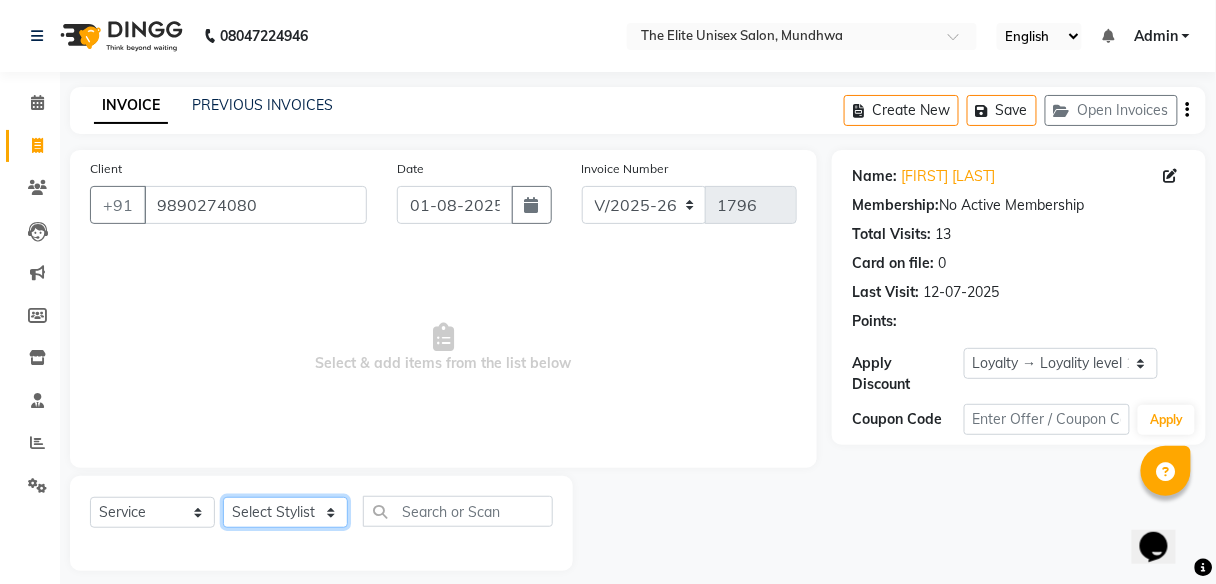 click on "Select Stylist [FIRST] [FIRST]  [FIRST] [FIRST] [FIRST]" 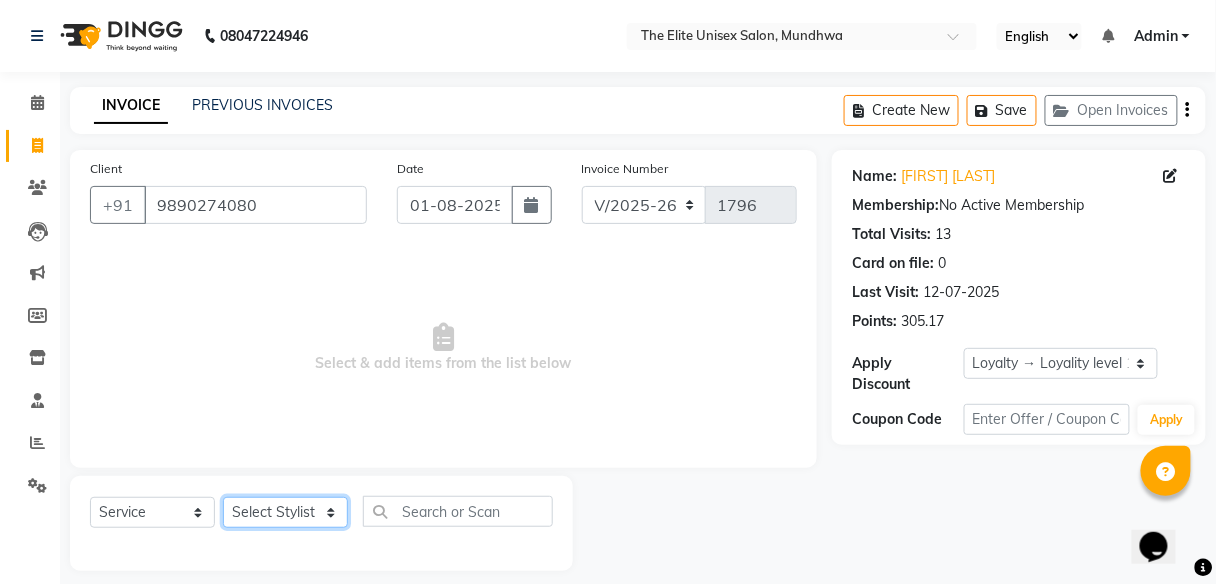 select on "59551" 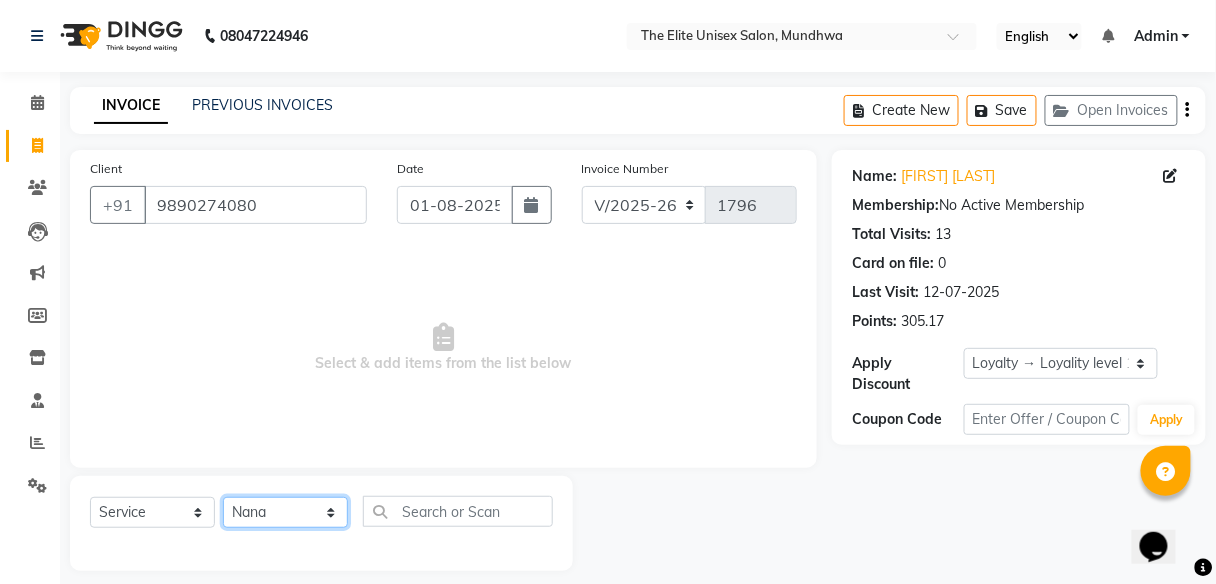 click on "Select Stylist [FIRST] [FIRST]  [FIRST] [FIRST] [FIRST]" 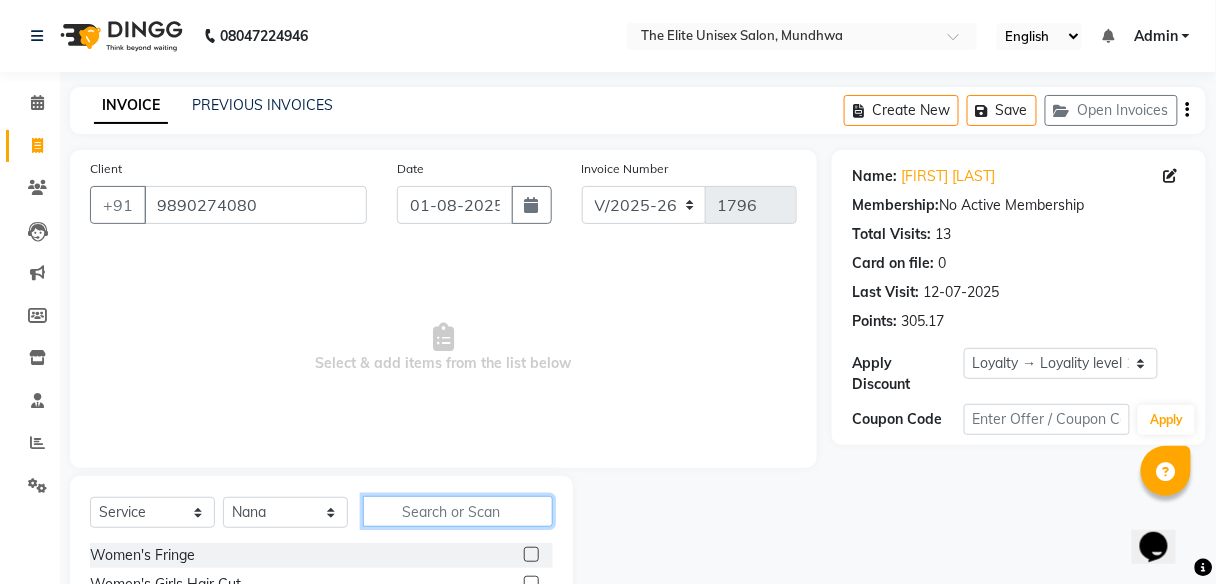 click 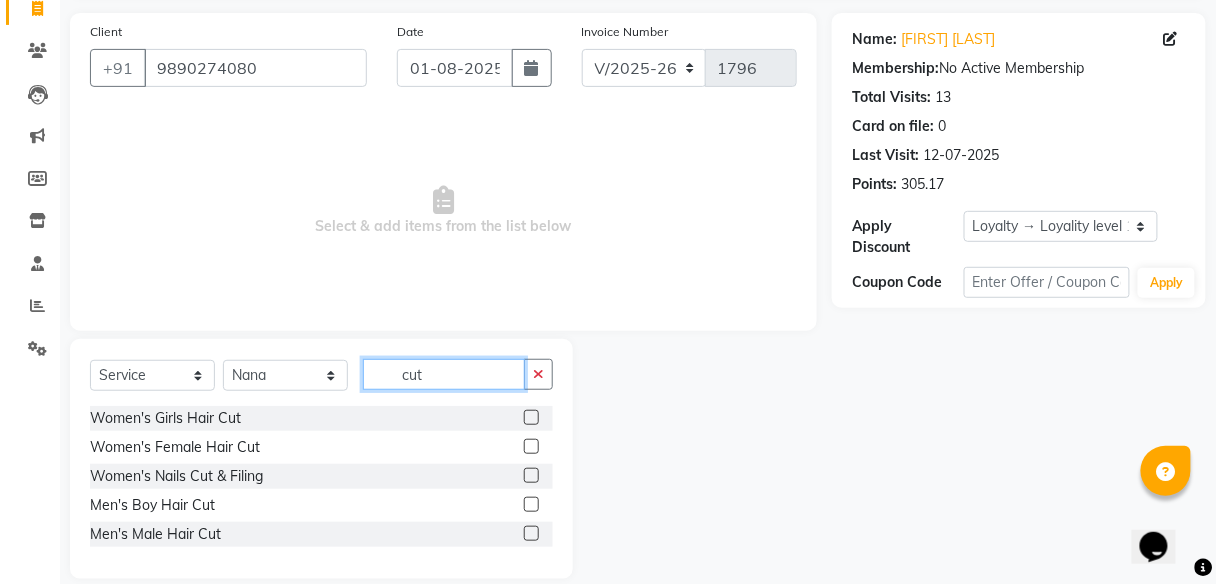 scroll, scrollTop: 140, scrollLeft: 0, axis: vertical 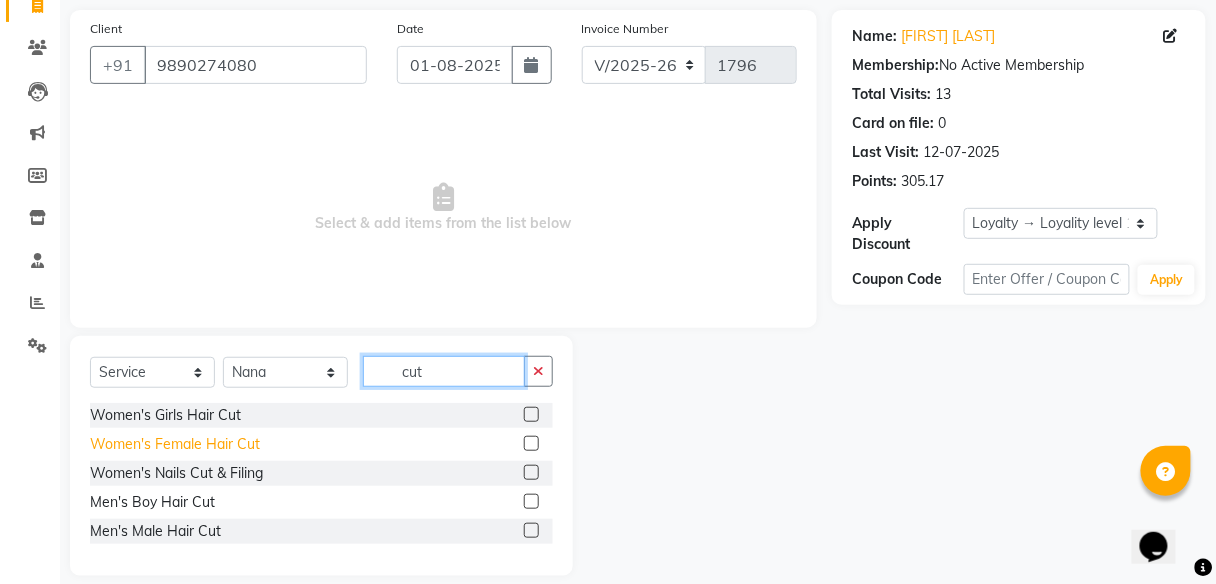 type on "cut" 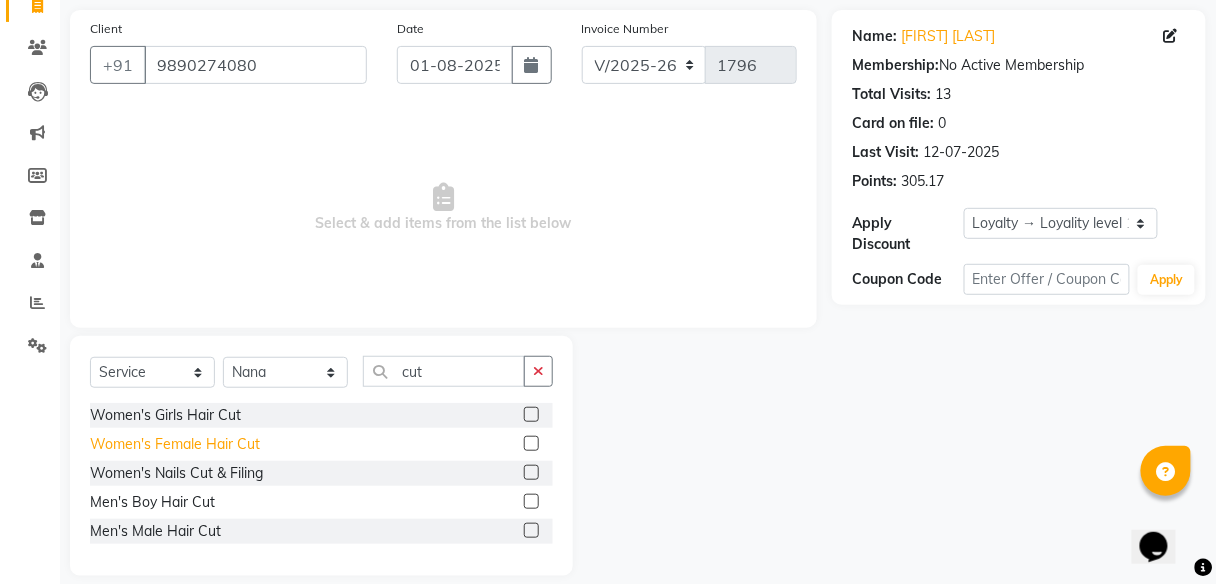 click on "Women's Female Hair Cut" 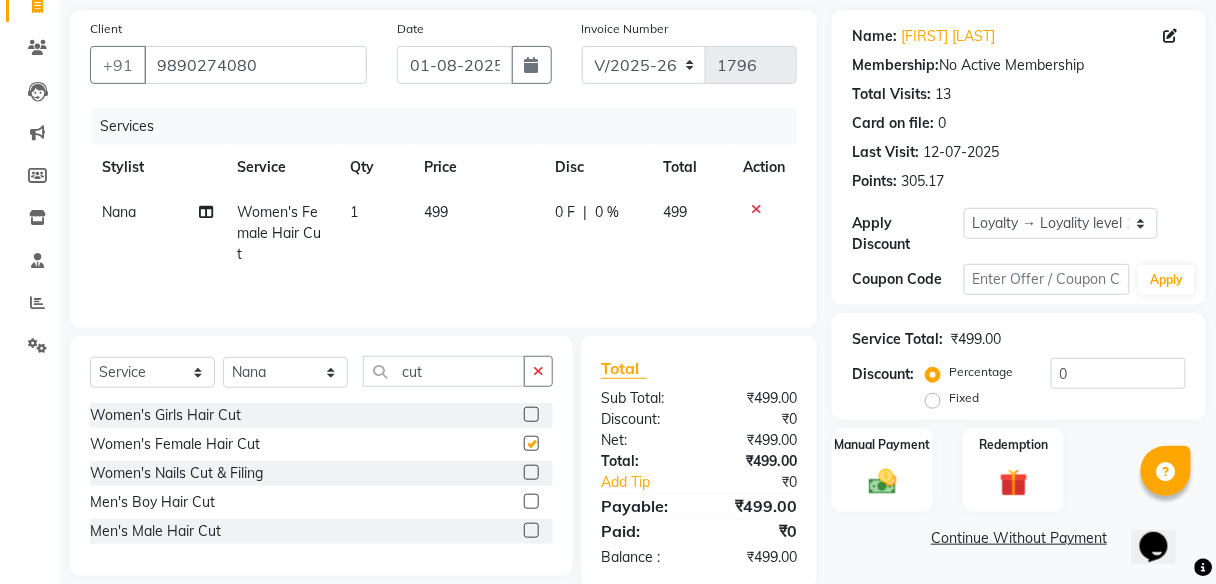 checkbox on "false" 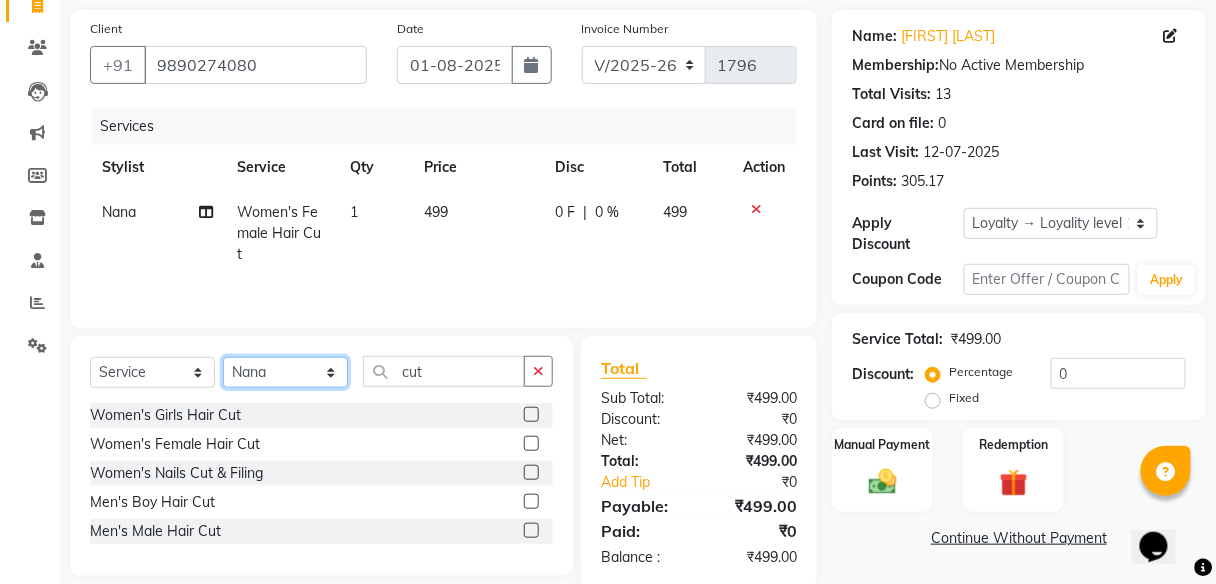 click on "Select Stylist [FIRST] [FIRST]  [FIRST] [FIRST] [FIRST]" 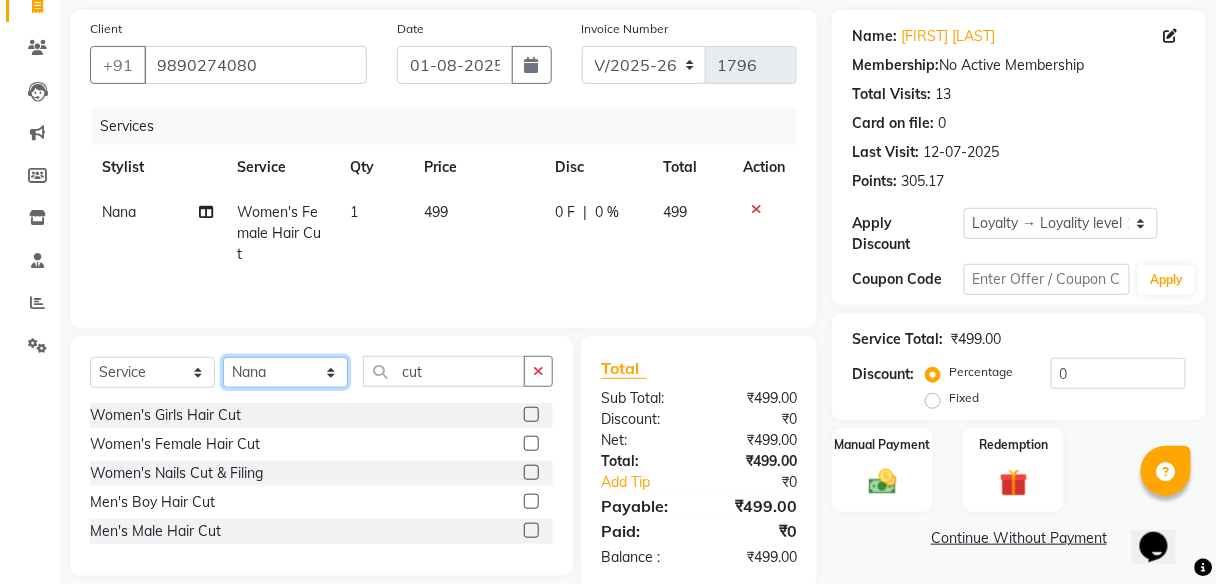 select on "59555" 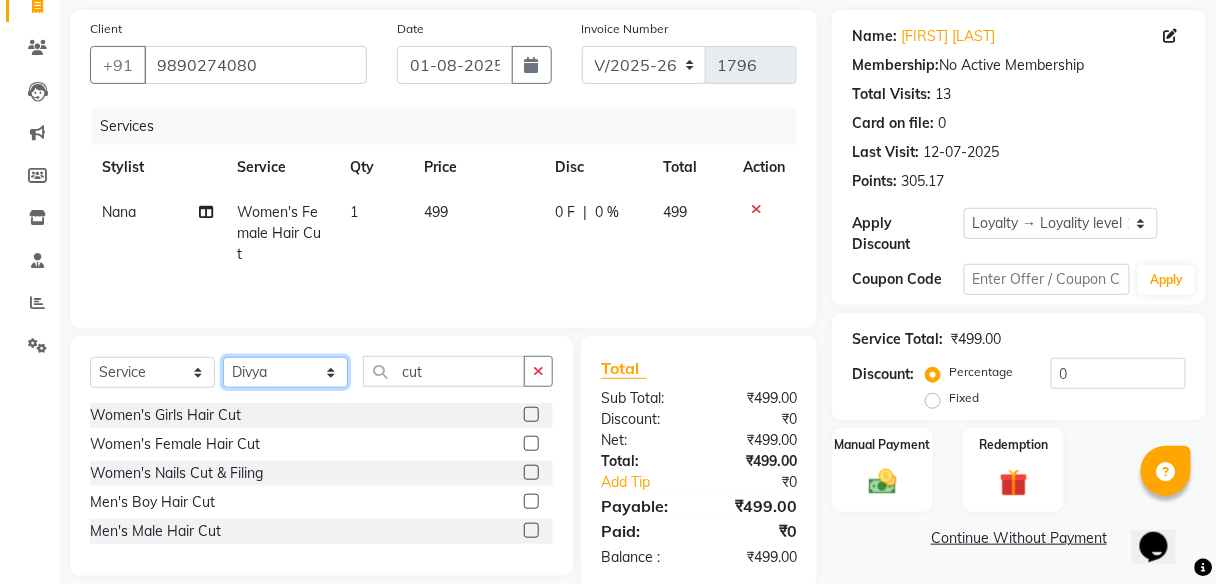 click on "Select Stylist [FIRST] [FIRST]  [FIRST] [FIRST] [FIRST]" 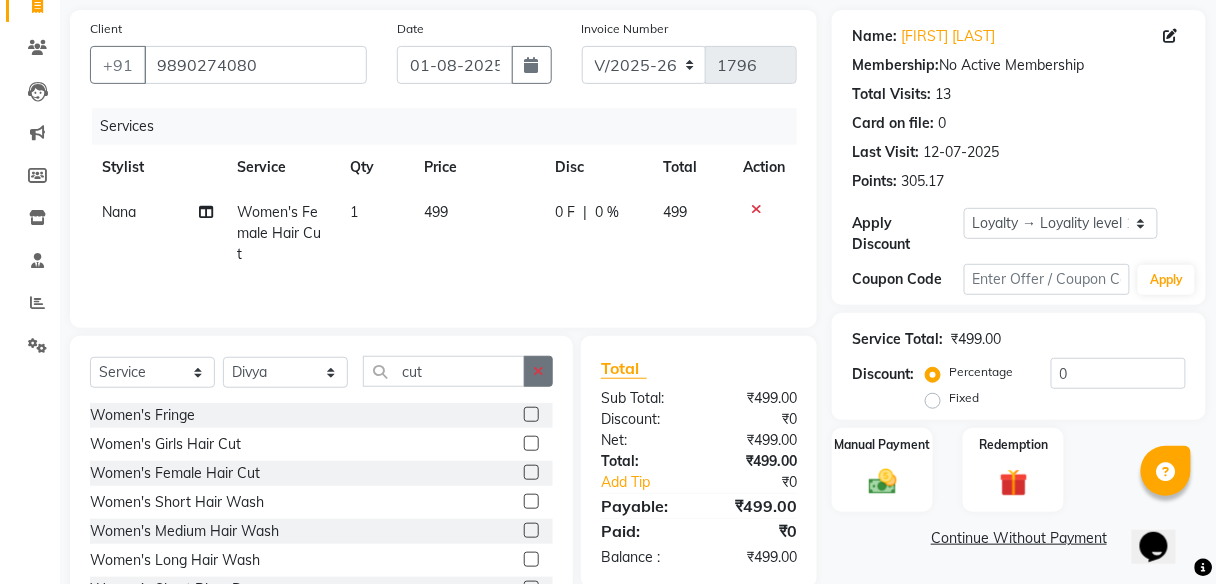 click 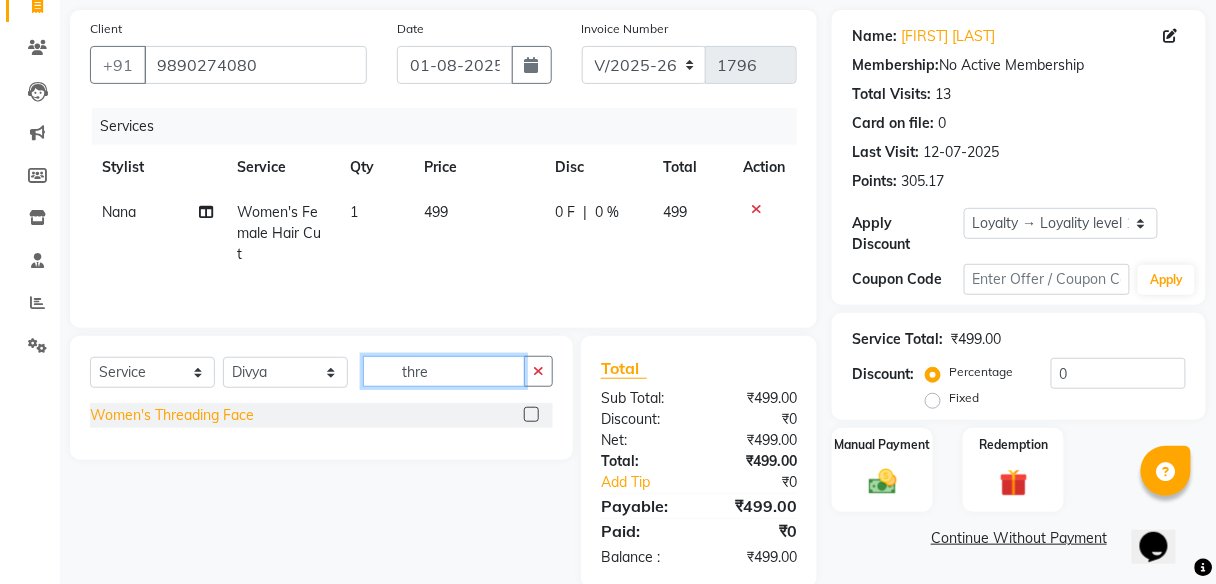 type on "thre" 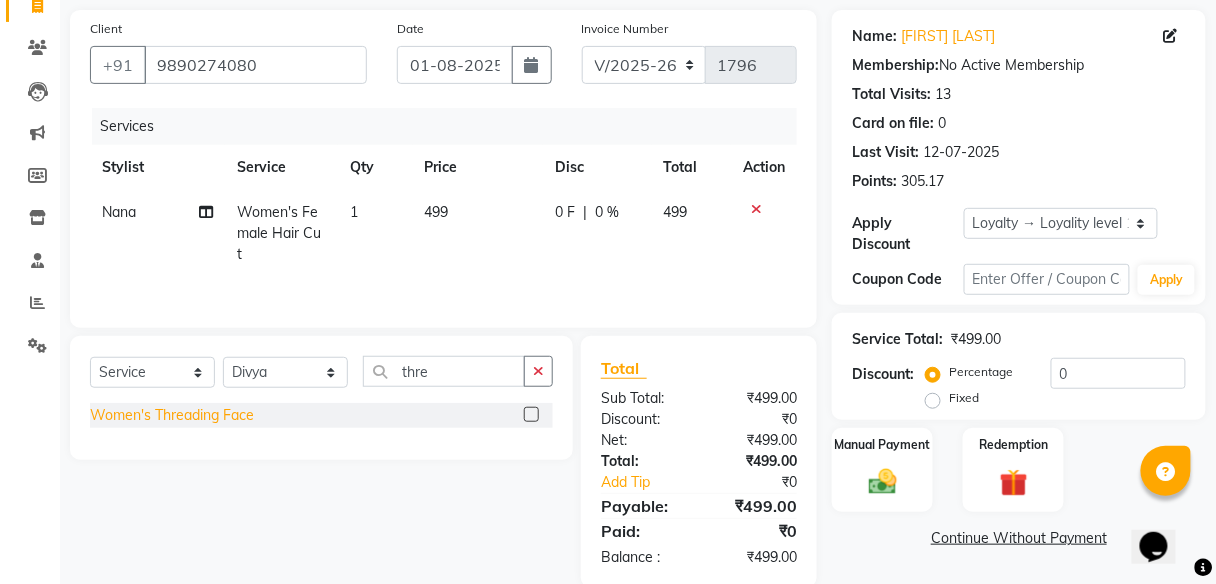 click on "Women's Threading Face" 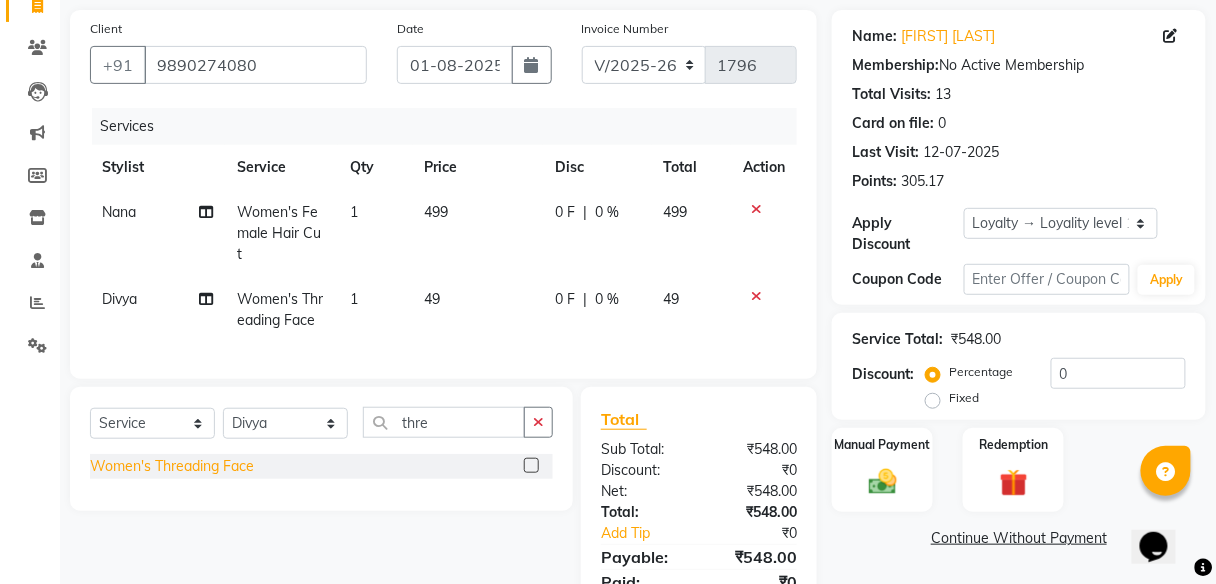 click on "Women's Threading Face" 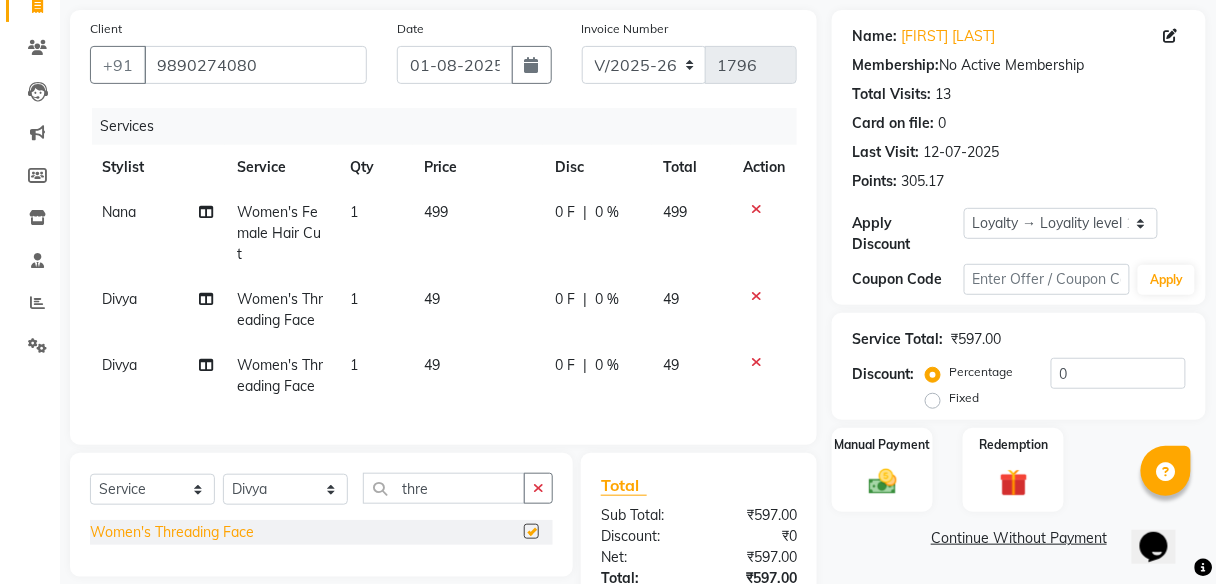 checkbox on "false" 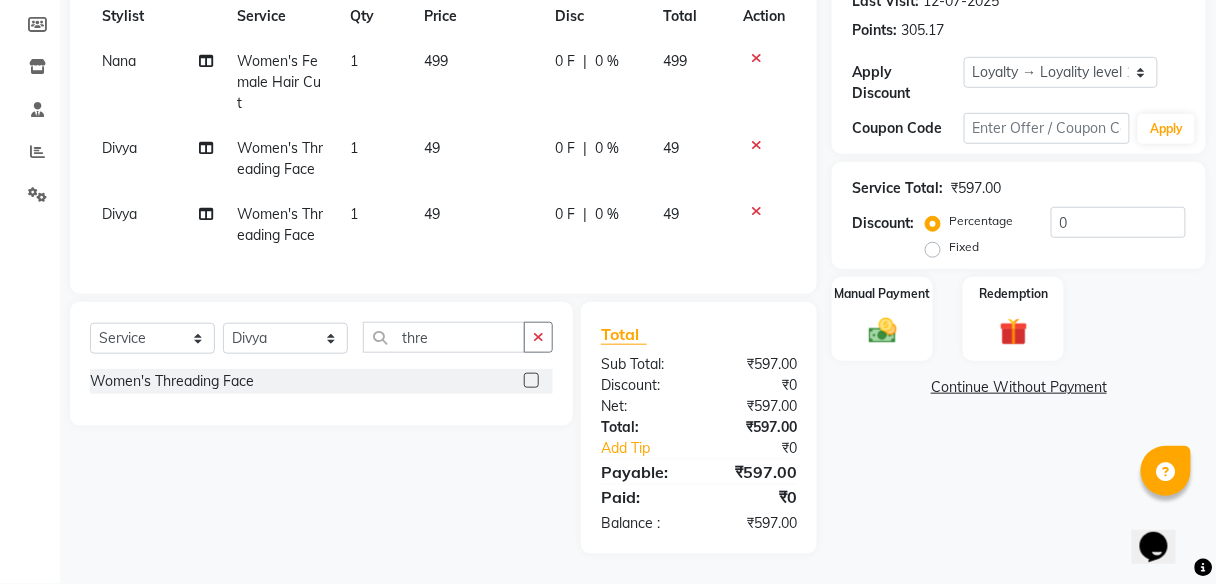 scroll, scrollTop: 206, scrollLeft: 0, axis: vertical 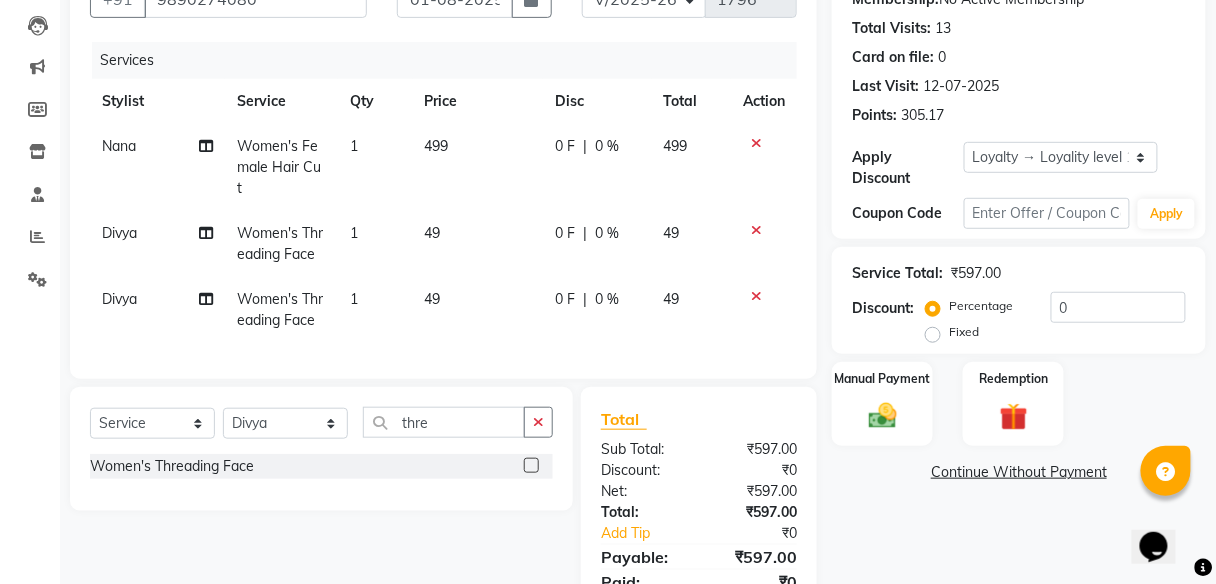 click on "0 F" 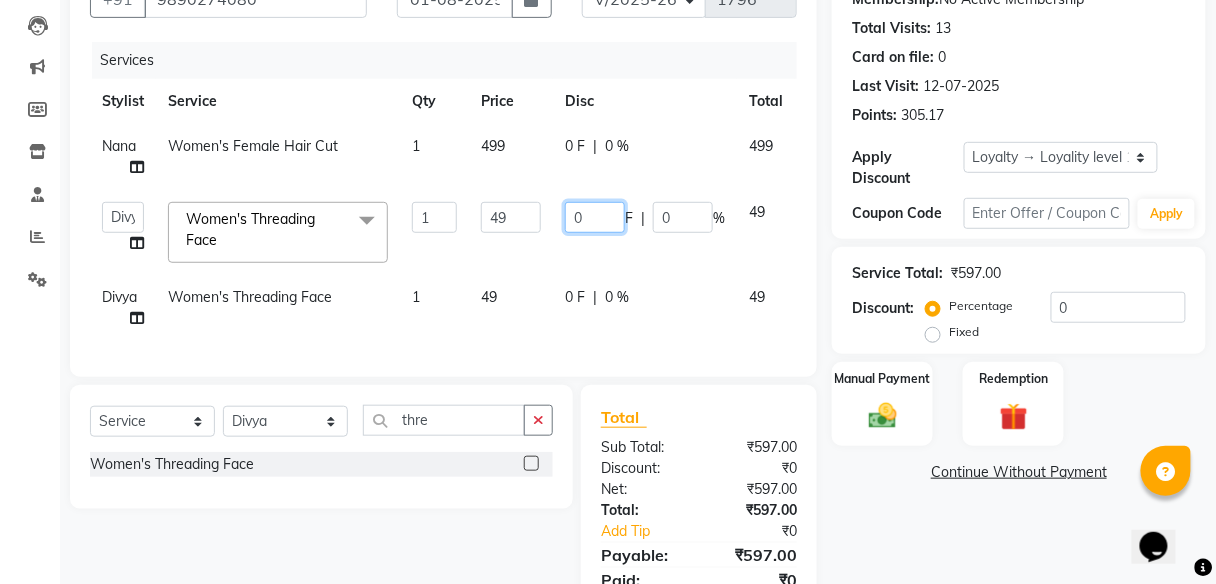 click on "0" 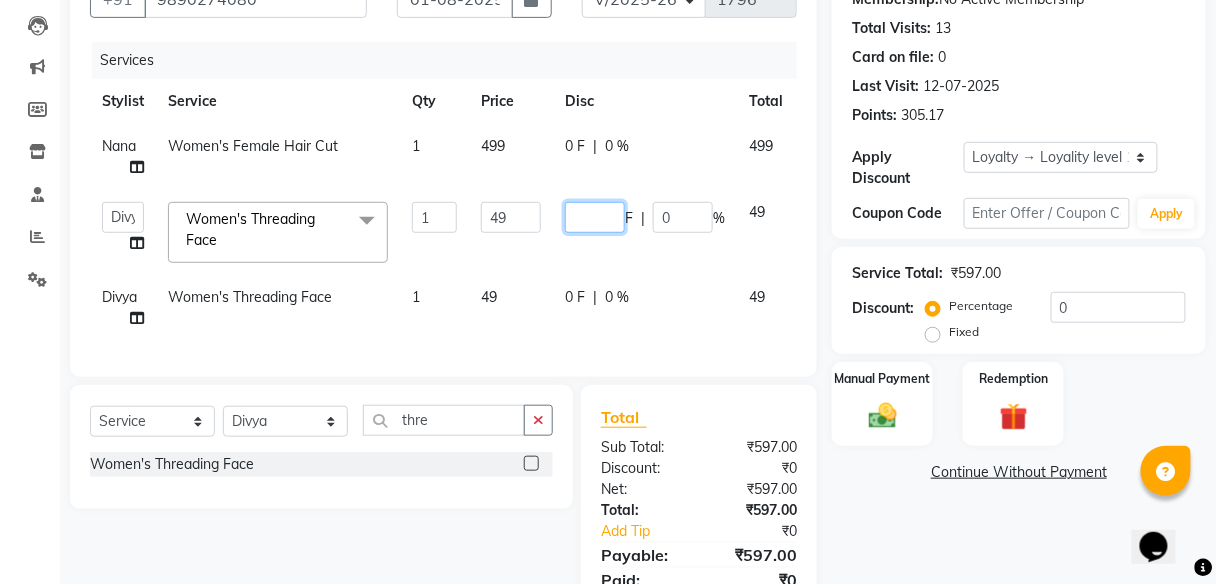 type on "9" 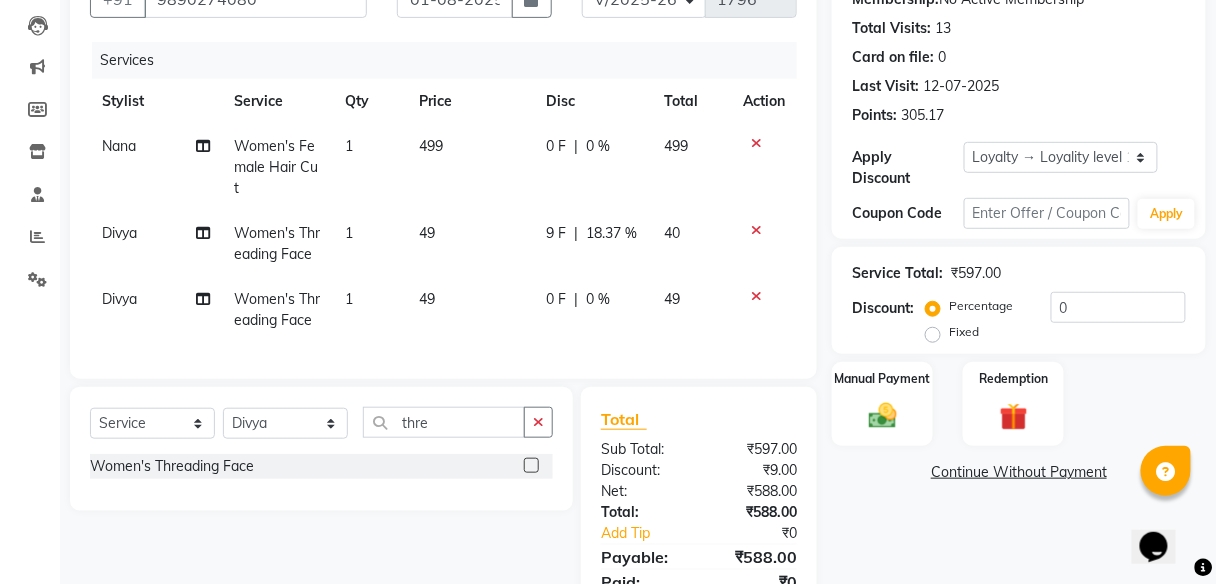click on "0 F | 0 %" 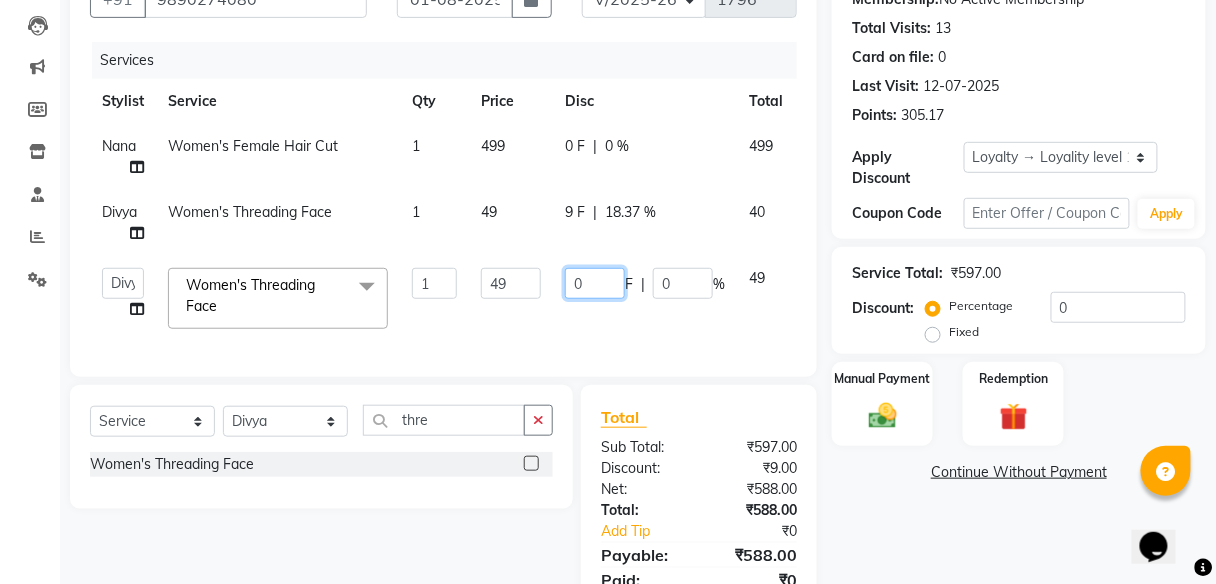 click on "0" 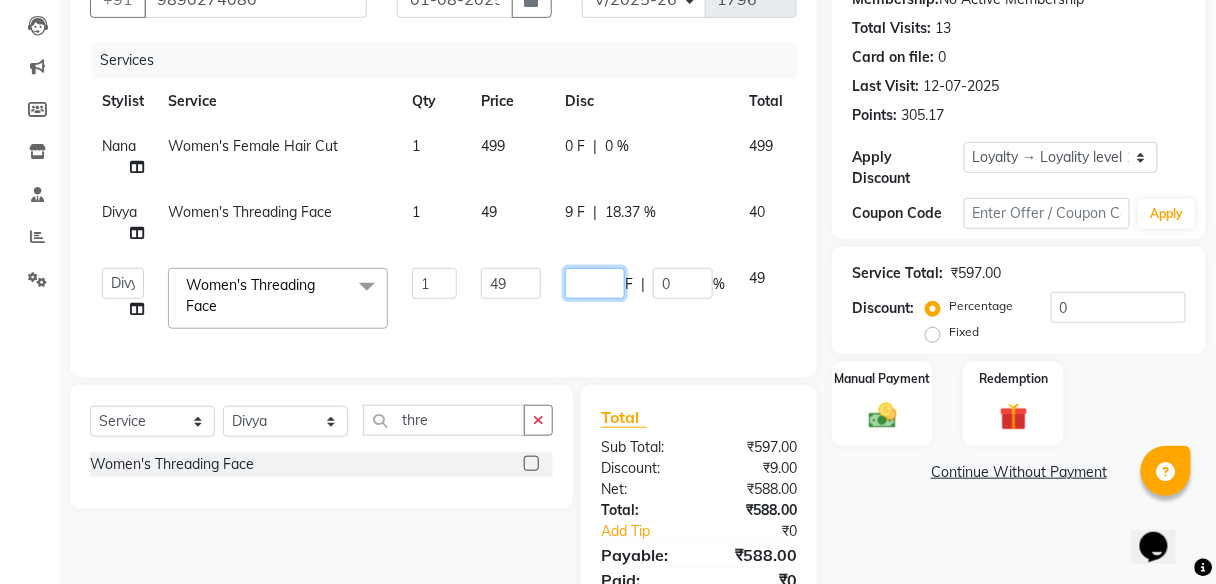 type on "7" 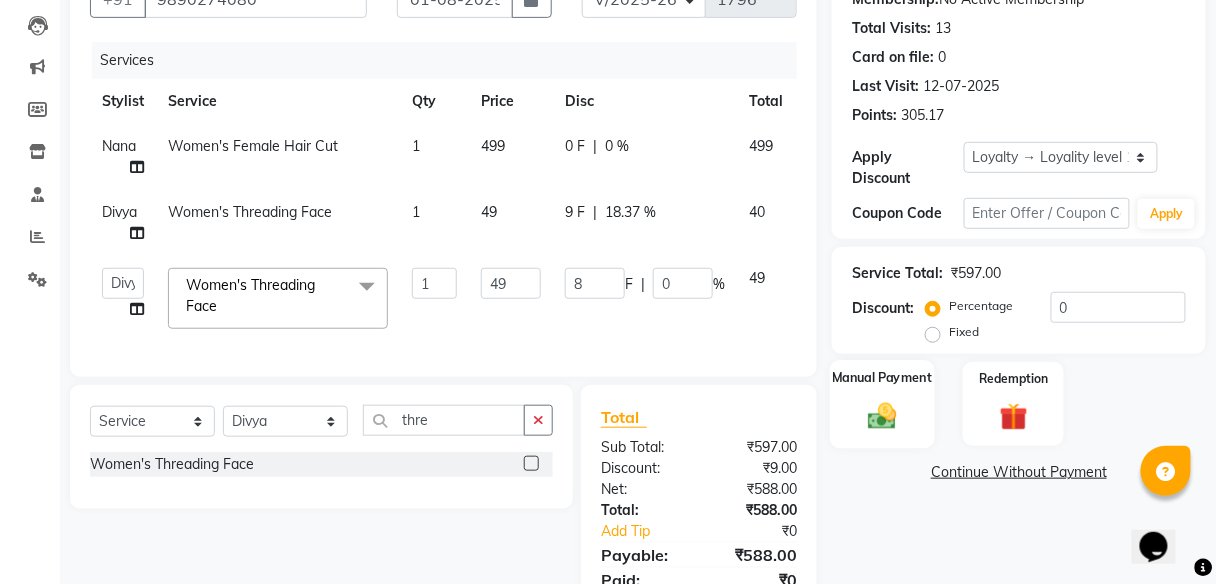 click on "Manual Payment" 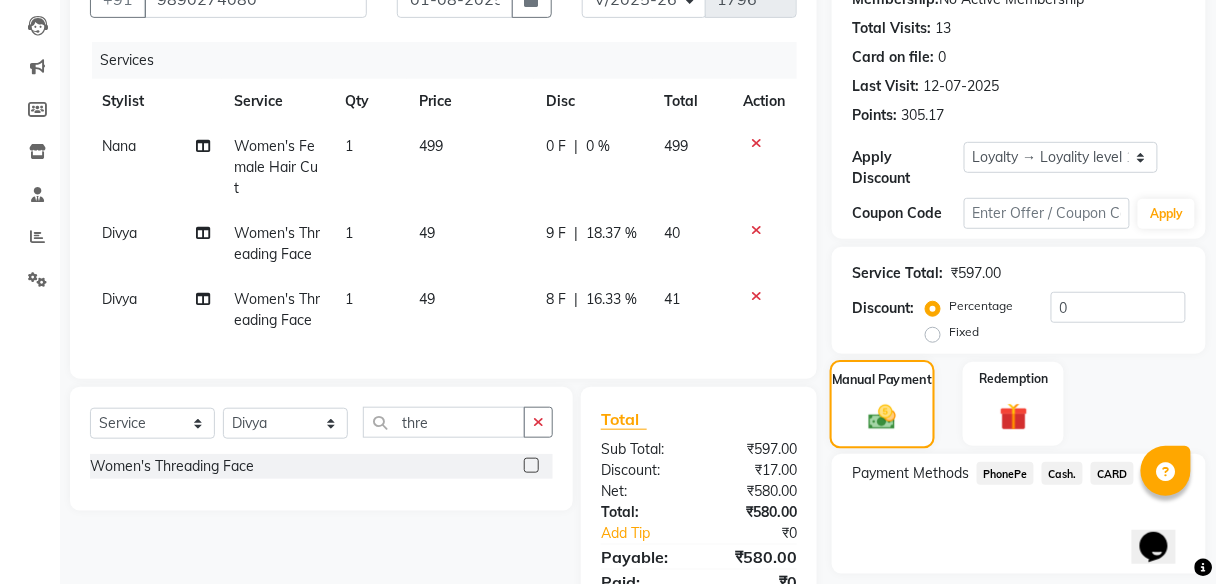 scroll, scrollTop: 302, scrollLeft: 0, axis: vertical 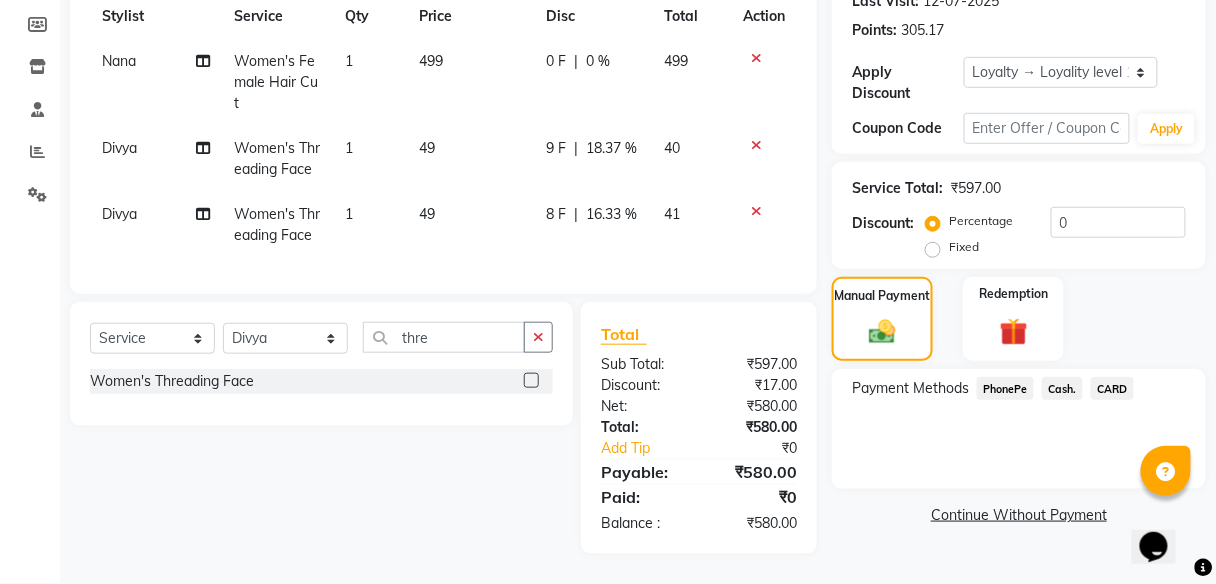 click on "PhonePe" 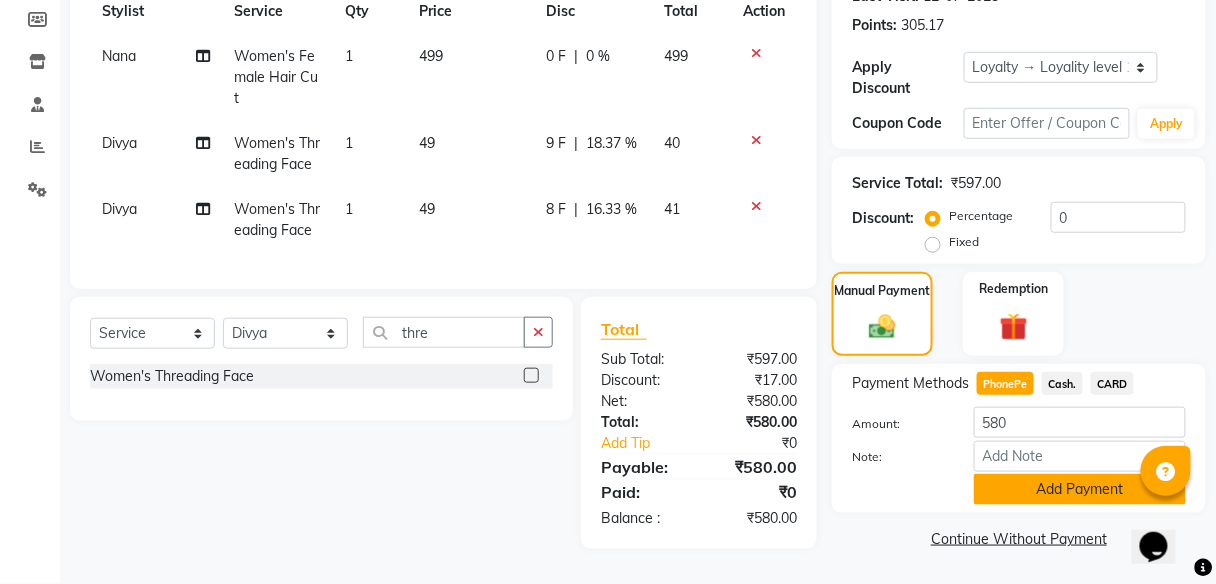 click on "Add Payment" 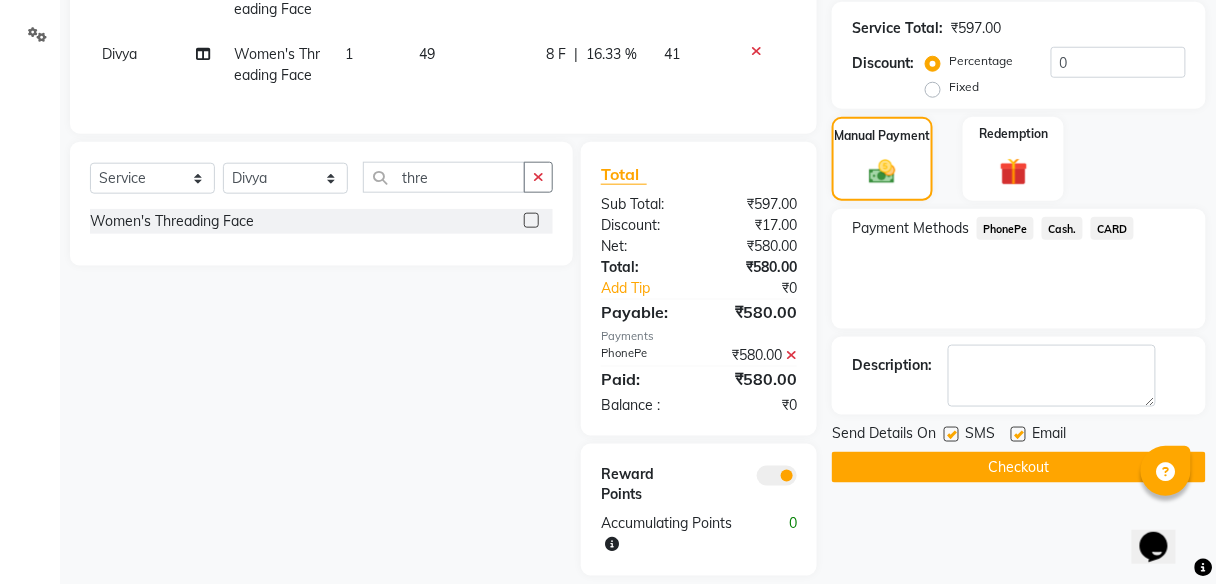 scroll, scrollTop: 453, scrollLeft: 0, axis: vertical 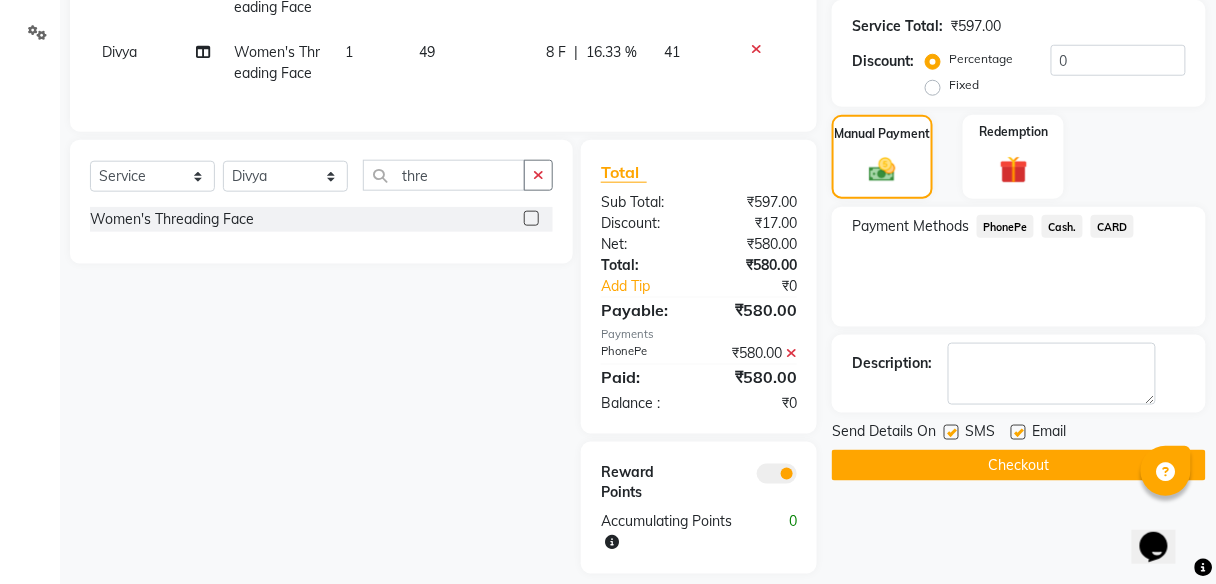 click on "Checkout" 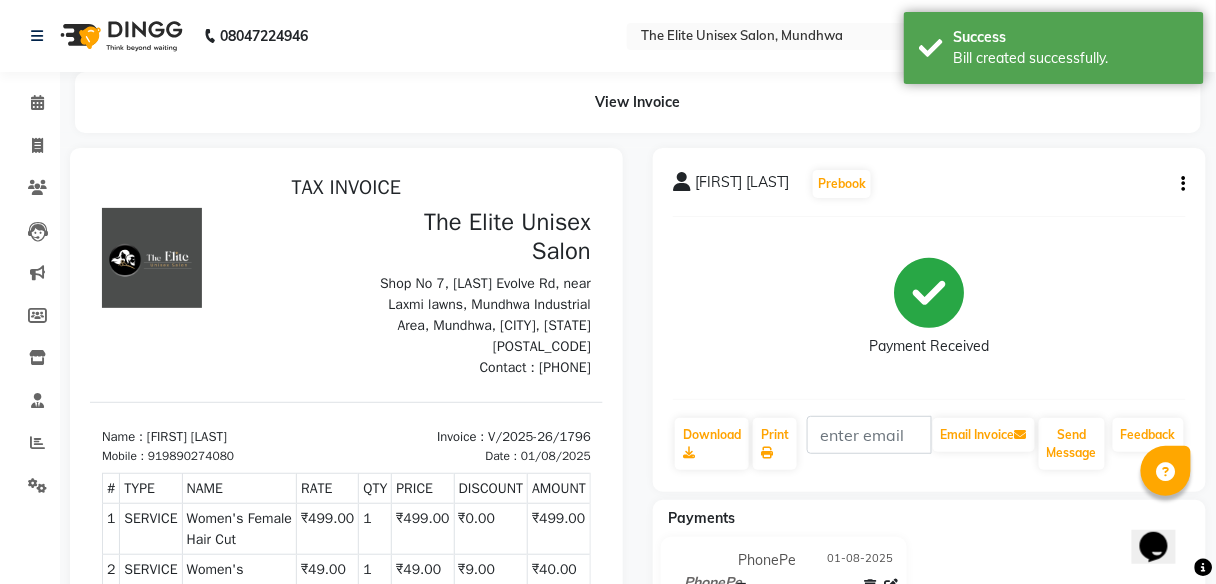 scroll, scrollTop: 0, scrollLeft: 0, axis: both 